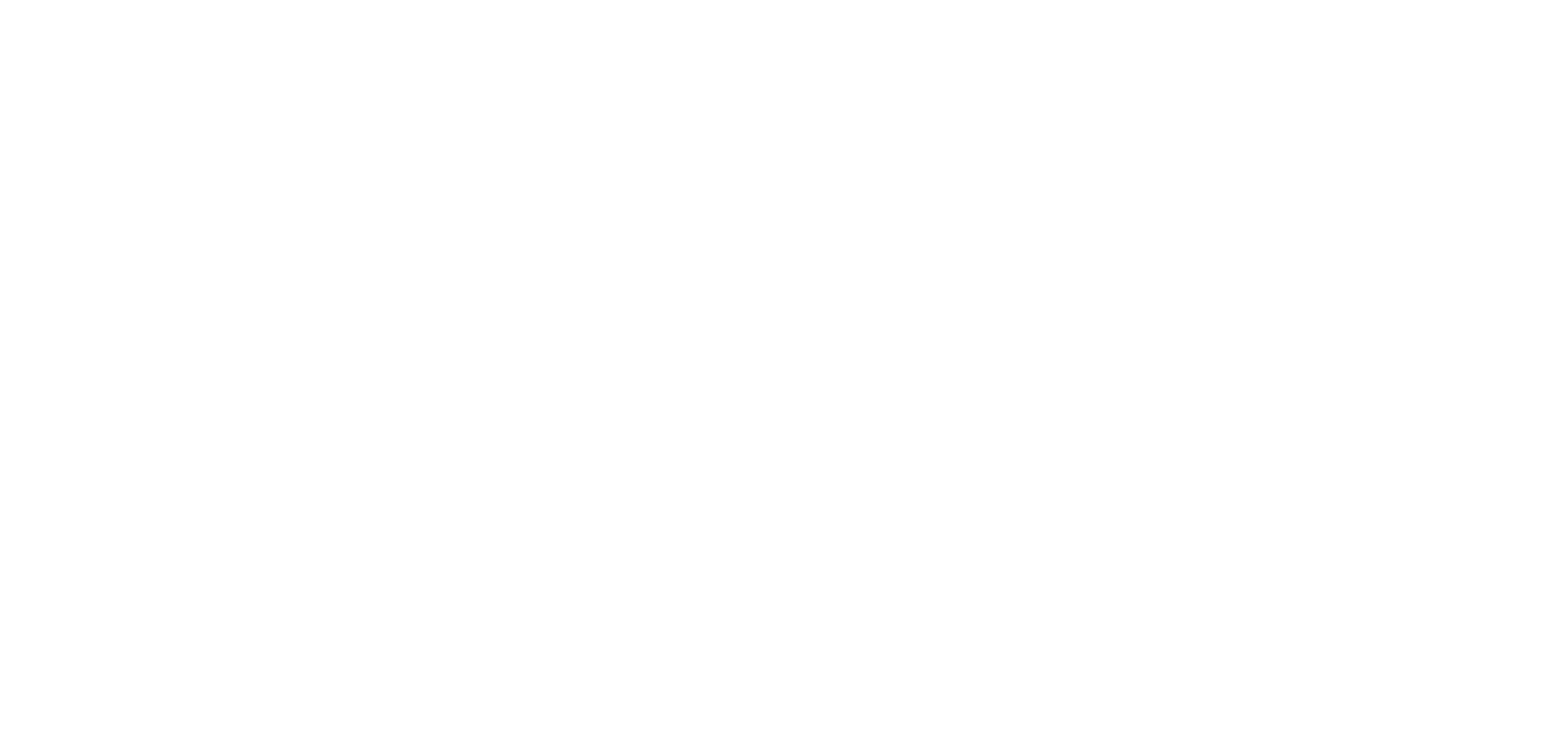 scroll, scrollTop: 0, scrollLeft: 0, axis: both 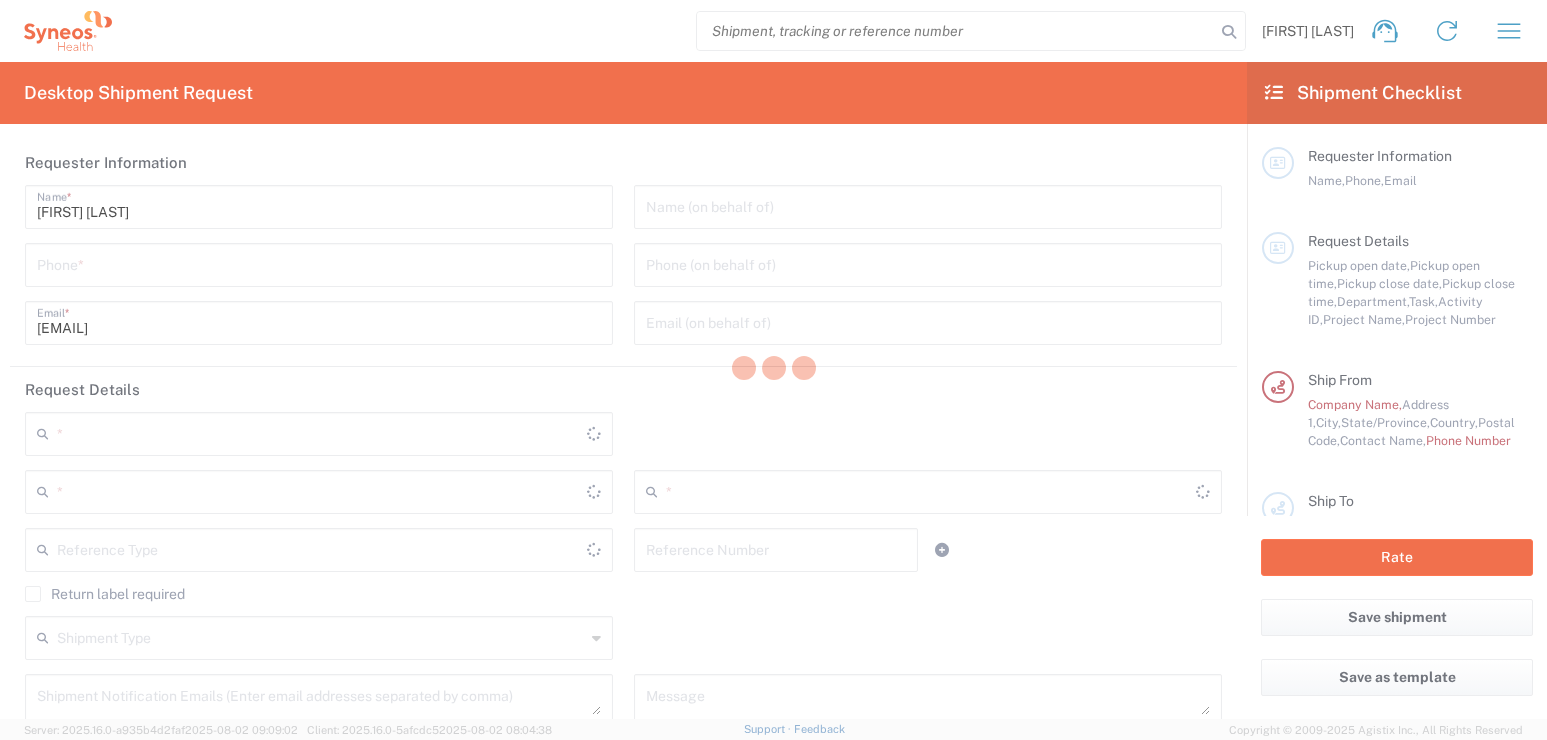 type on "Syneos Health, LLC-Morrisville NC US" 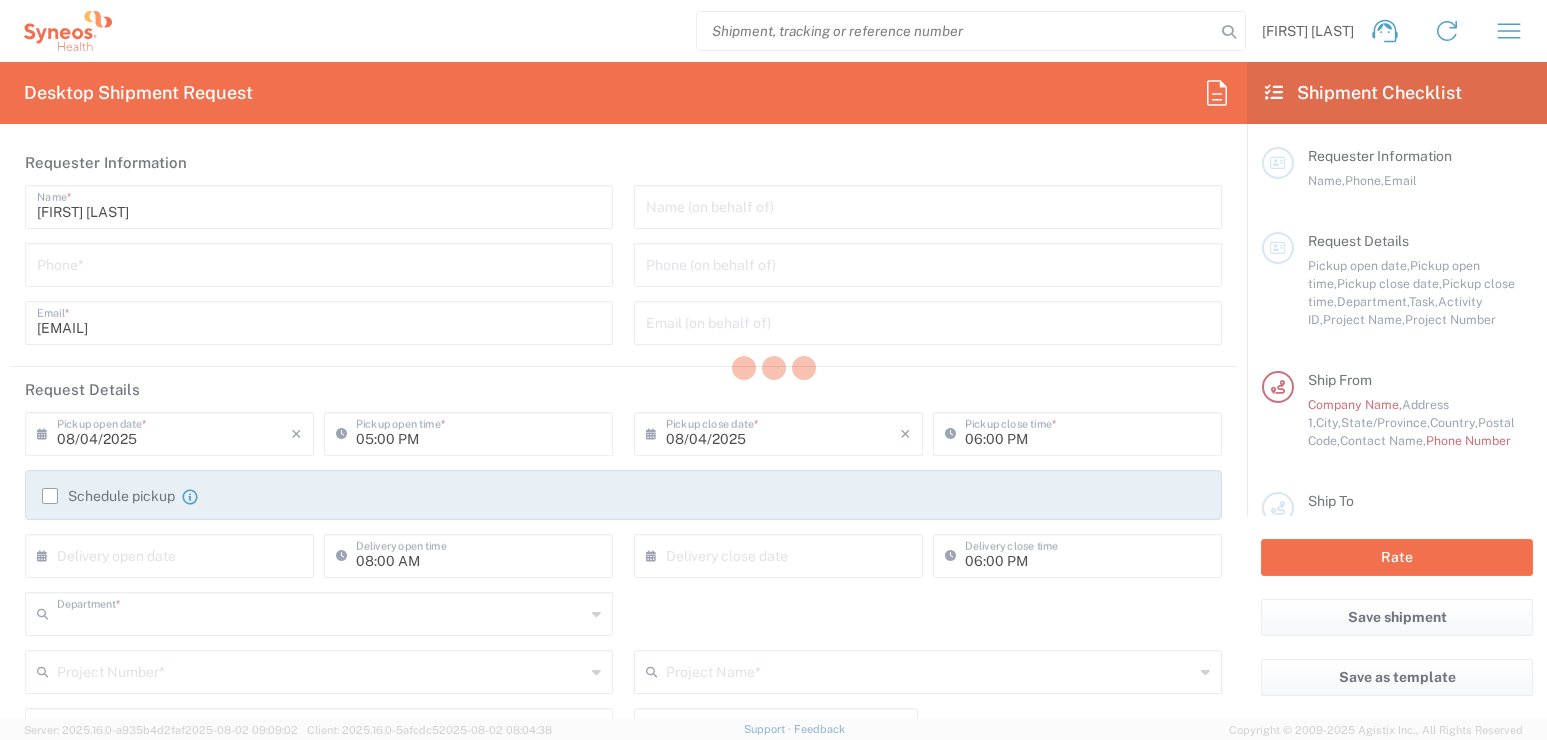 type on "3110" 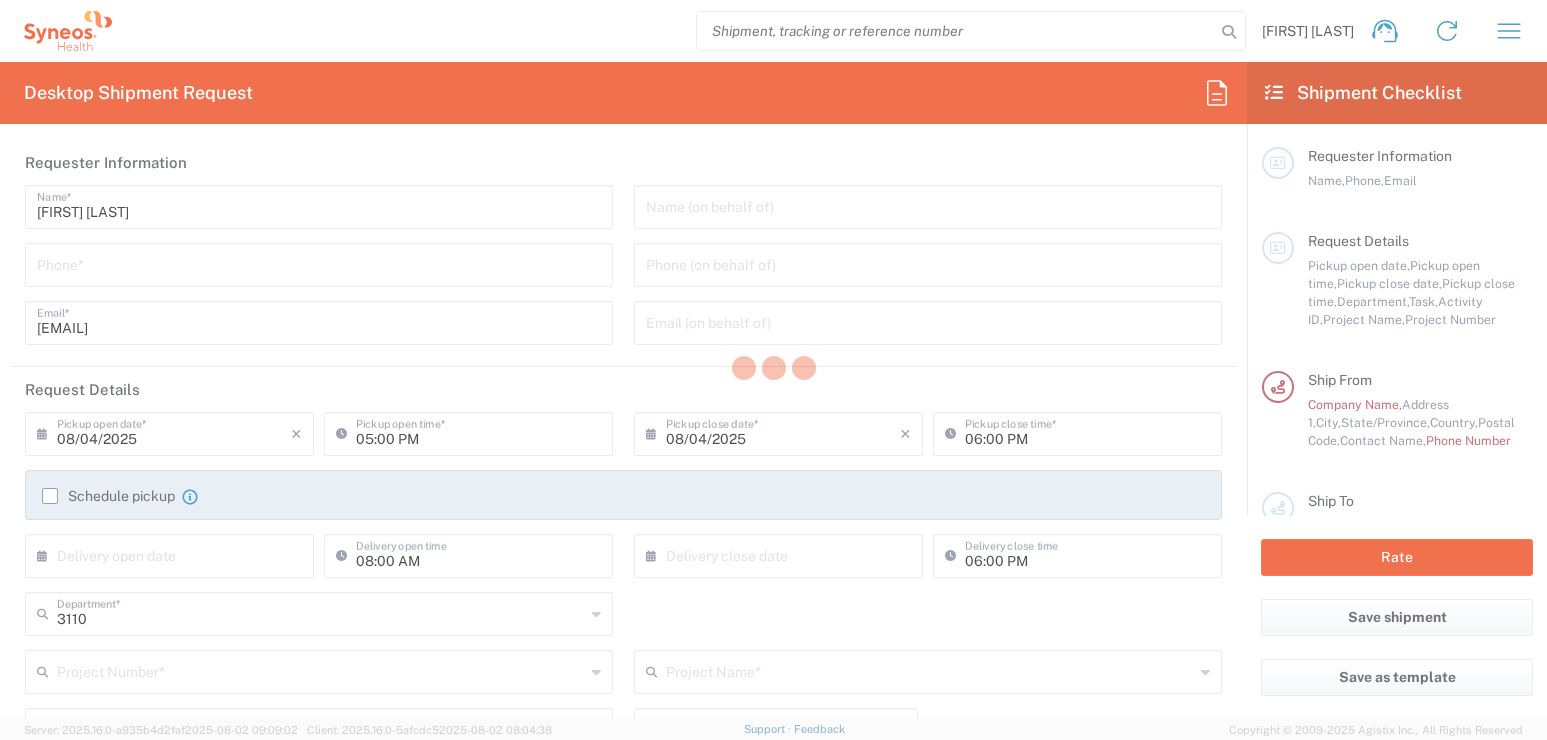 click 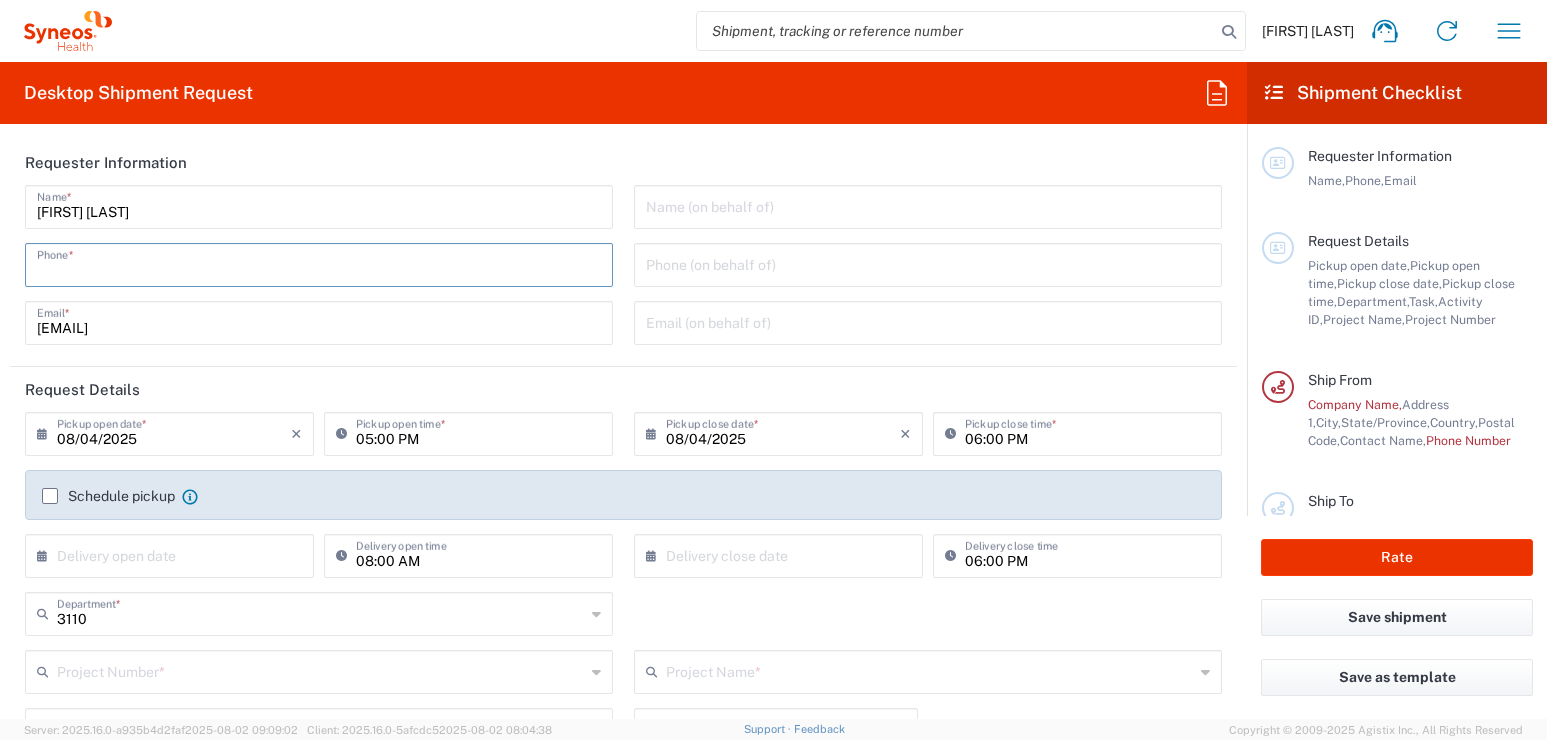 click at bounding box center [319, 263] 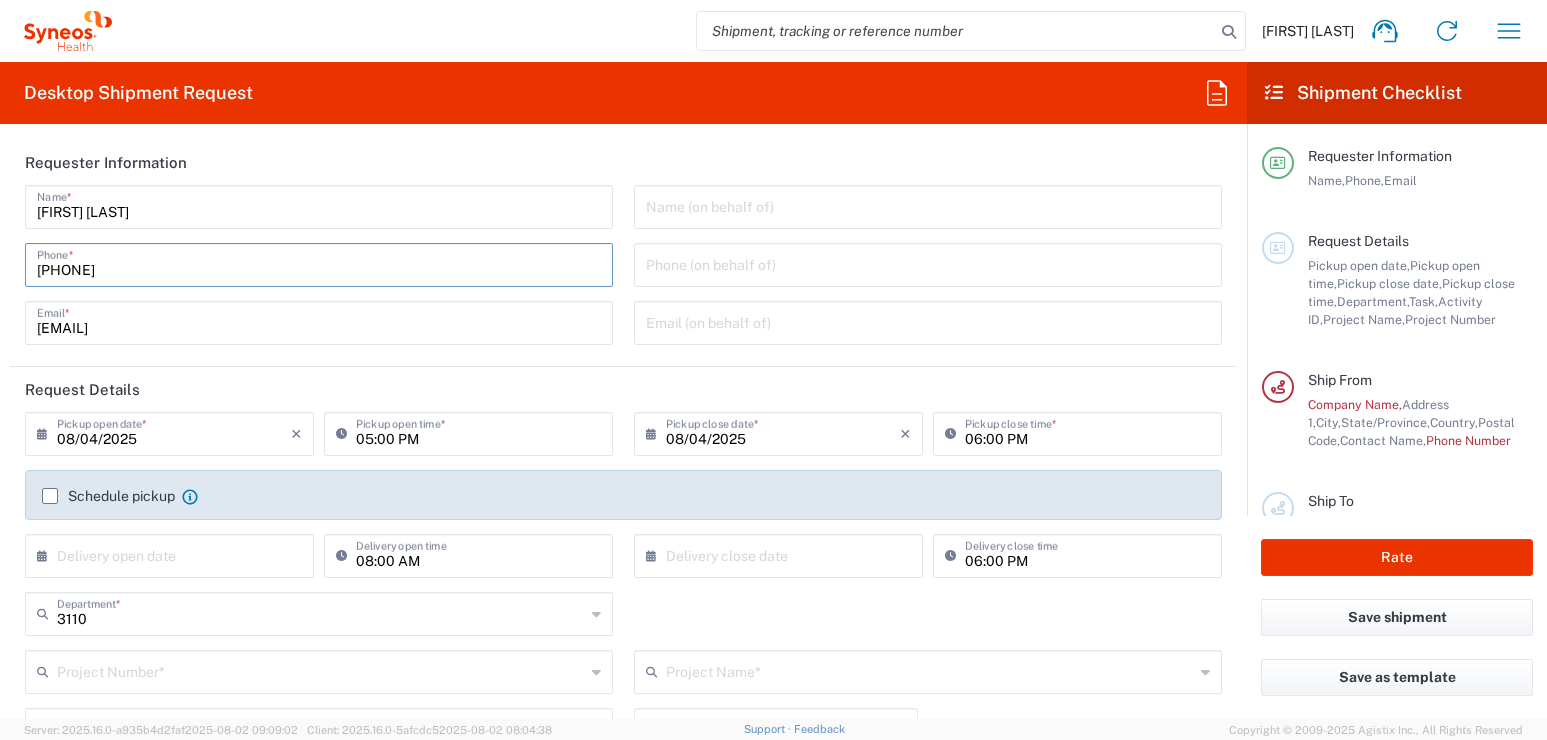 click on "Requester Information  Elizabeth Piccola  Name  * 7322451030  Phone  * elizabeth.piccola@syneoshealth.com  Email  *  Name (on behalf of)   Phone (on behalf of)   Email (on behalf of)" 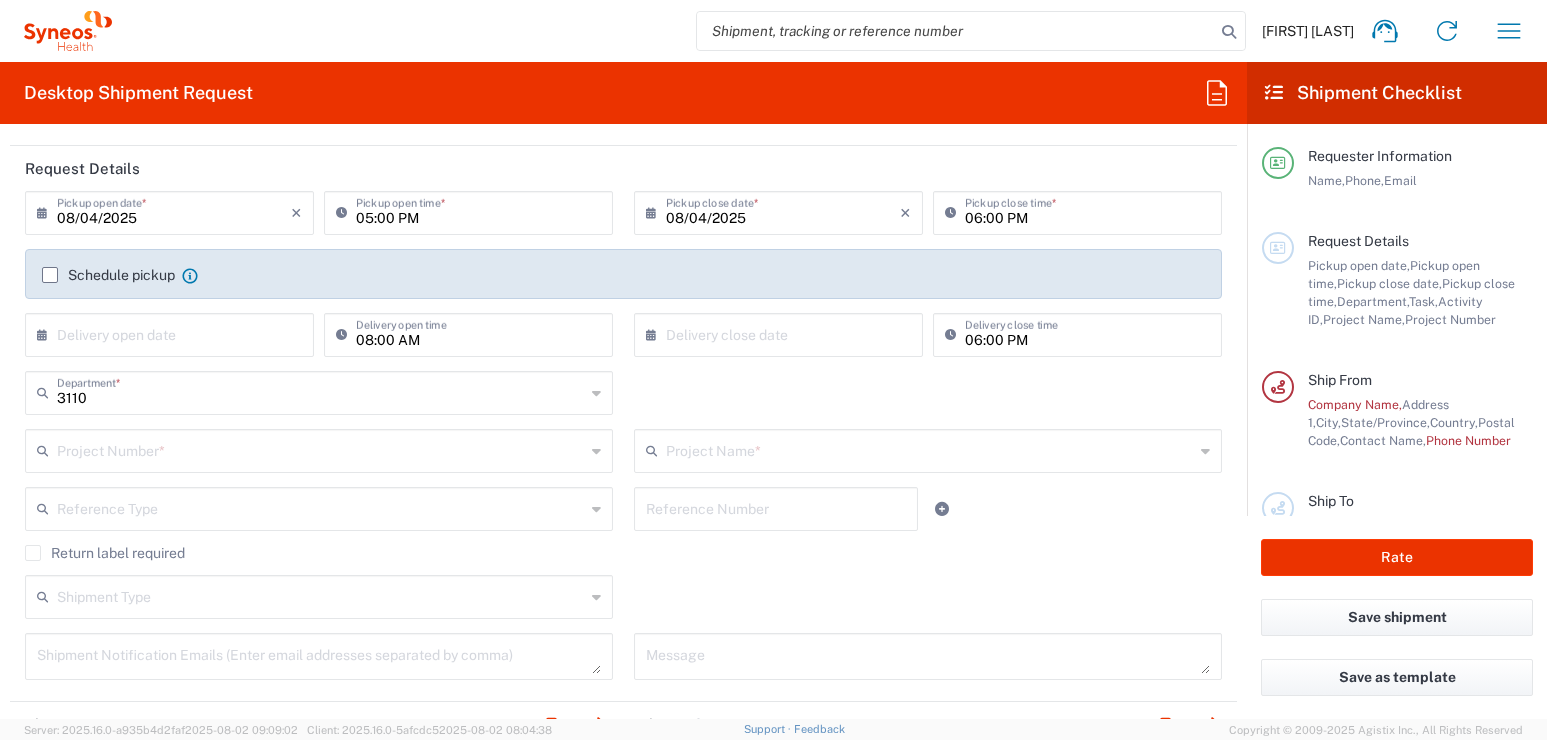 scroll, scrollTop: 243, scrollLeft: 0, axis: vertical 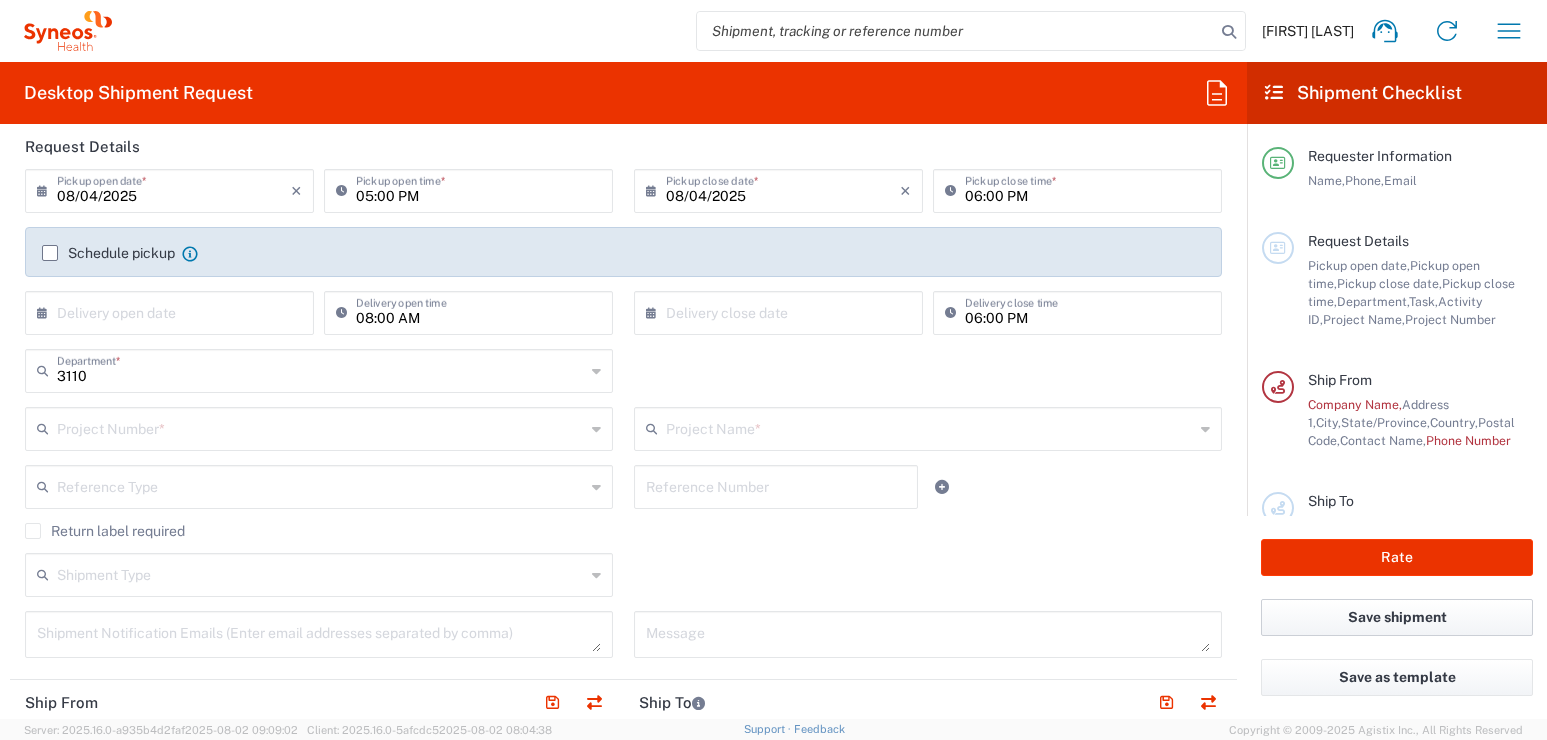 click on "Save shipment" 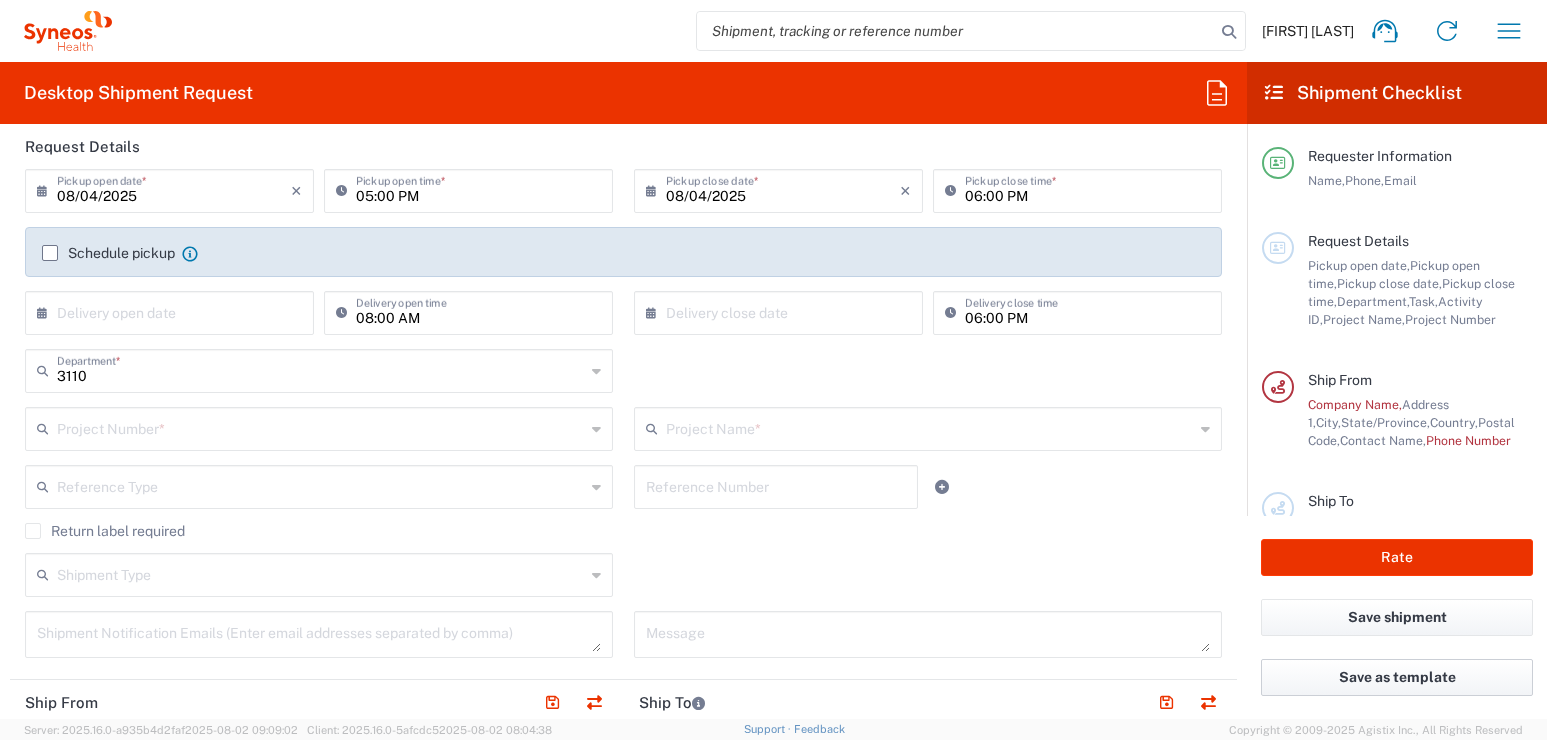 click on "Save as template" 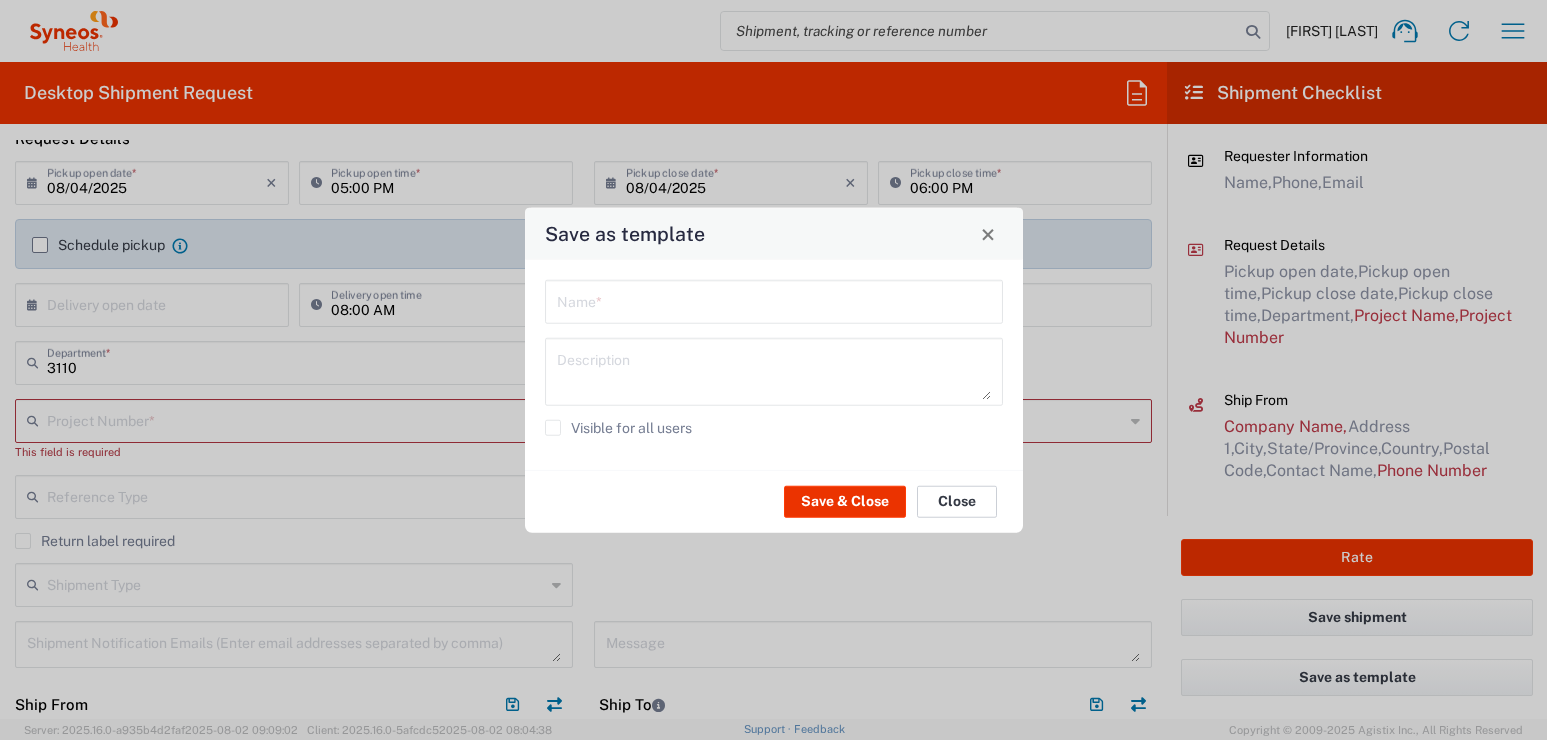 click on "Close" 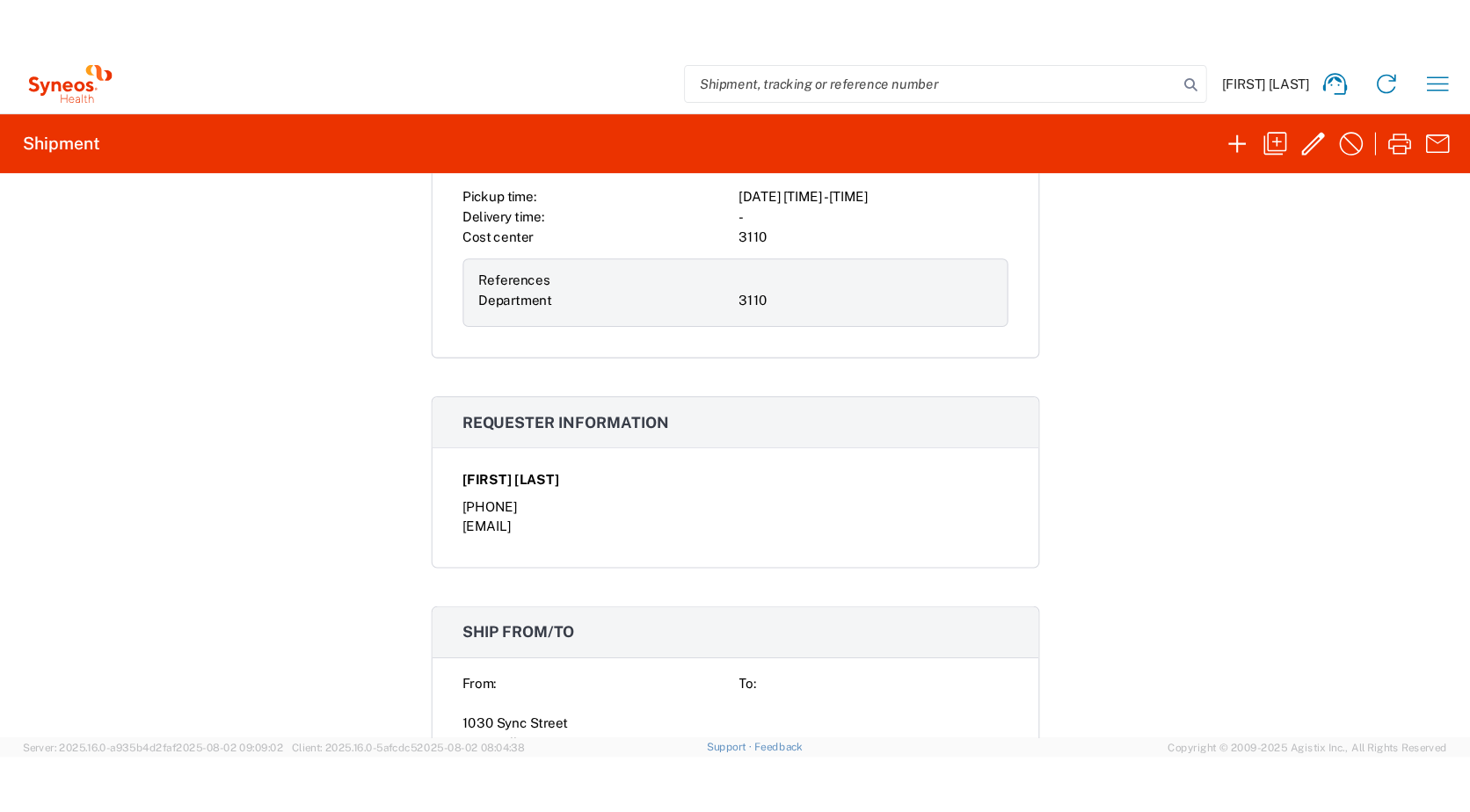 scroll, scrollTop: 0, scrollLeft: 0, axis: both 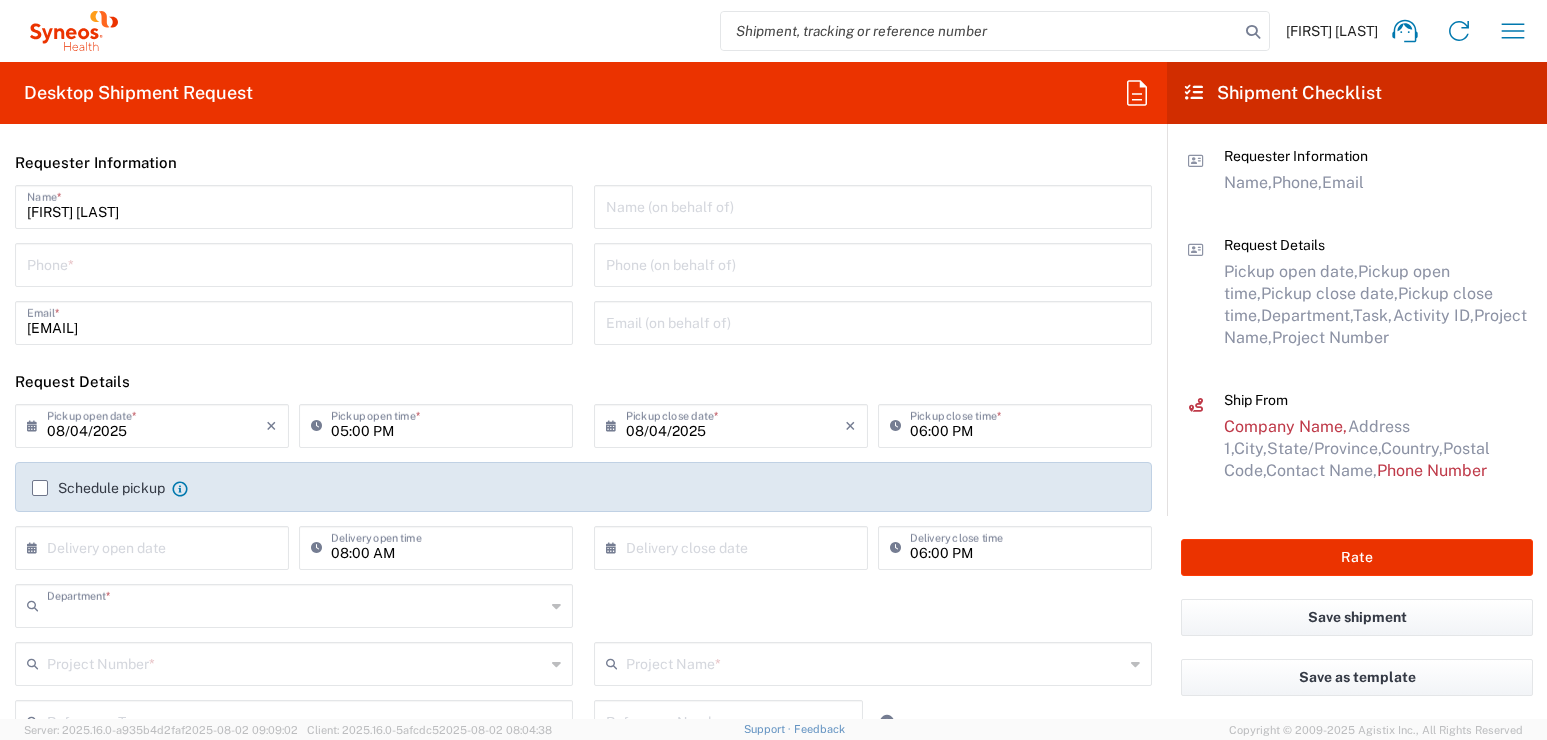 type on "3110" 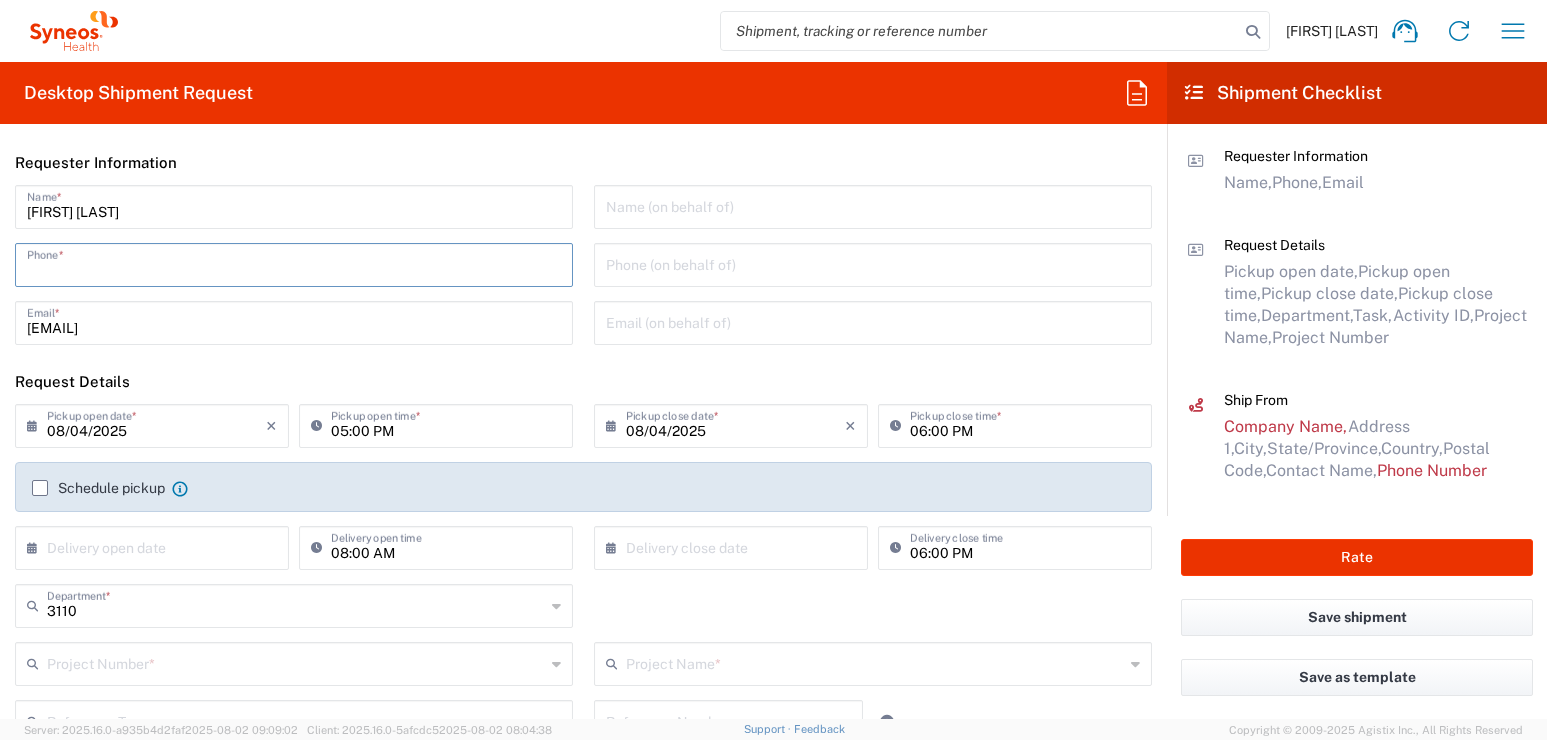 click at bounding box center (294, 263) 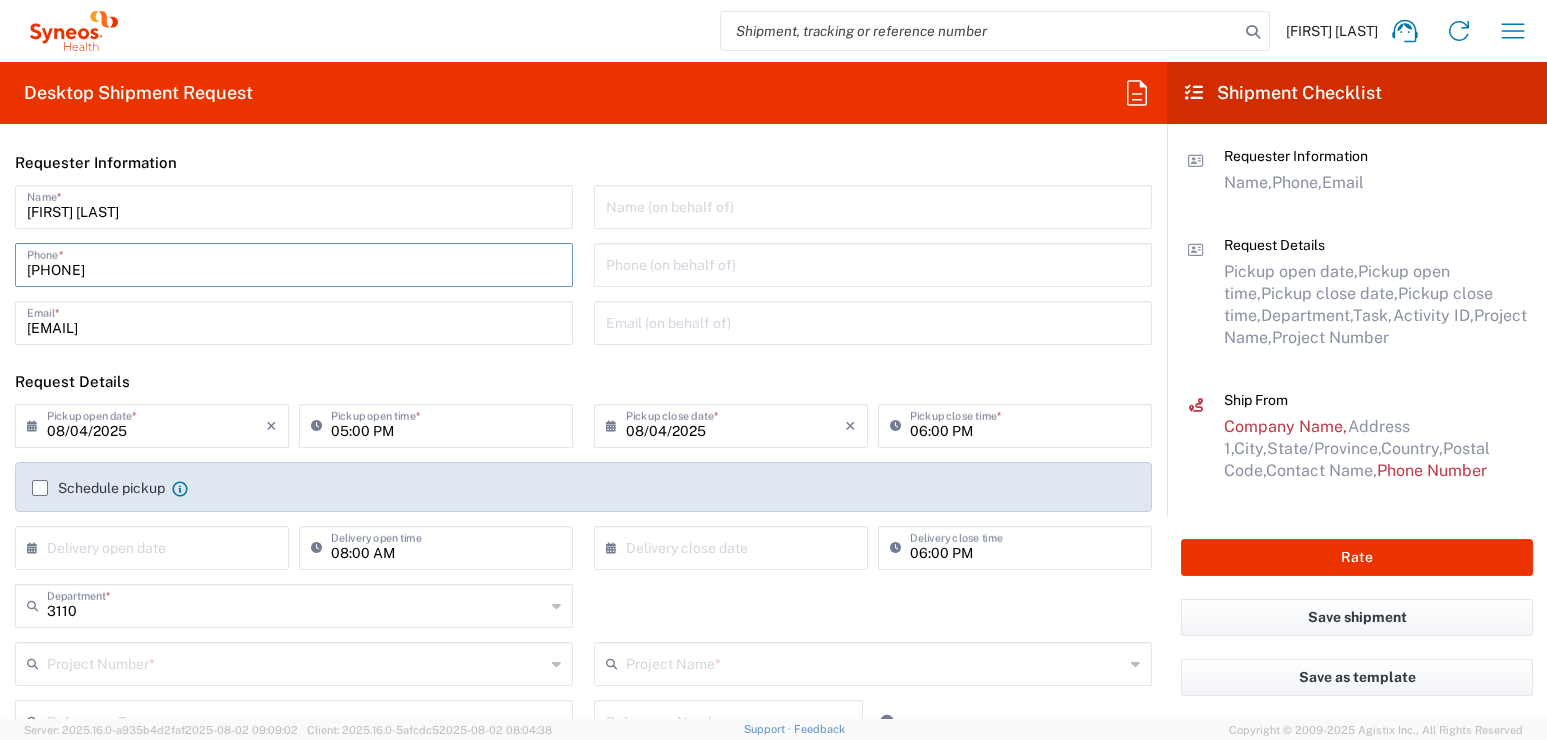 click on "Request Details  Pickup open date,   Pickup open time,   Pickup close date,   Pickup close time,   Department,   Task,   Activity ID,   Project Name,   Project Number" 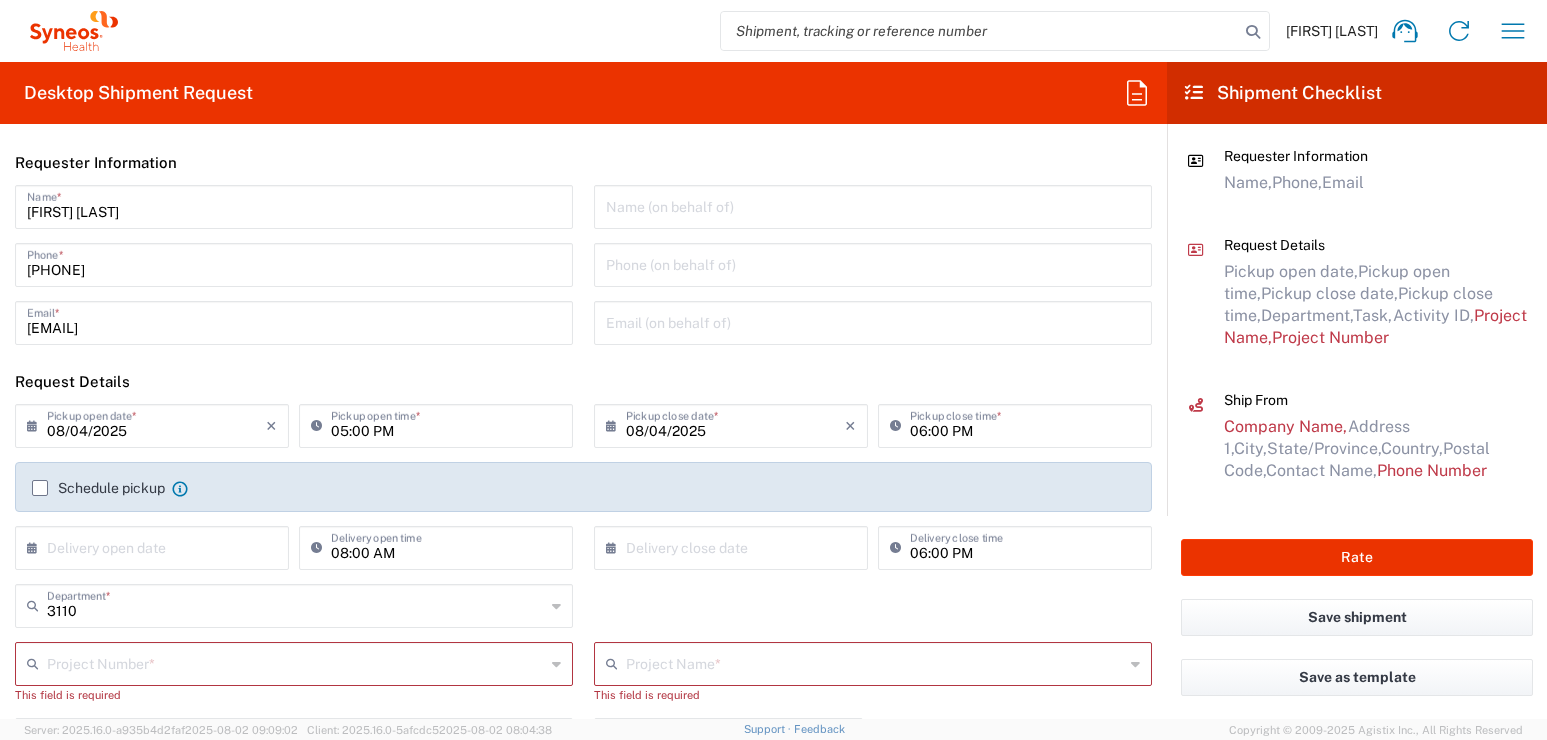 click on "3110" at bounding box center (296, 604) 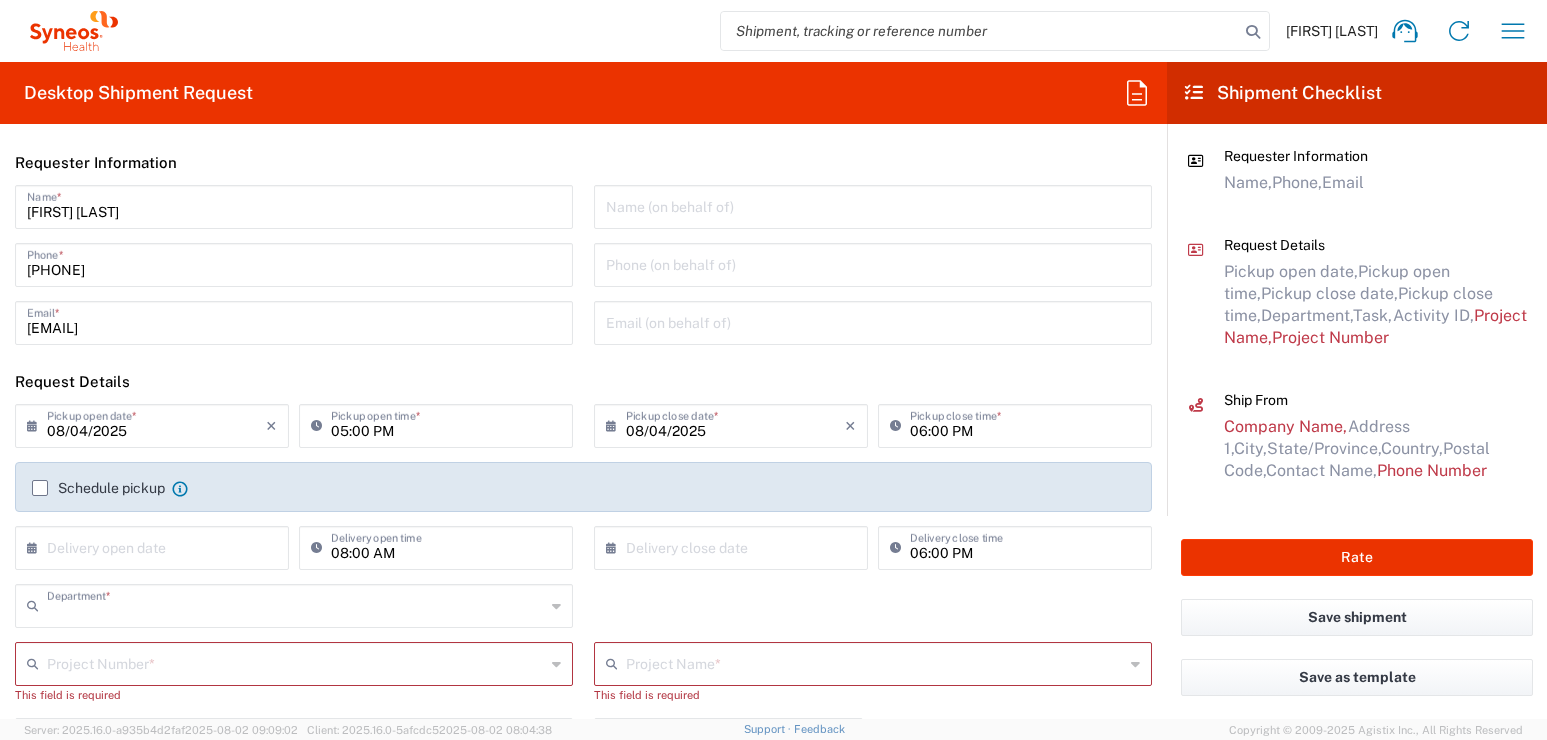 click on "Syneos Health, LLC-Morrisville NC US  Location  Syneos Health, LLC-Morrisville NC US Addison Whitney LLC-Morrisvile NC US Barcelona-Syneos Health BioSector 2 LLC- New York US Boco Digital Media Caerus Marketing Group LLC-Morrisville NC US Chamberlain Communications LLC-New York US Chandler Chicco Agency, LLC-New York US Genico, LLC Gerbig Snell/Weisheimer Advert- Westerville OH Haas & Health Partner Public Relations GmbH Illingworth Research Group Ltd-Macclesfield UK Illingworth Rsrch Grp (France) Illingworth Rsrch Grp (Italy) Illingworth Rsrch Grp (Spain) Illingworth Rsrch Grp (USA) In Illingworth Rsrch Grp(Australi INC Research Clin Svcs Mexico inVentiv Health Philippines, Inc. IRG - Morrisville Warehouse IVH IPS Pvt Ltd- India IVH Mexico SA de CV NAVICOR GROUP, LLC- New York US PALIO + IGNITE, LLC- Westerville OH US Pharmaceutical Institute LLC- Morrisville NC US PT Syneos Health Indonesia Rx dataScience Inc-Morrisville NC US RxDataScience India Private Lt Syneos Health (Beijing) Inc.Lt Syneos Health G.K." 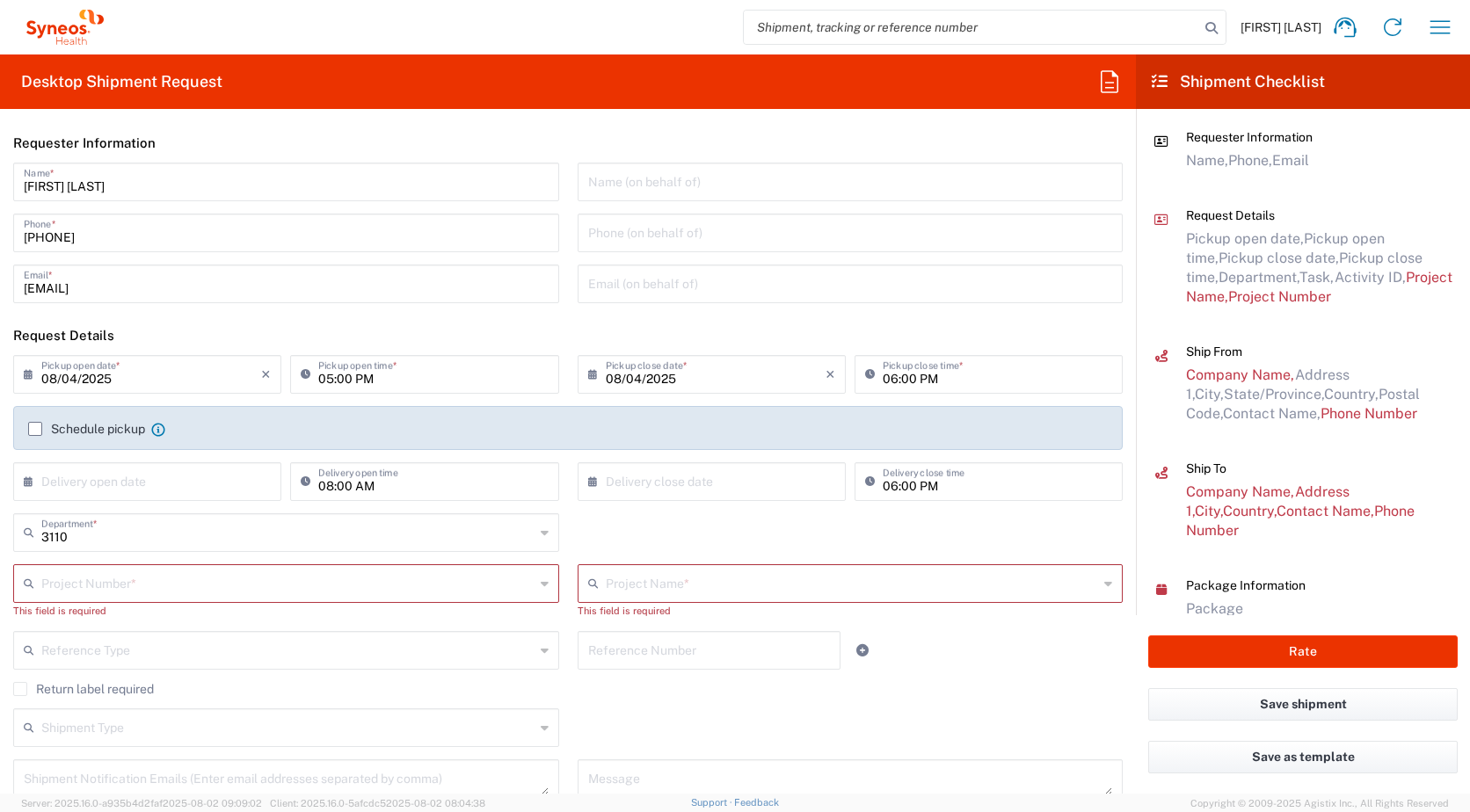 scroll, scrollTop: 657, scrollLeft: 0, axis: vertical 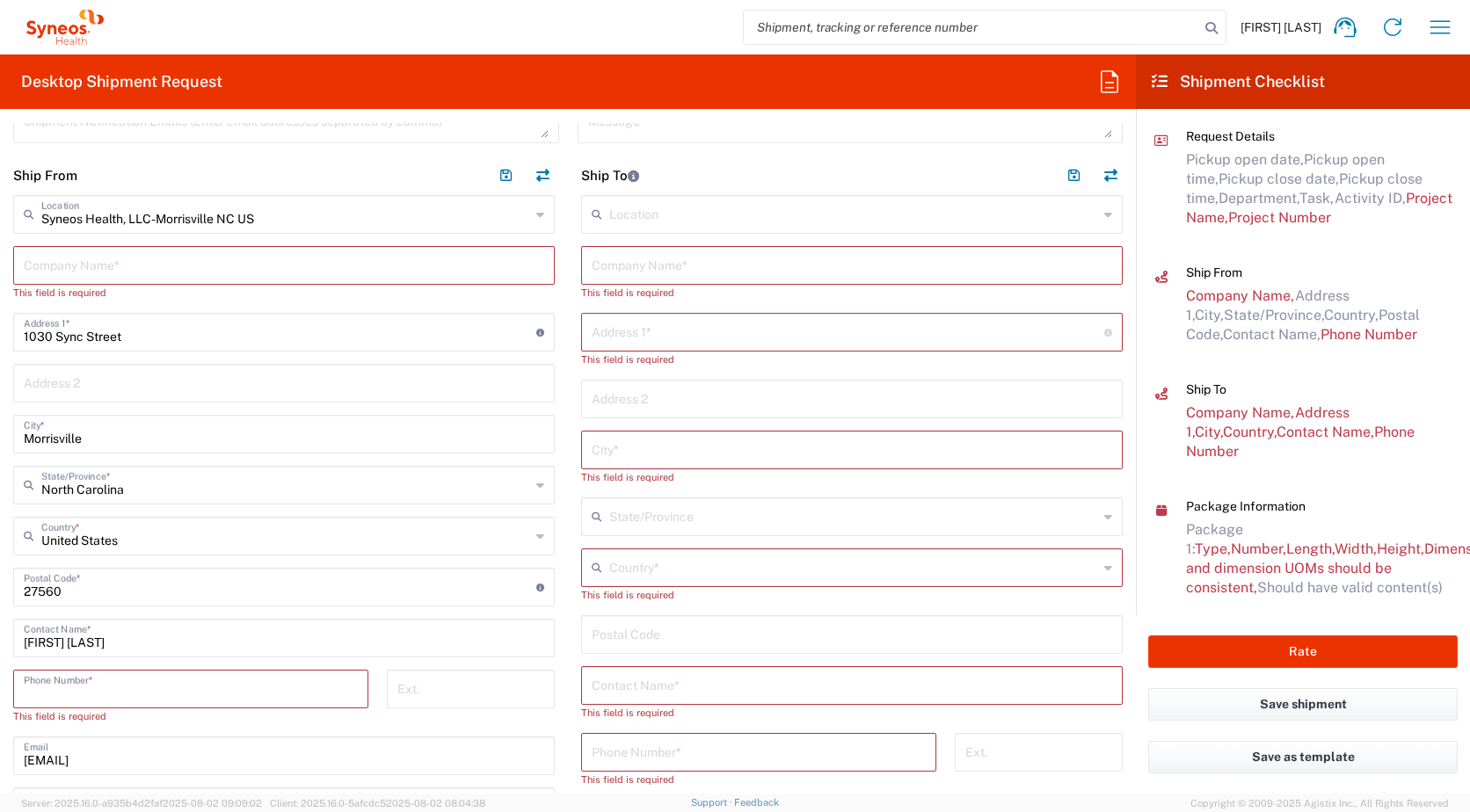 click at bounding box center [191, 687] 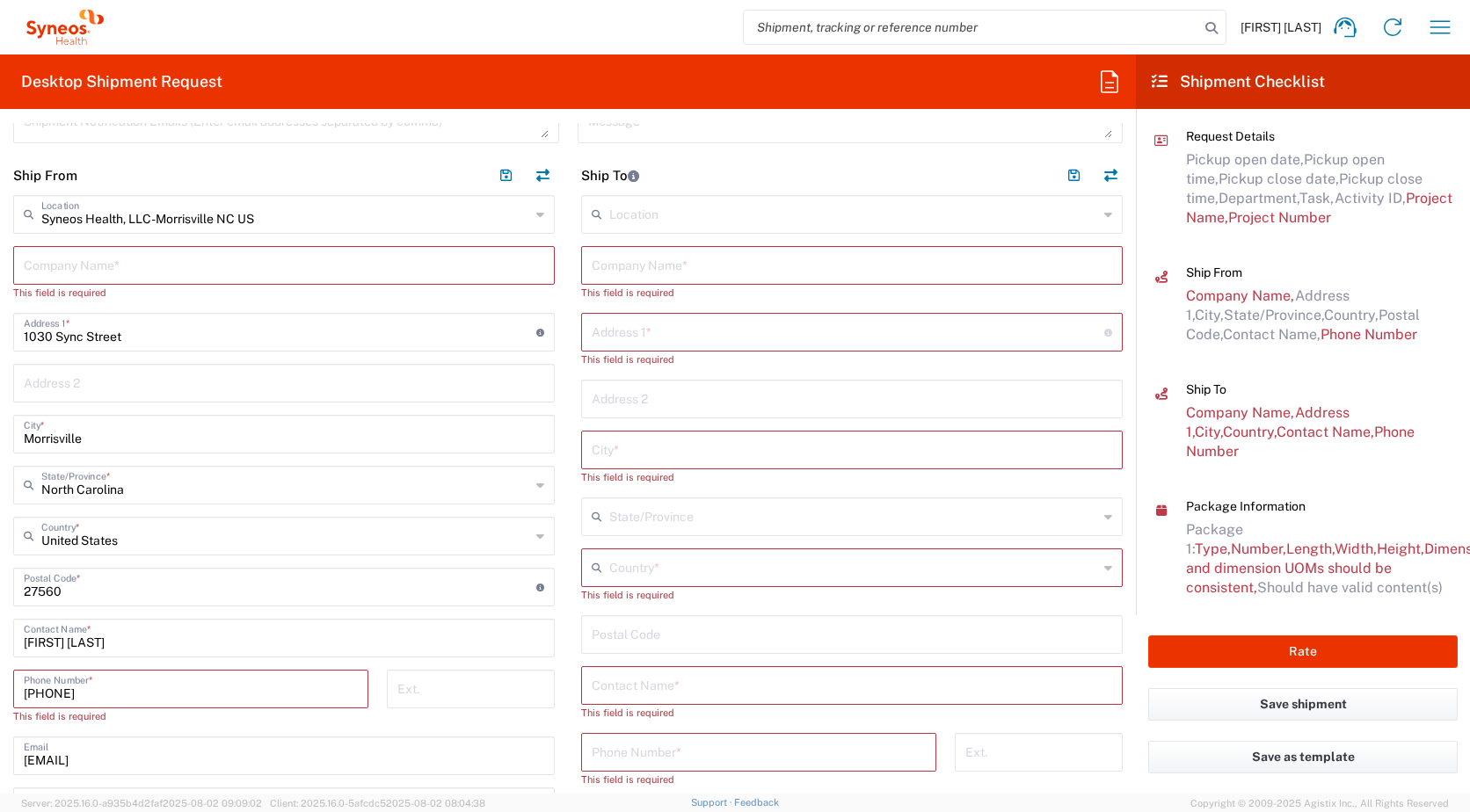 type on "elizabeth.piccola@syneoshealth.com" 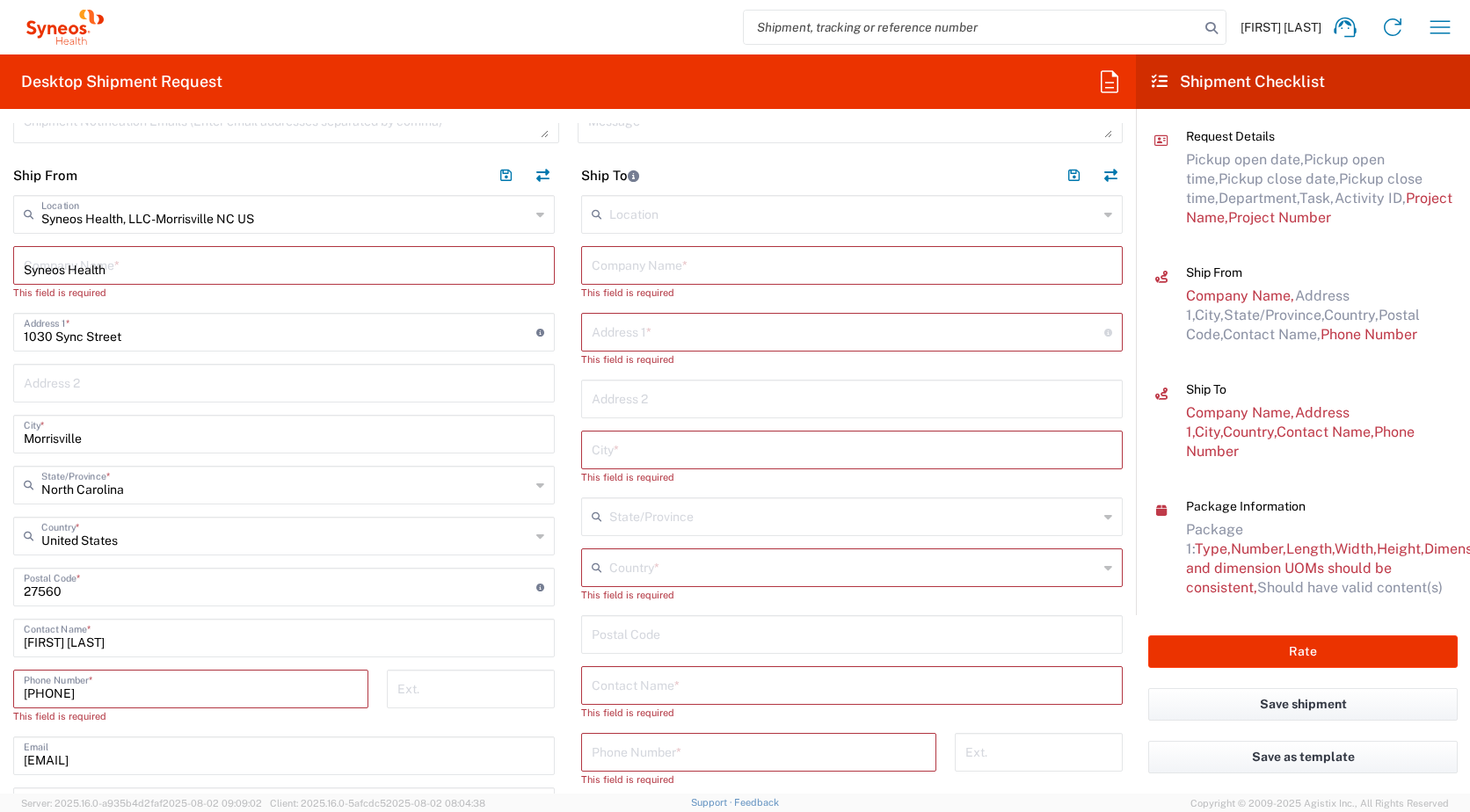 type on "Syneos Health" 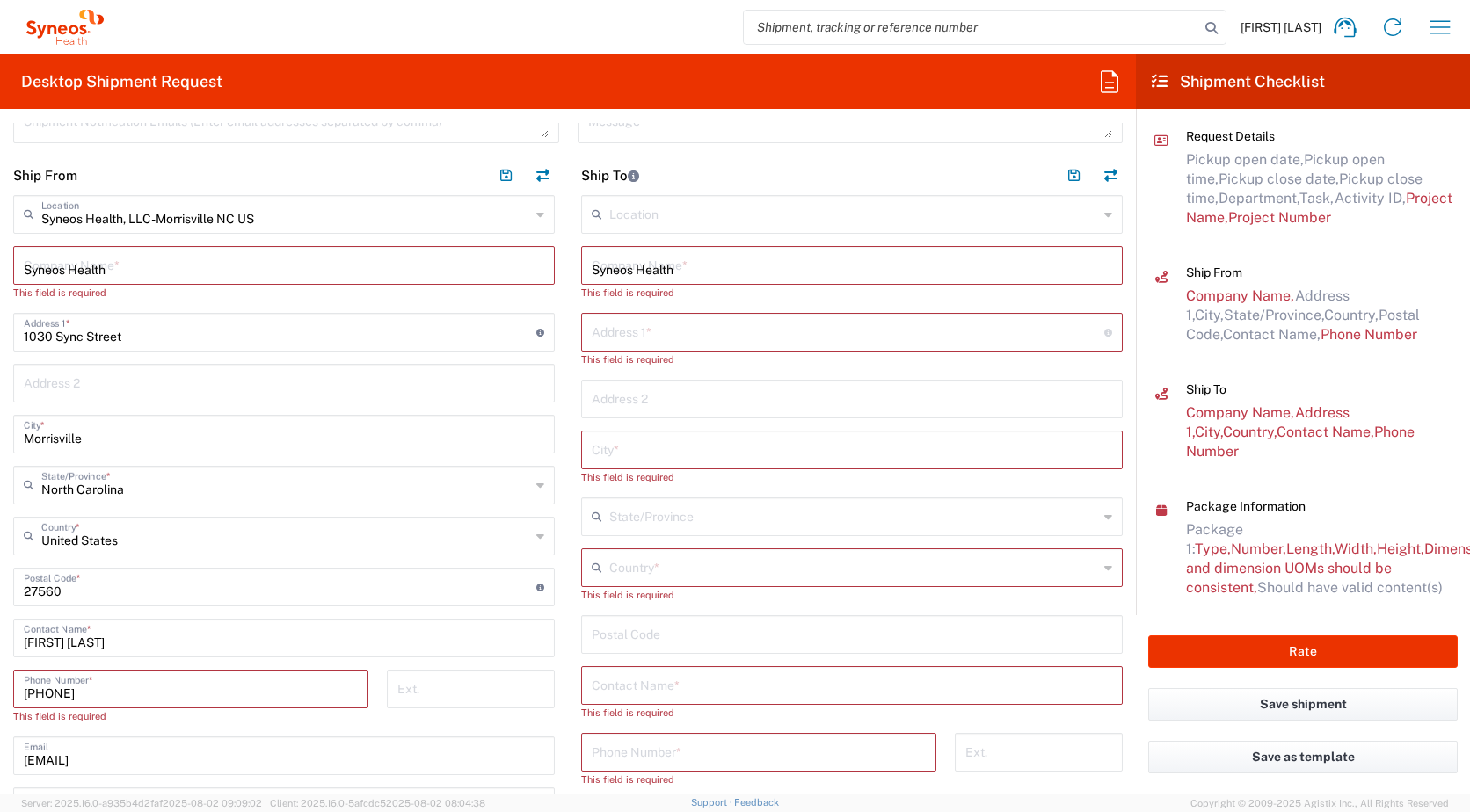 type on "North America" 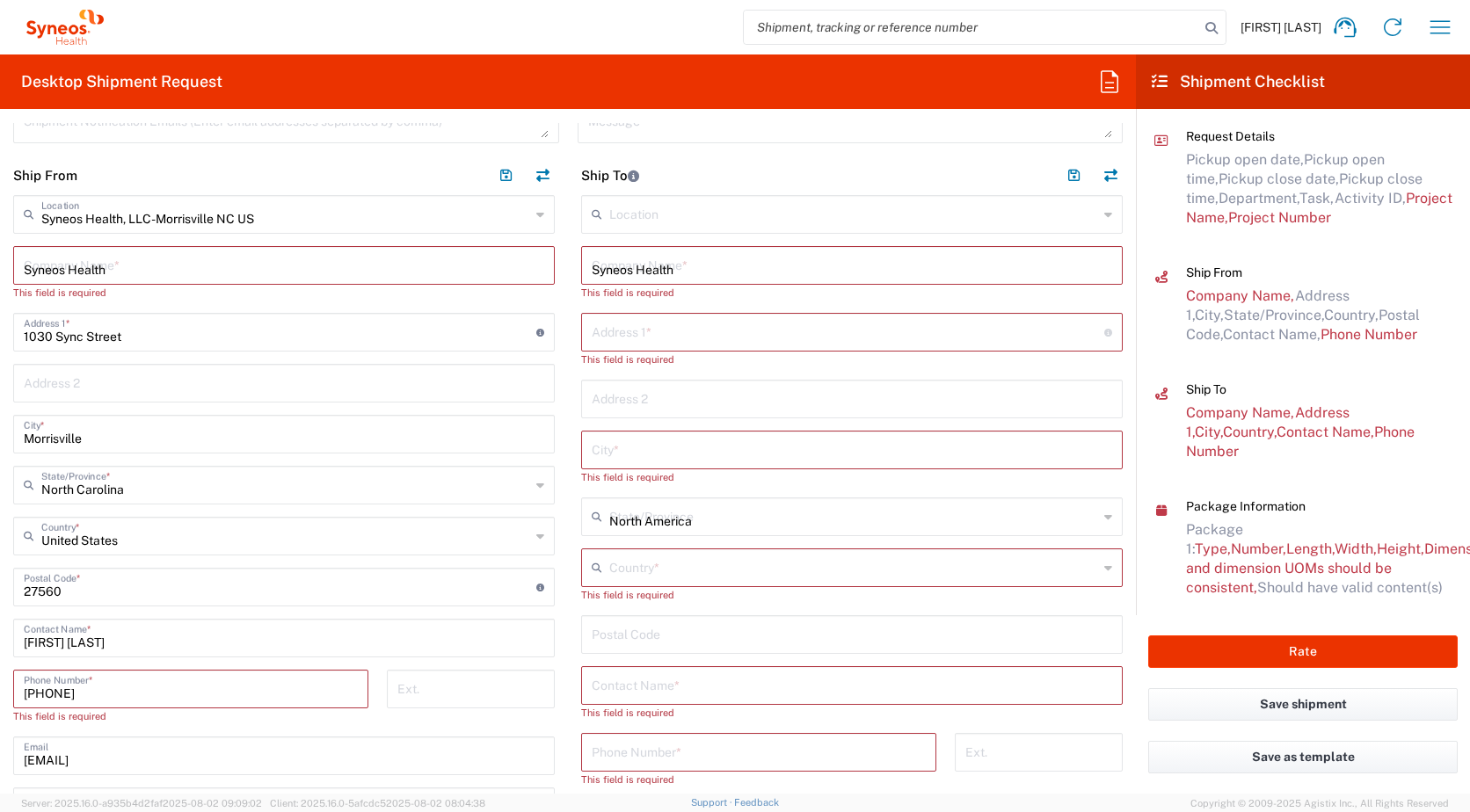 type on "United States" 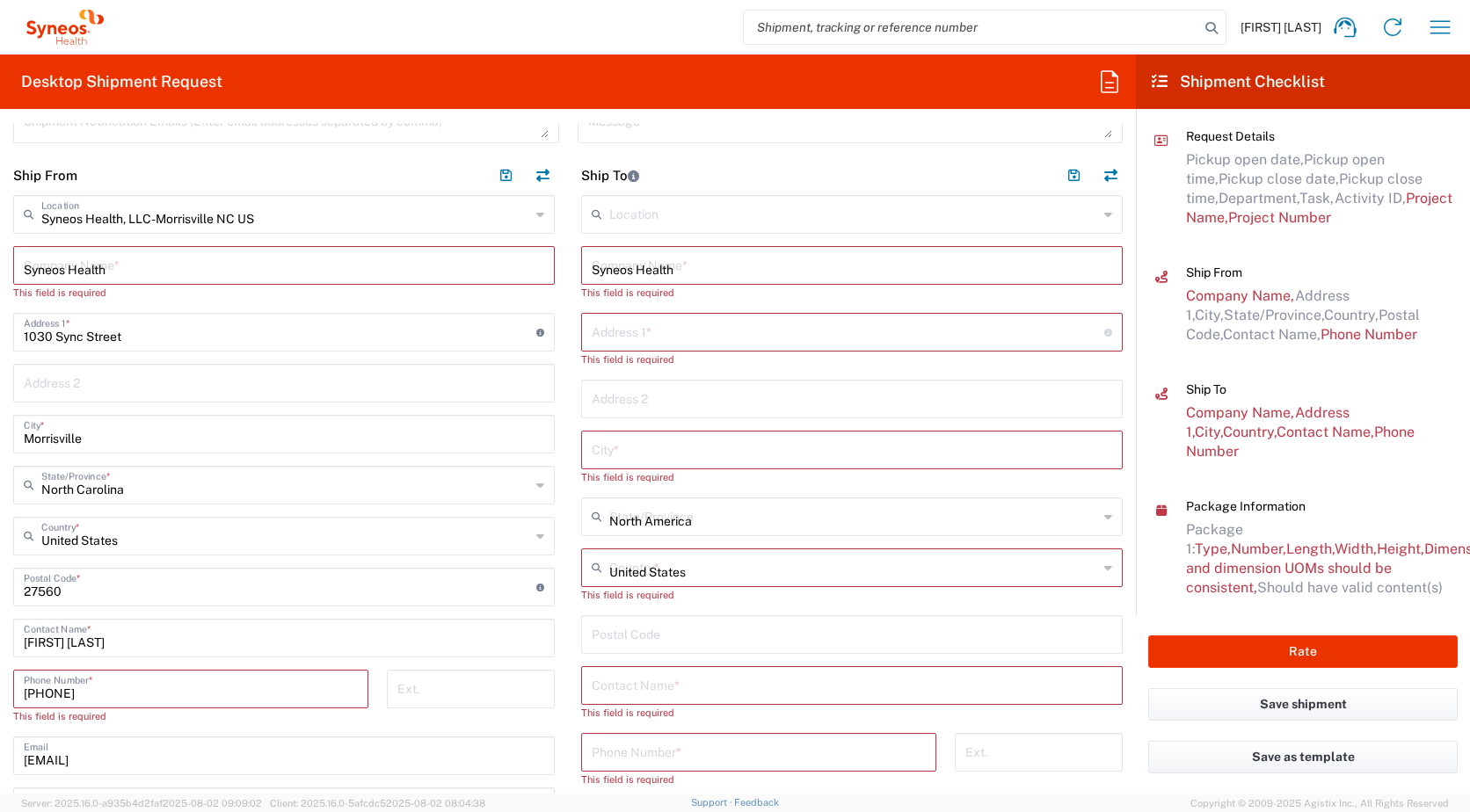 type on "[PHONE]" 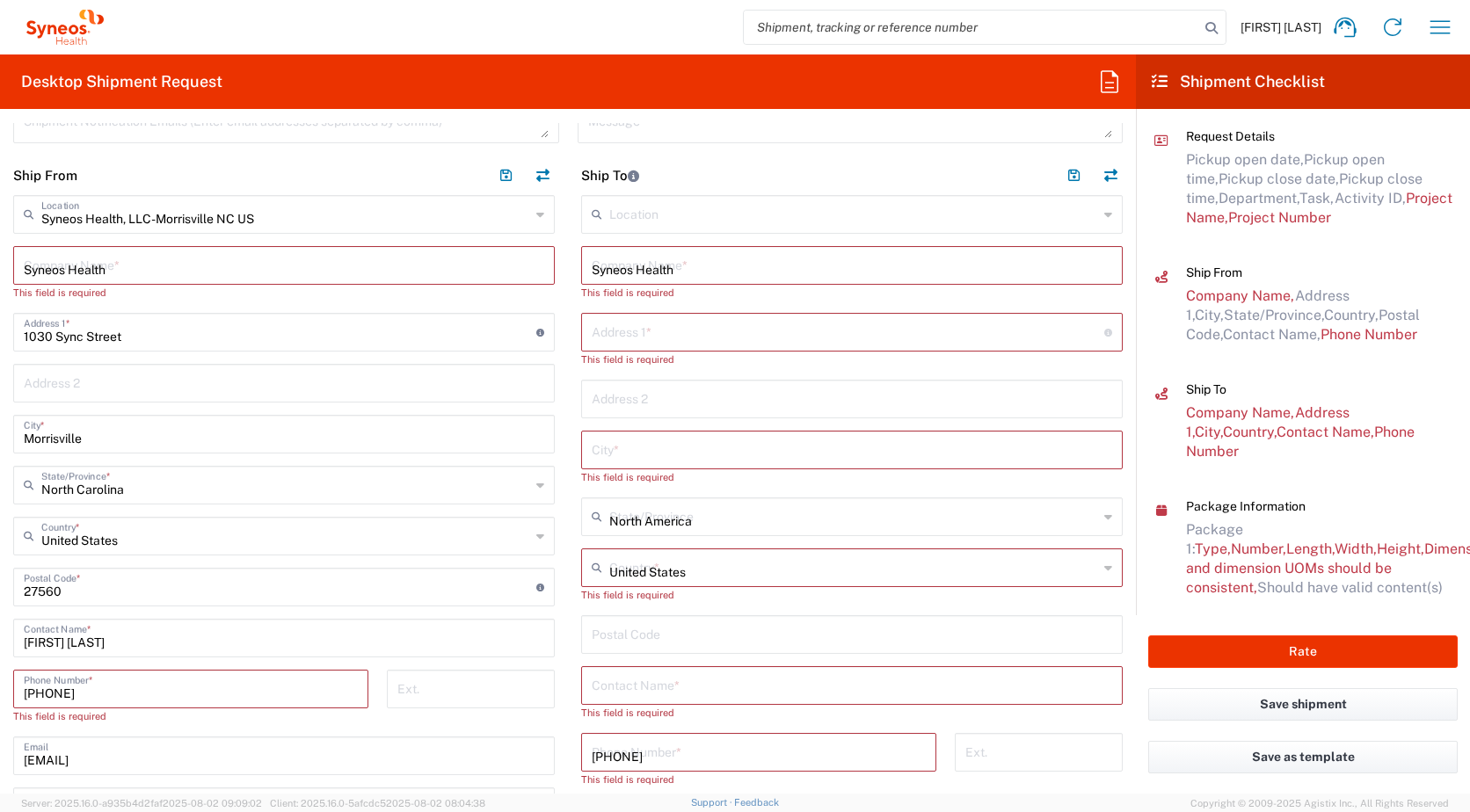type on "elizabeth.piccola@syneoshealth.com" 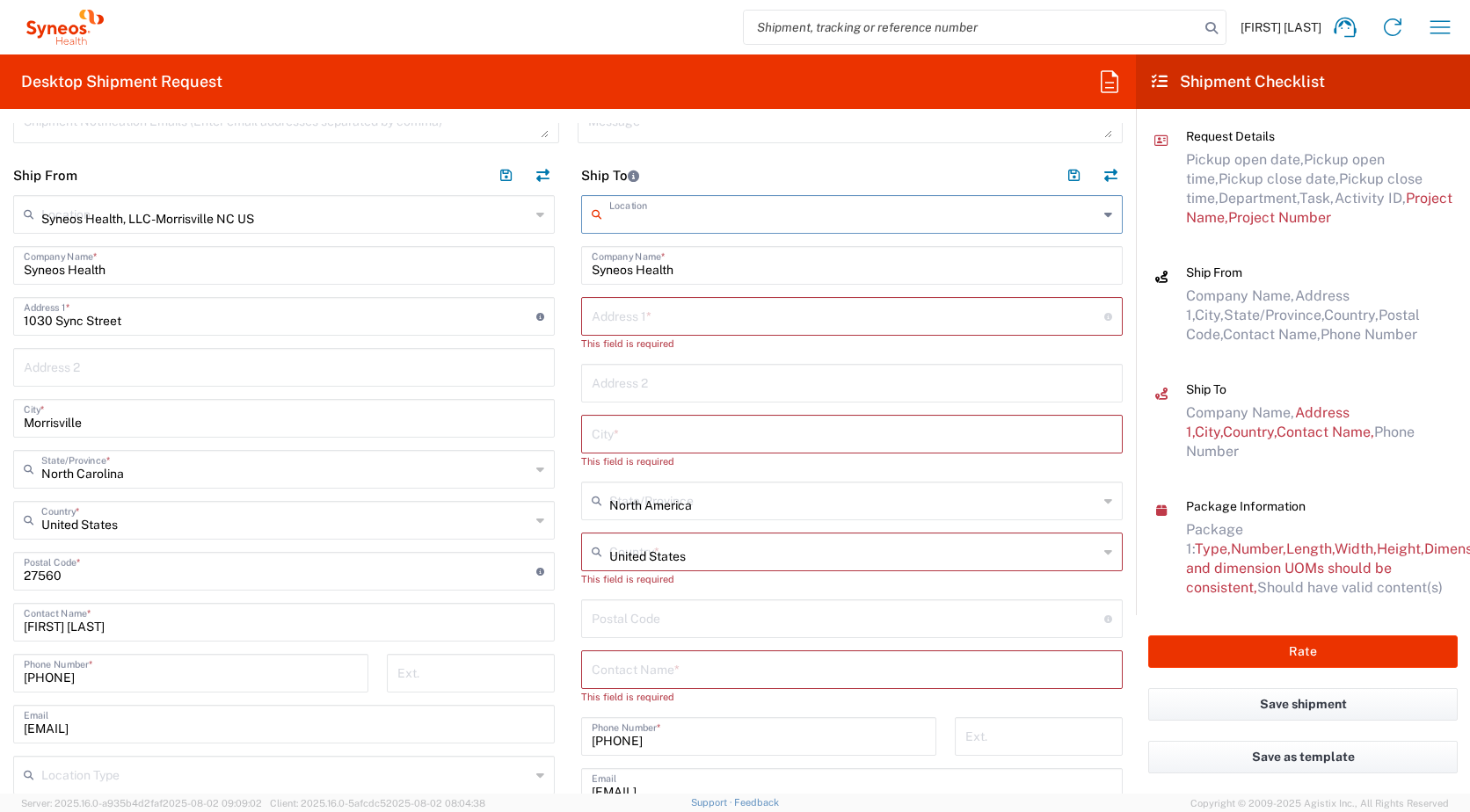 click 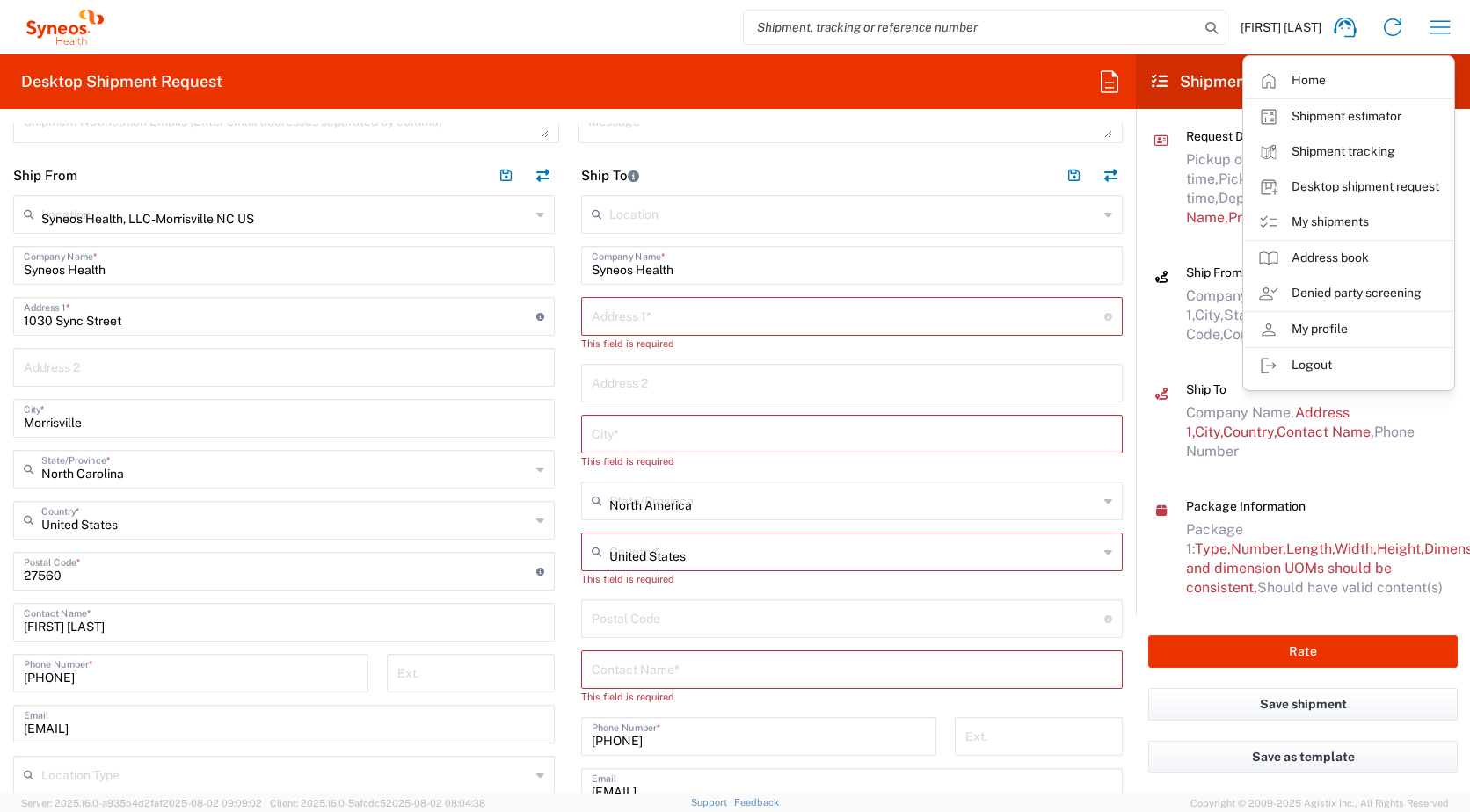 type 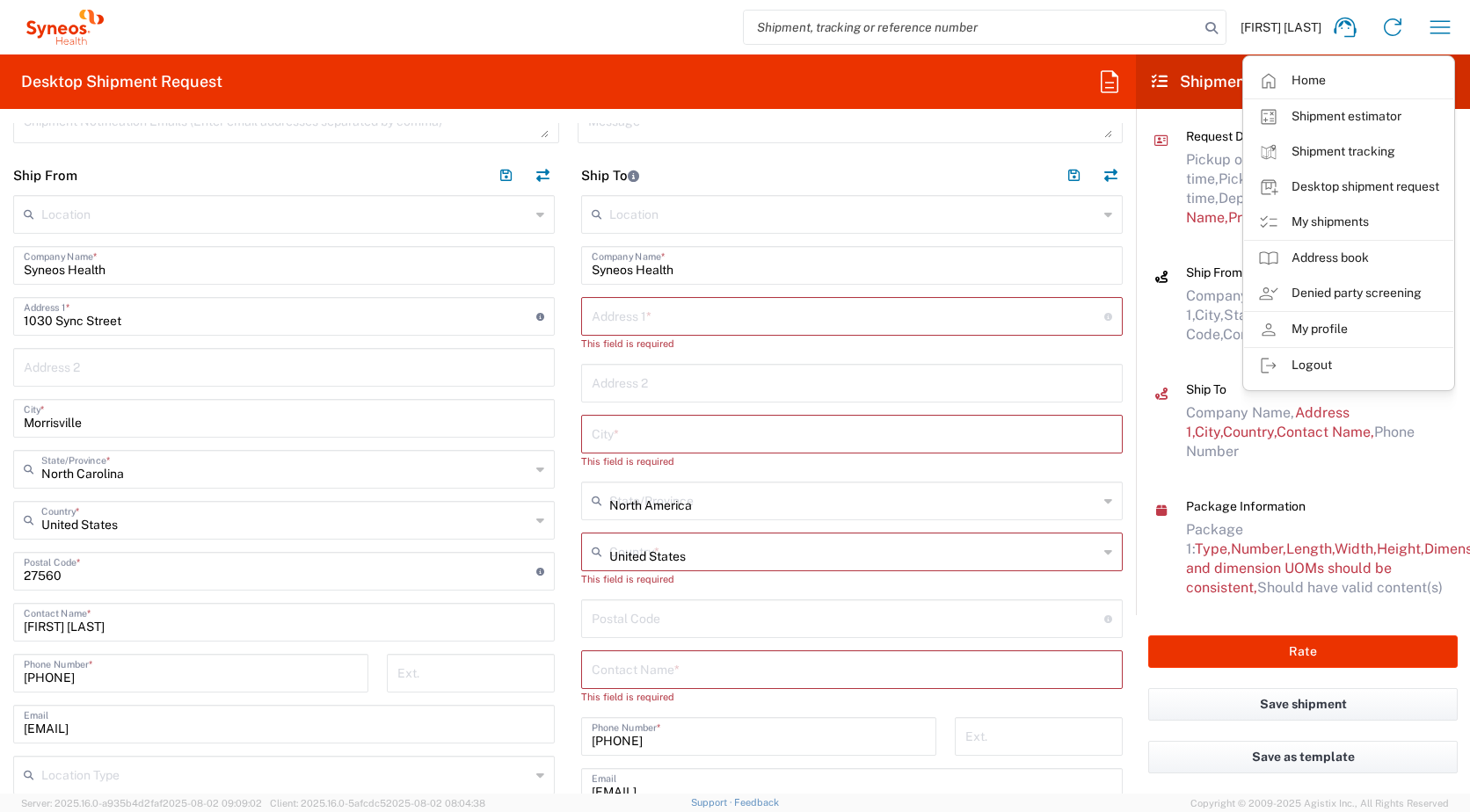 type 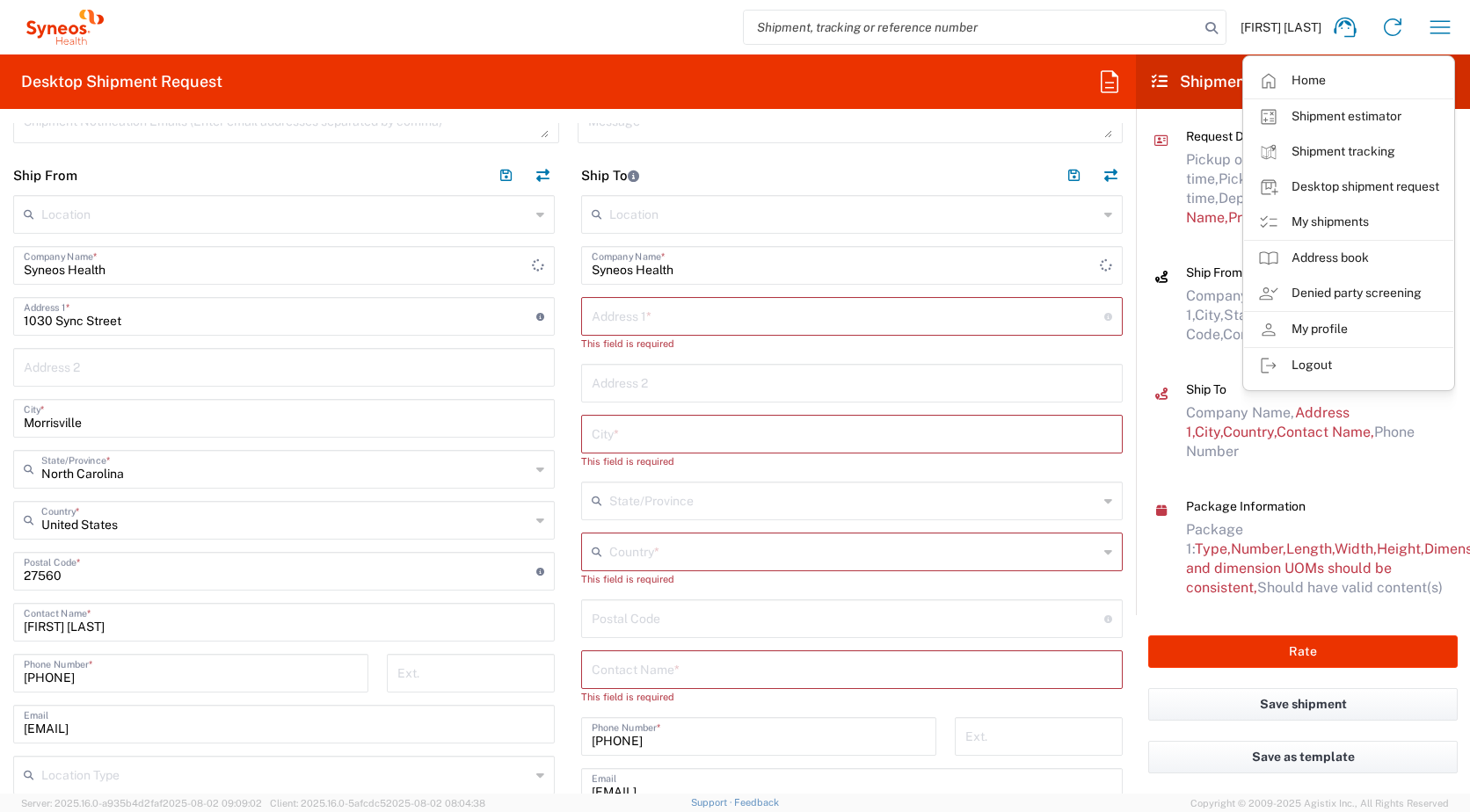 scroll, scrollTop: 0, scrollLeft: 0, axis: both 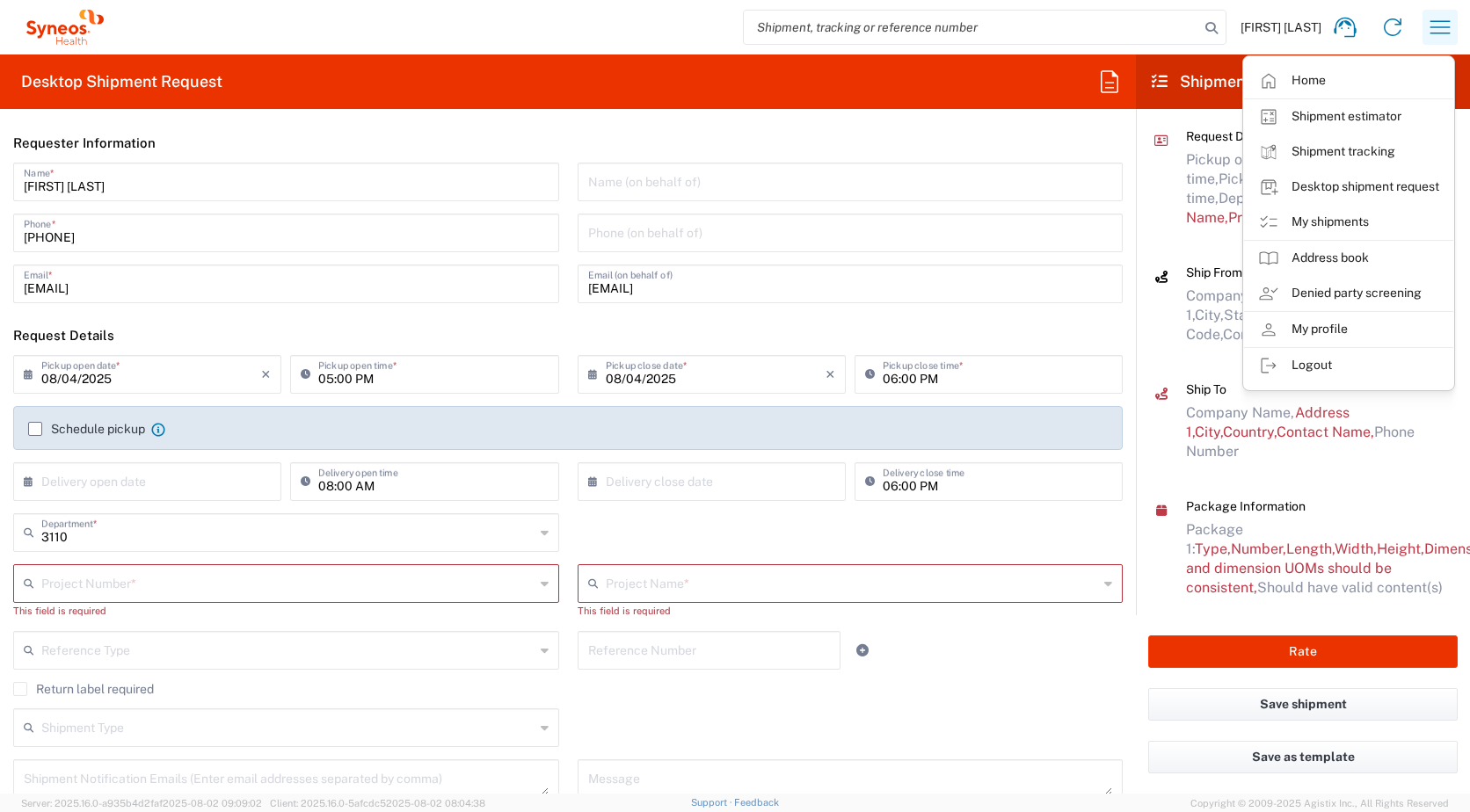 click 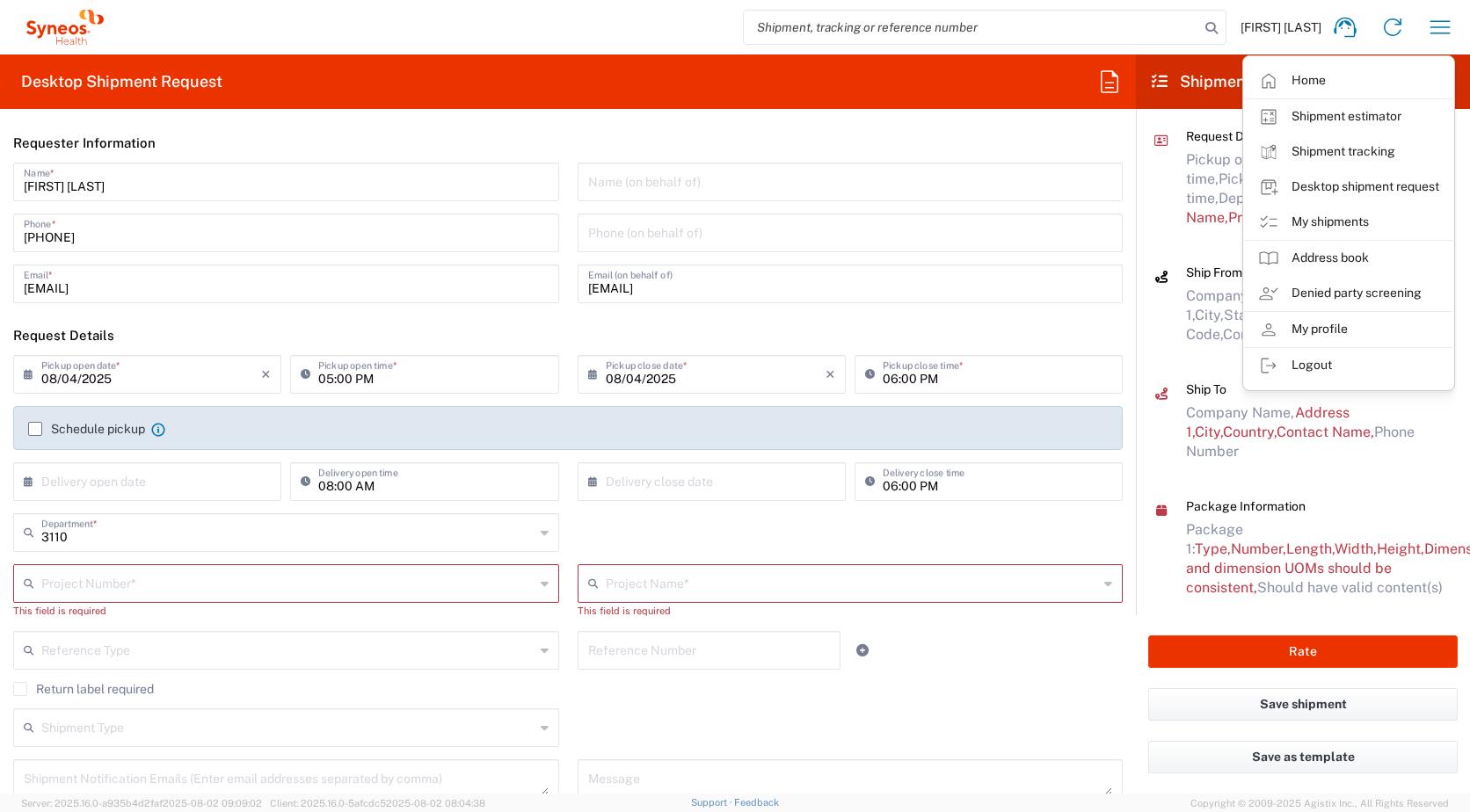 click on "My profile" 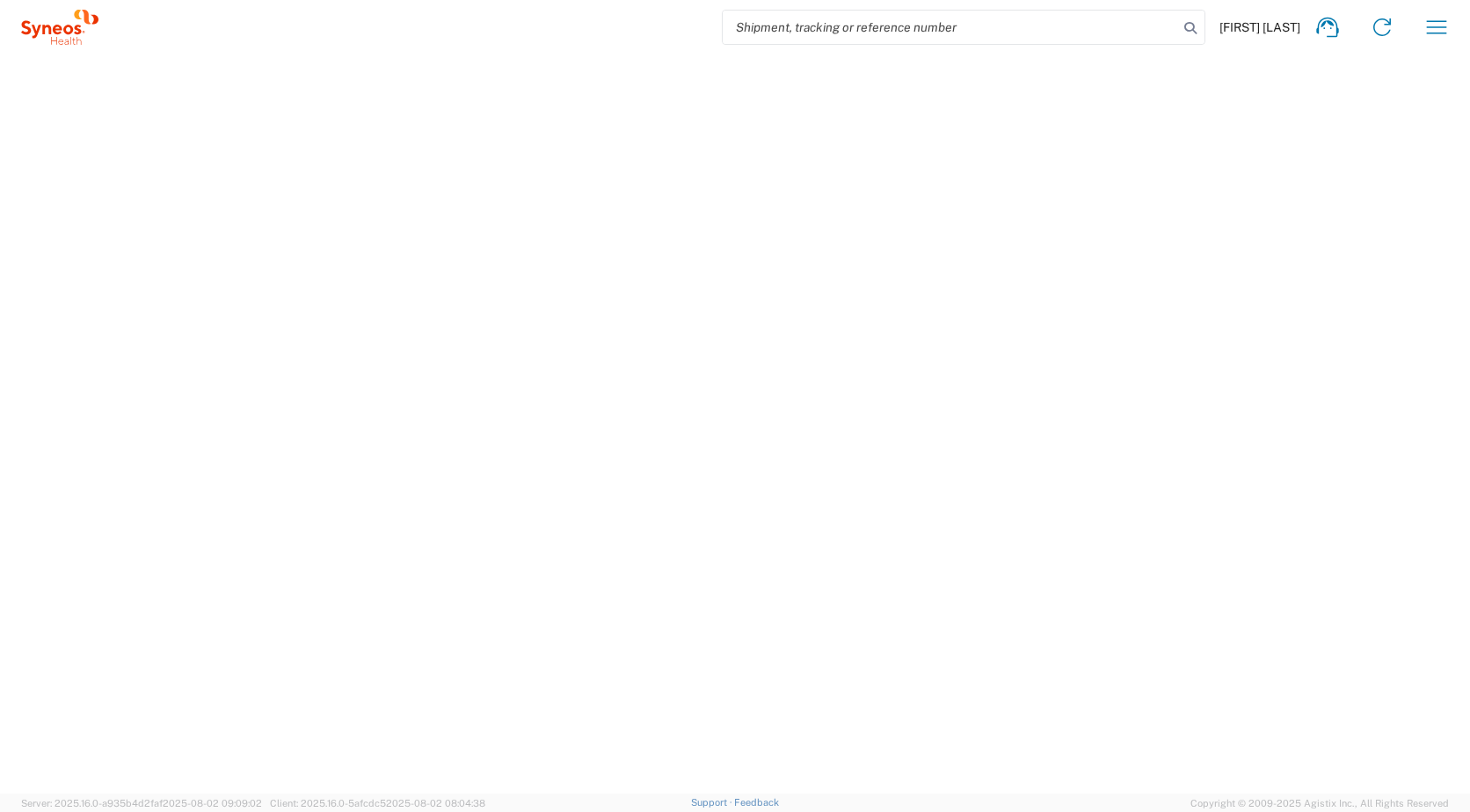 select on "NC" 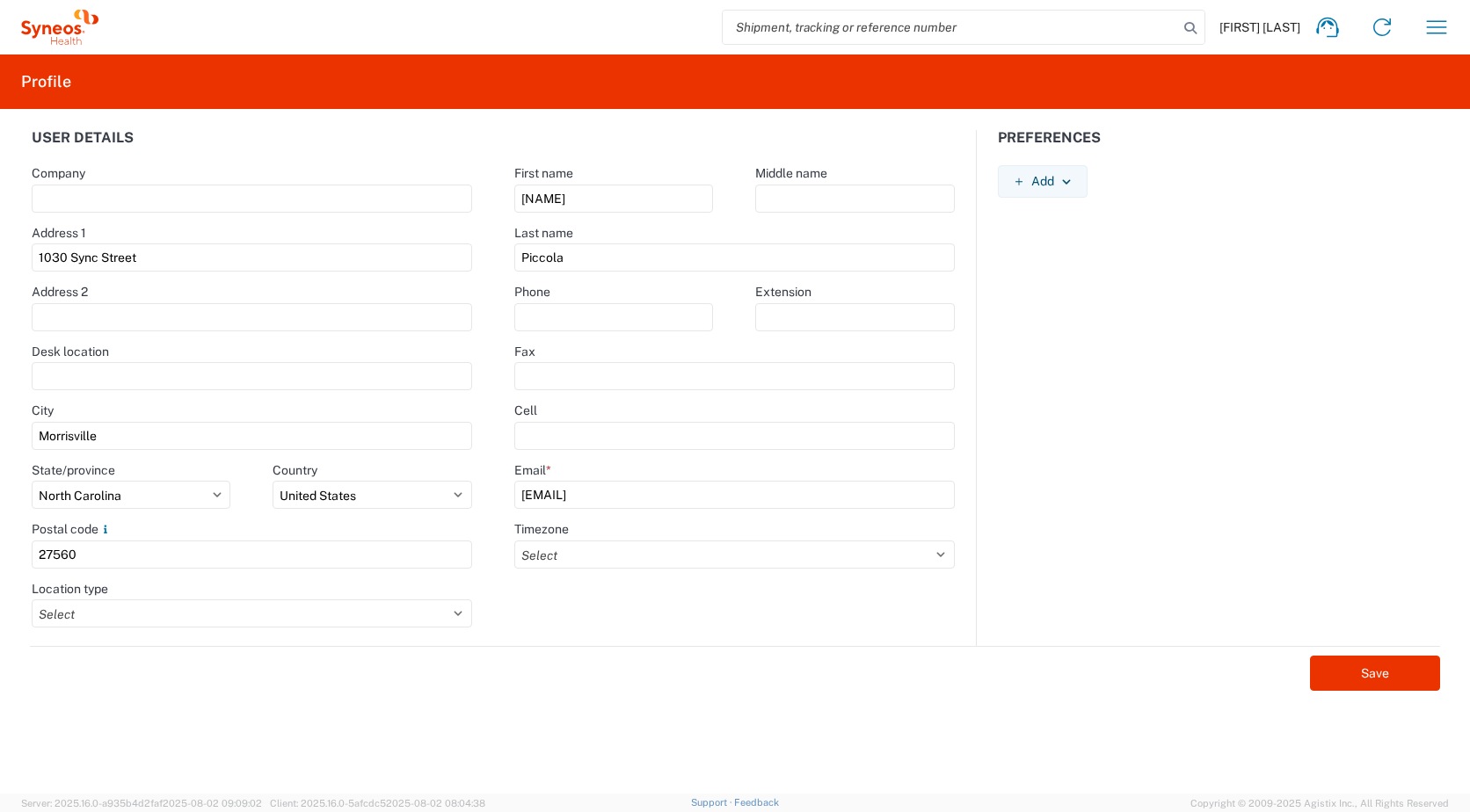 drag, startPoint x: 146, startPoint y: 259, endPoint x: 8, endPoint y: 304, distance: 145.15164 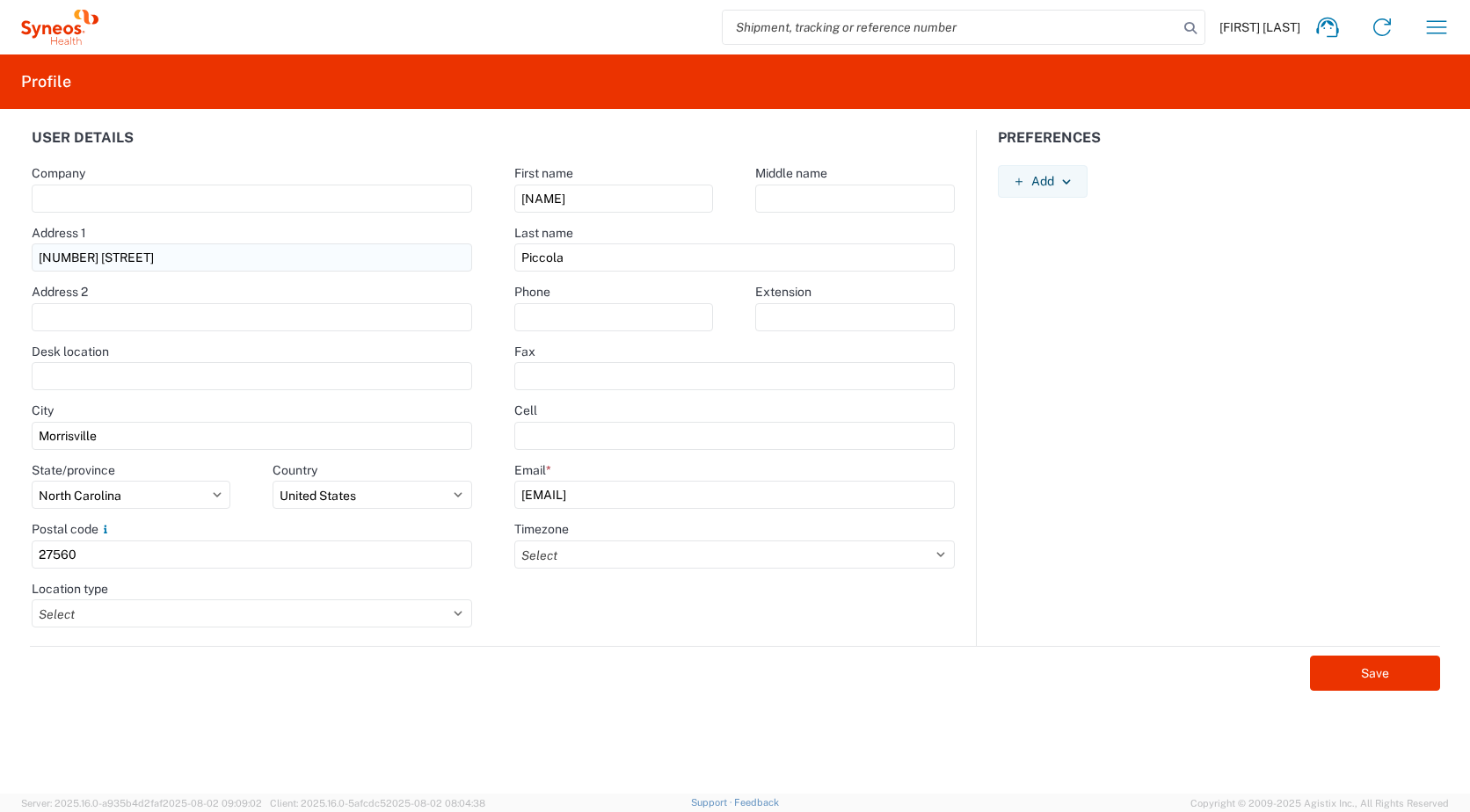 type on "141 [STREET]" 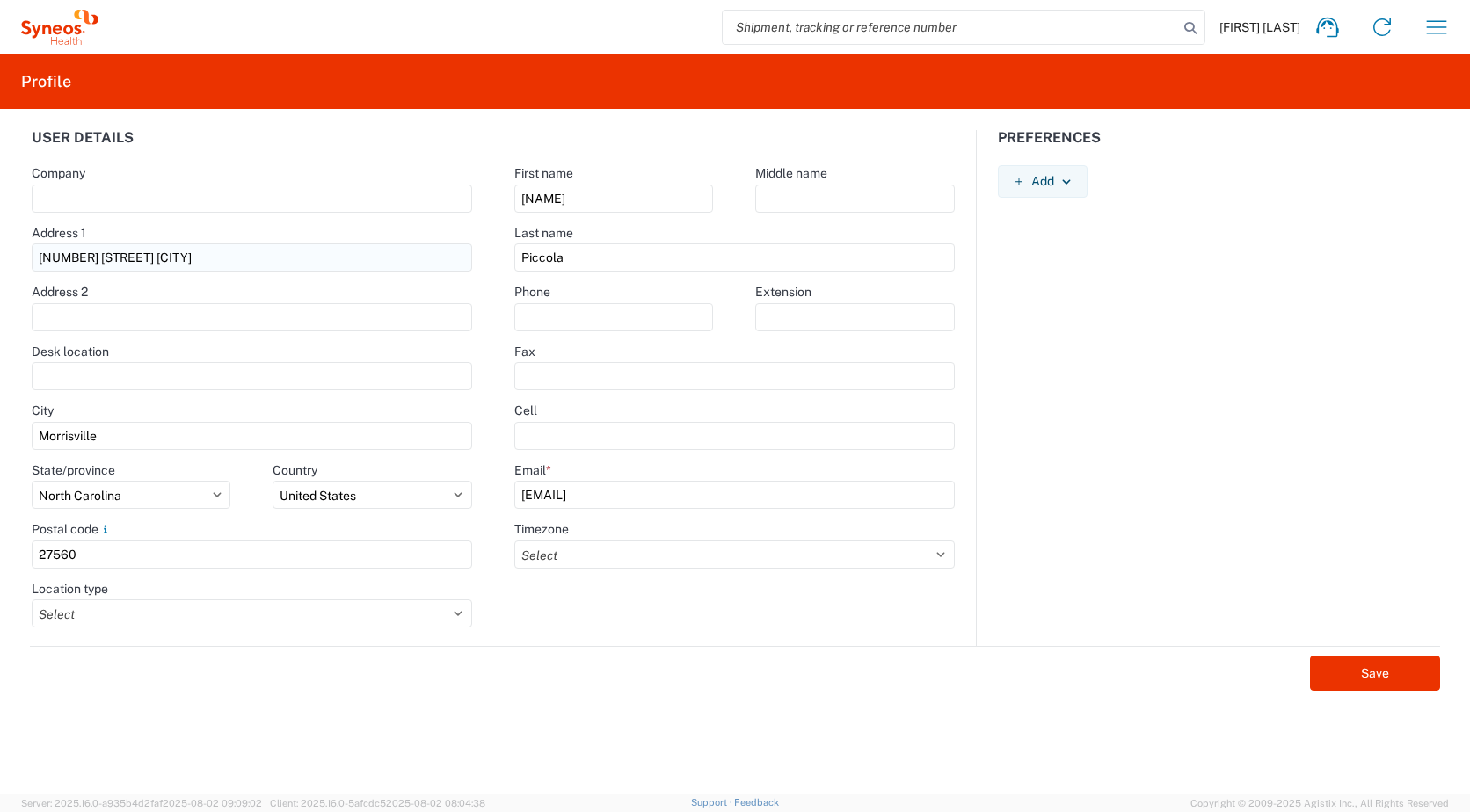 type on "Syneos Health" 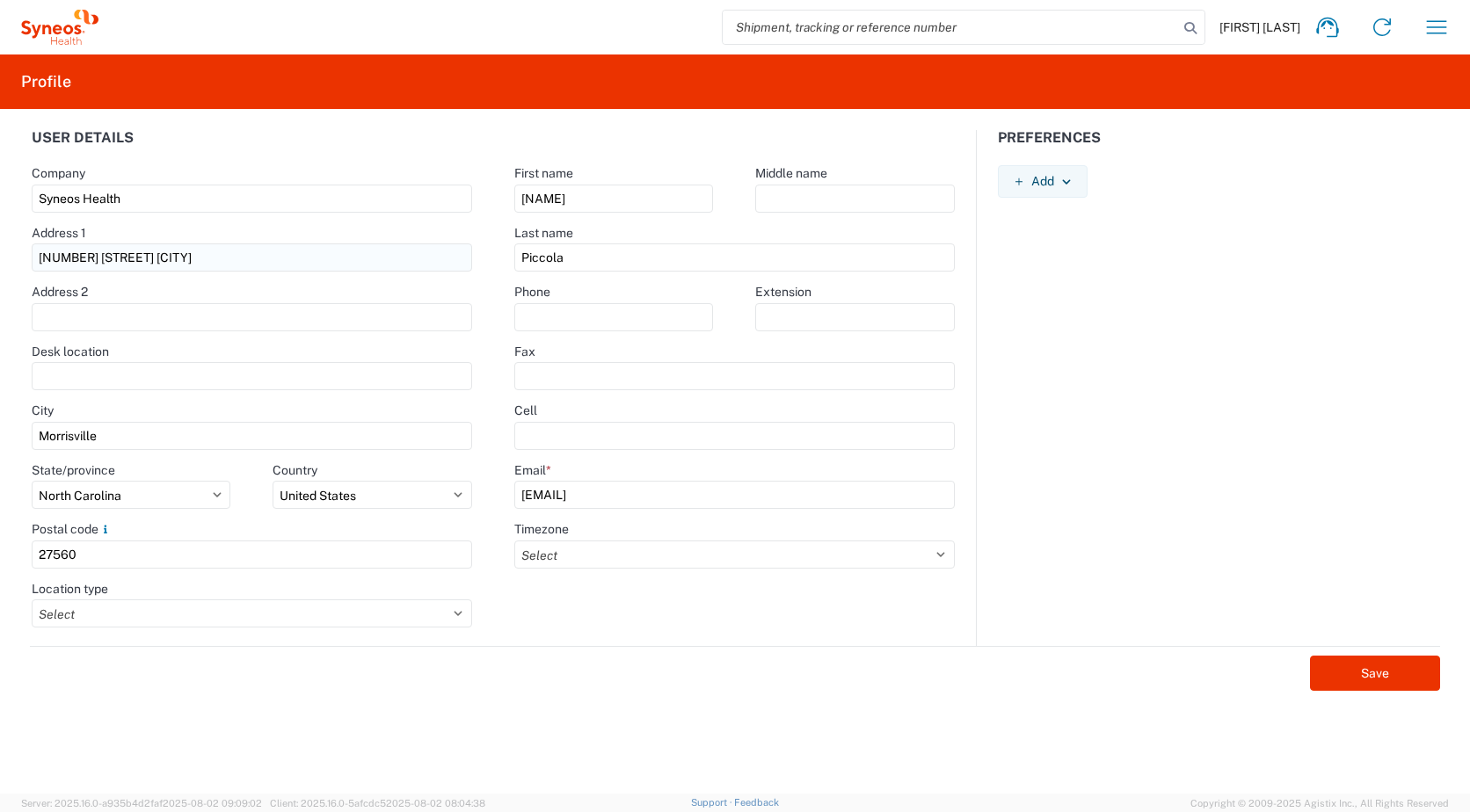 select on "NJ" 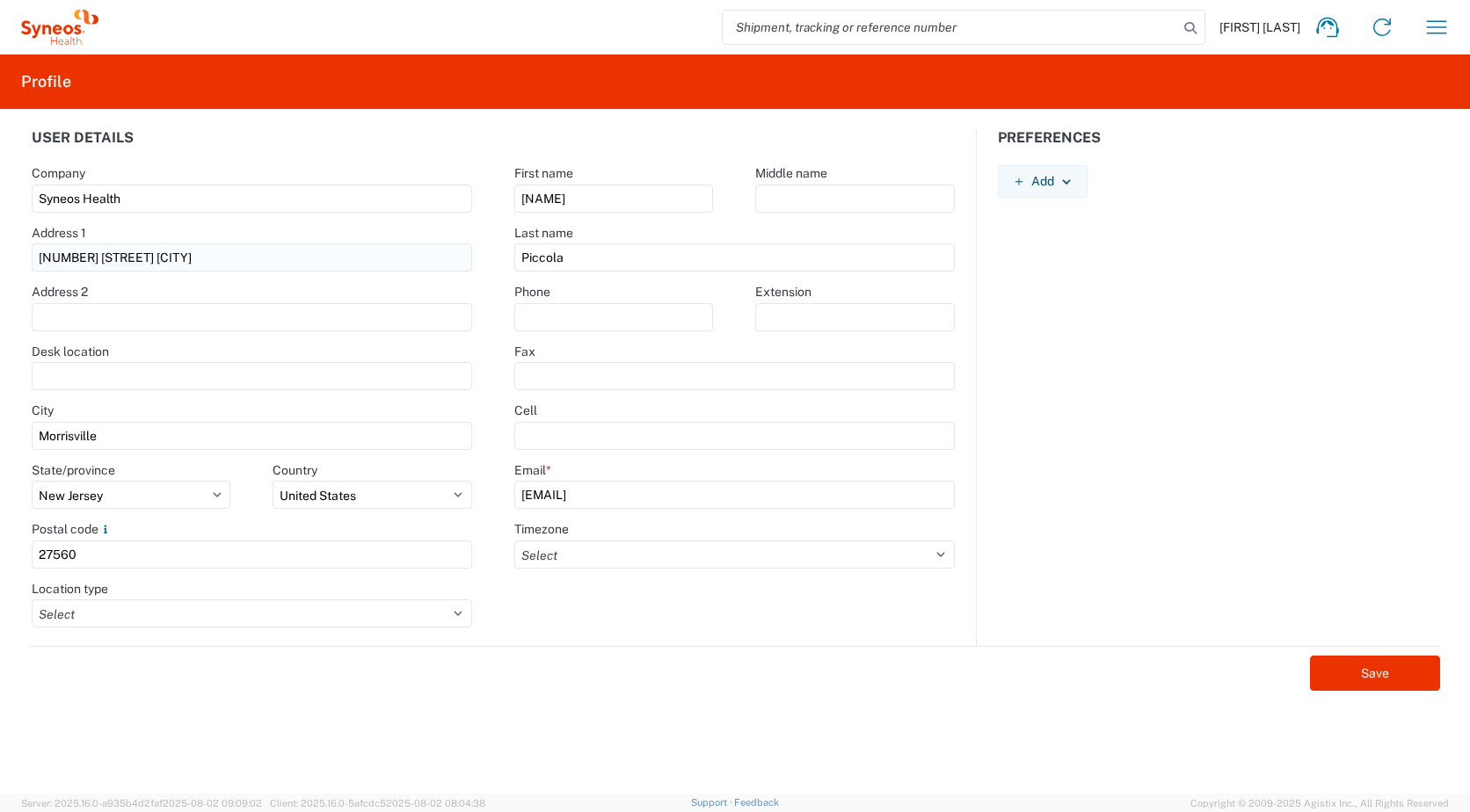 type on "[PHONE]" 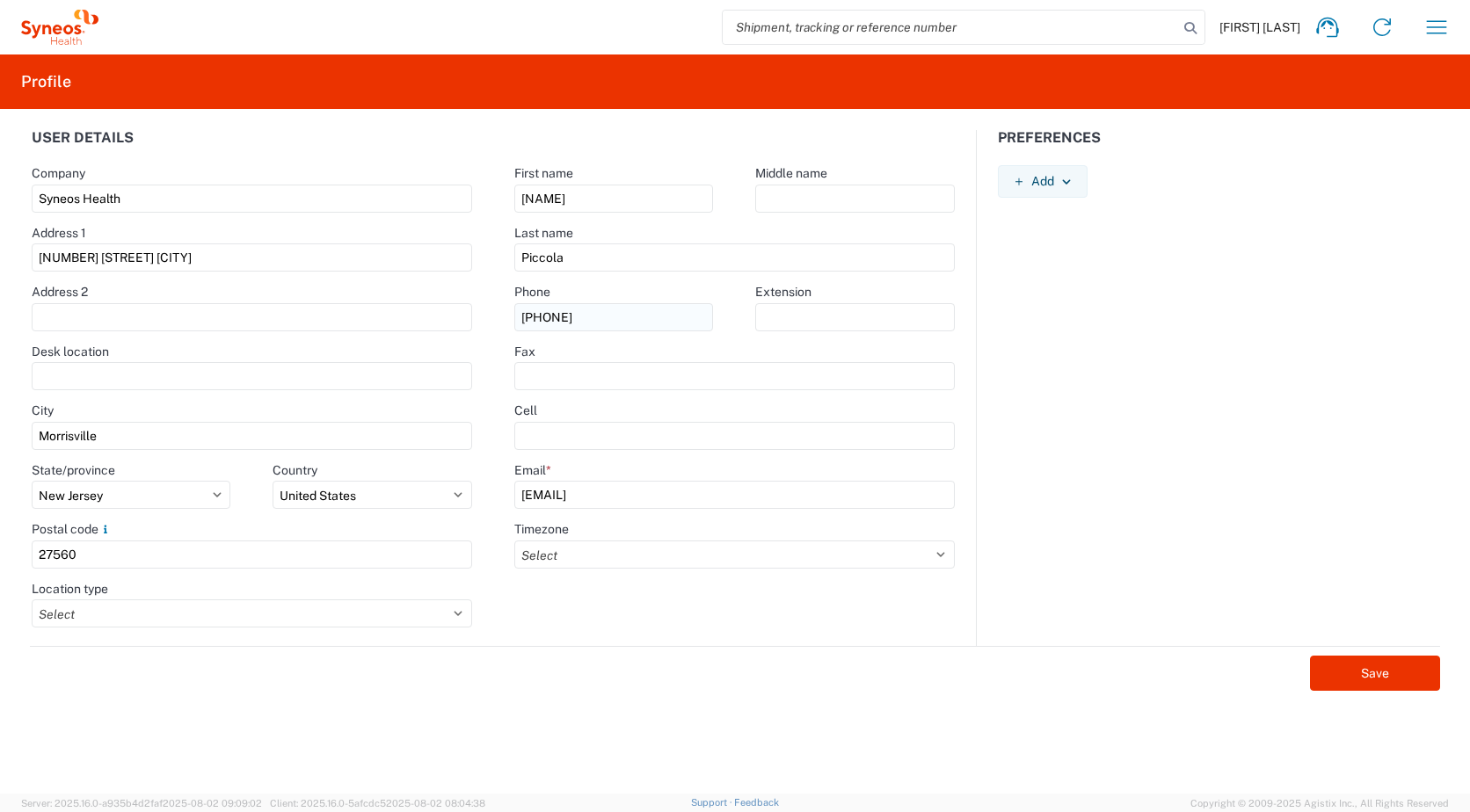 click on "[PHONE]" 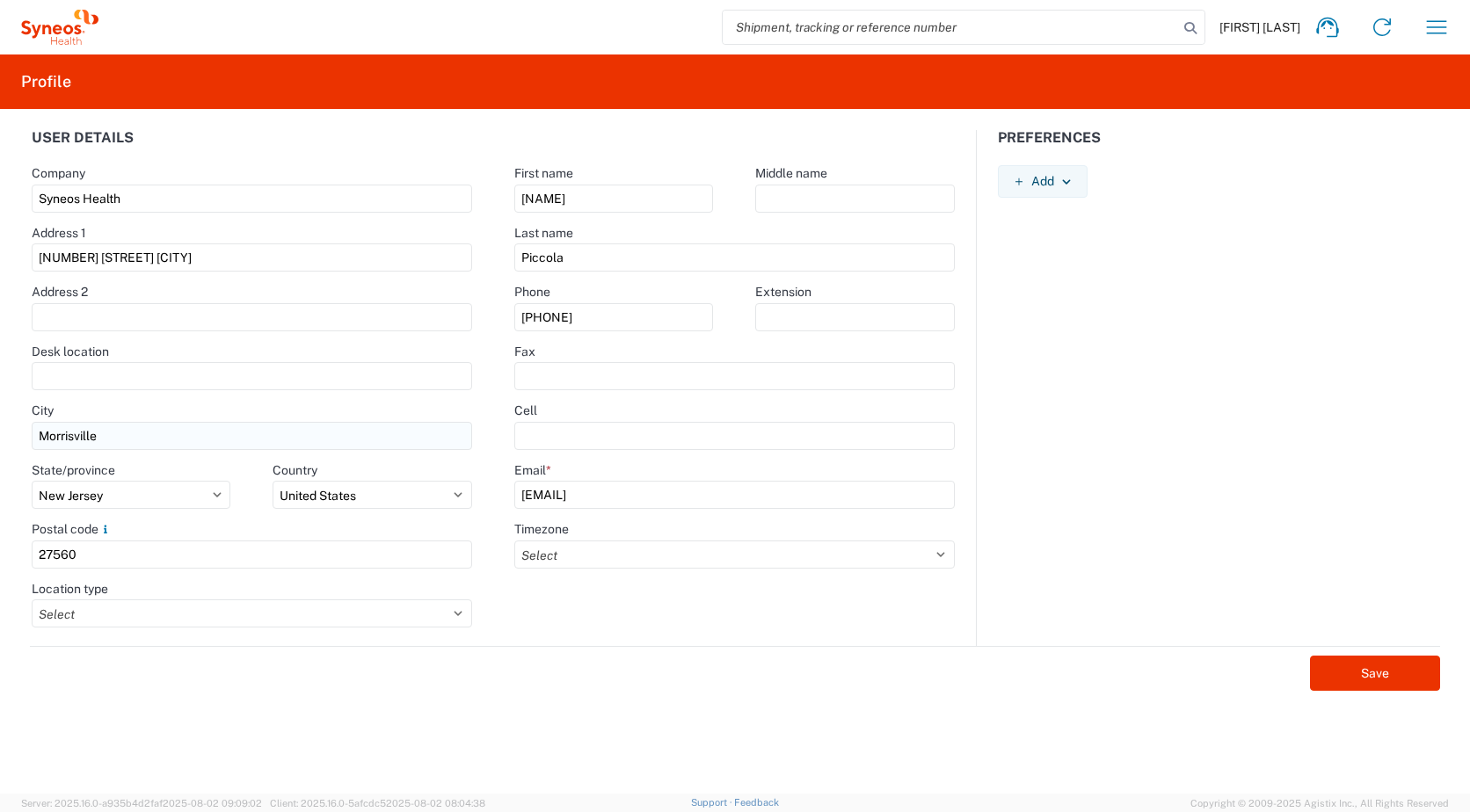 click on "Morrisville" 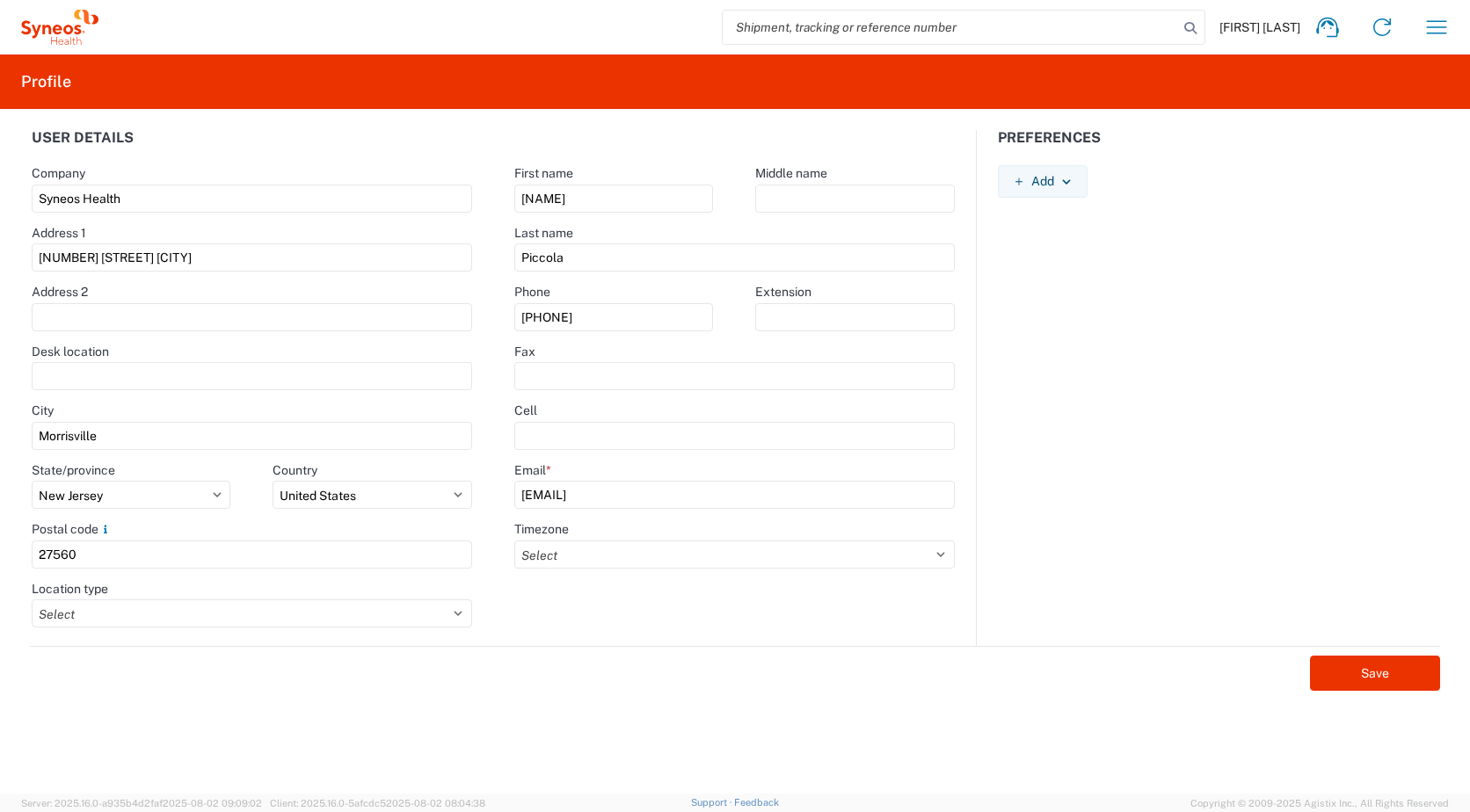 drag, startPoint x: 97, startPoint y: 435, endPoint x: 21, endPoint y: 426, distance: 76.531039 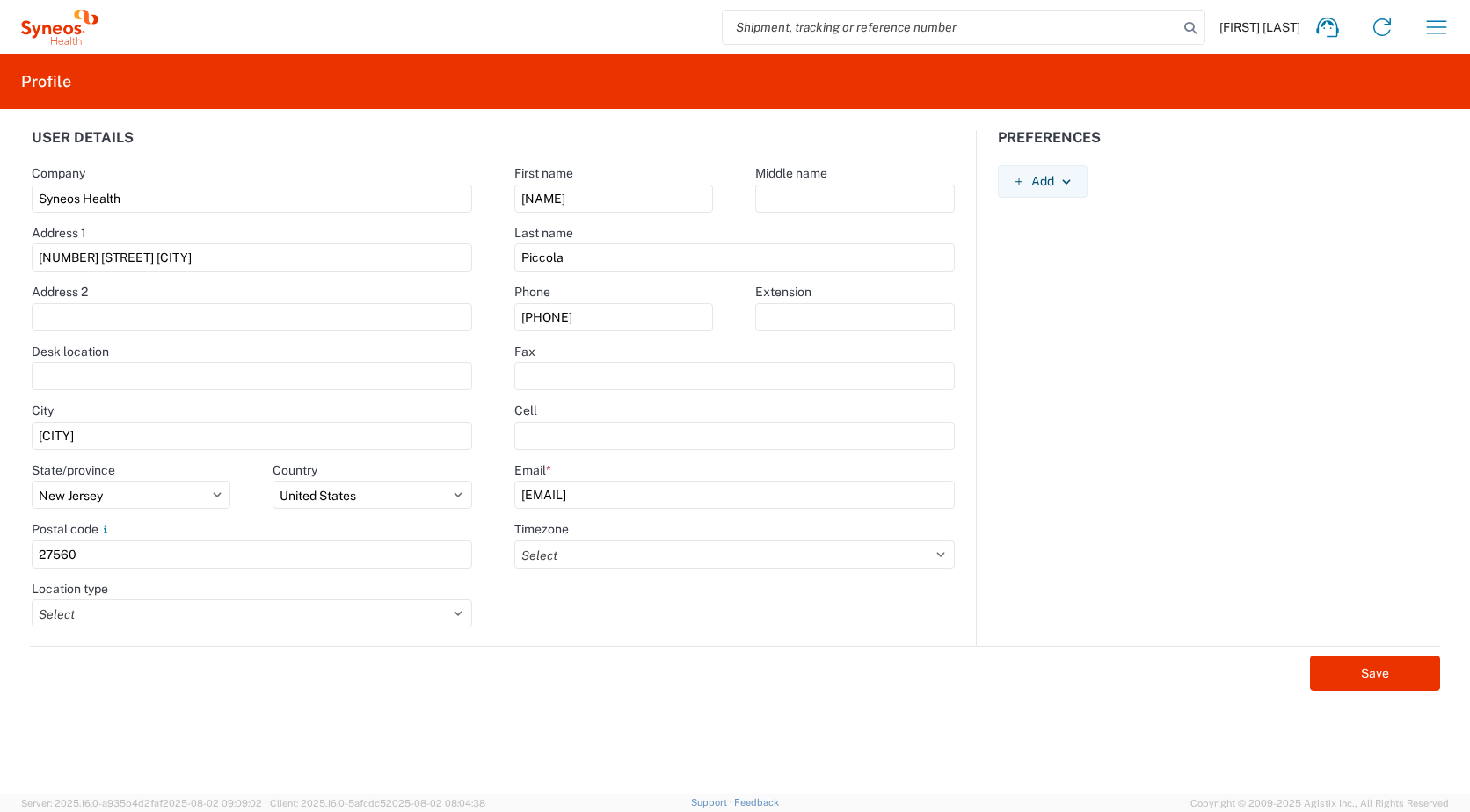 type on "[CITY]" 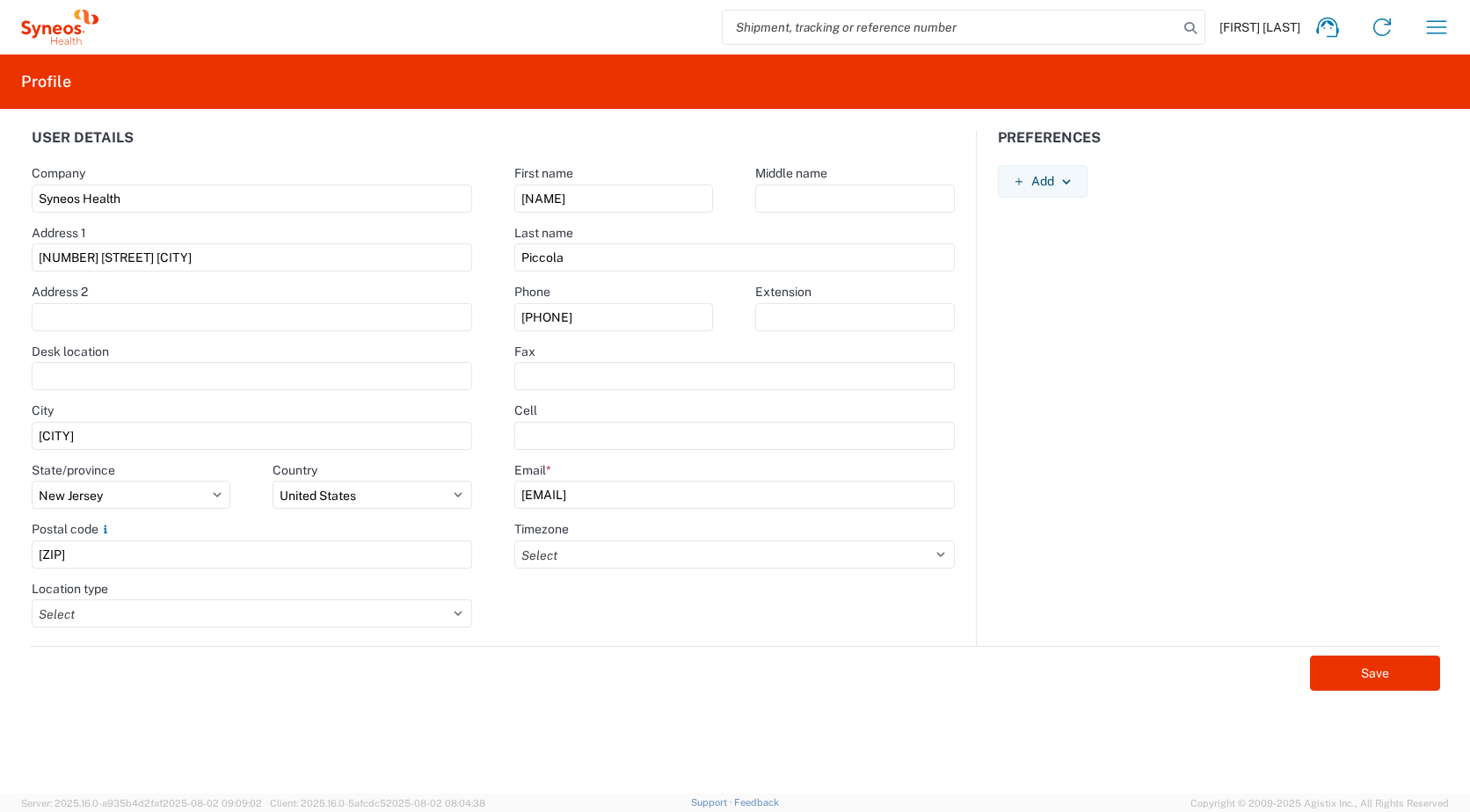 type on "[ZIP]" 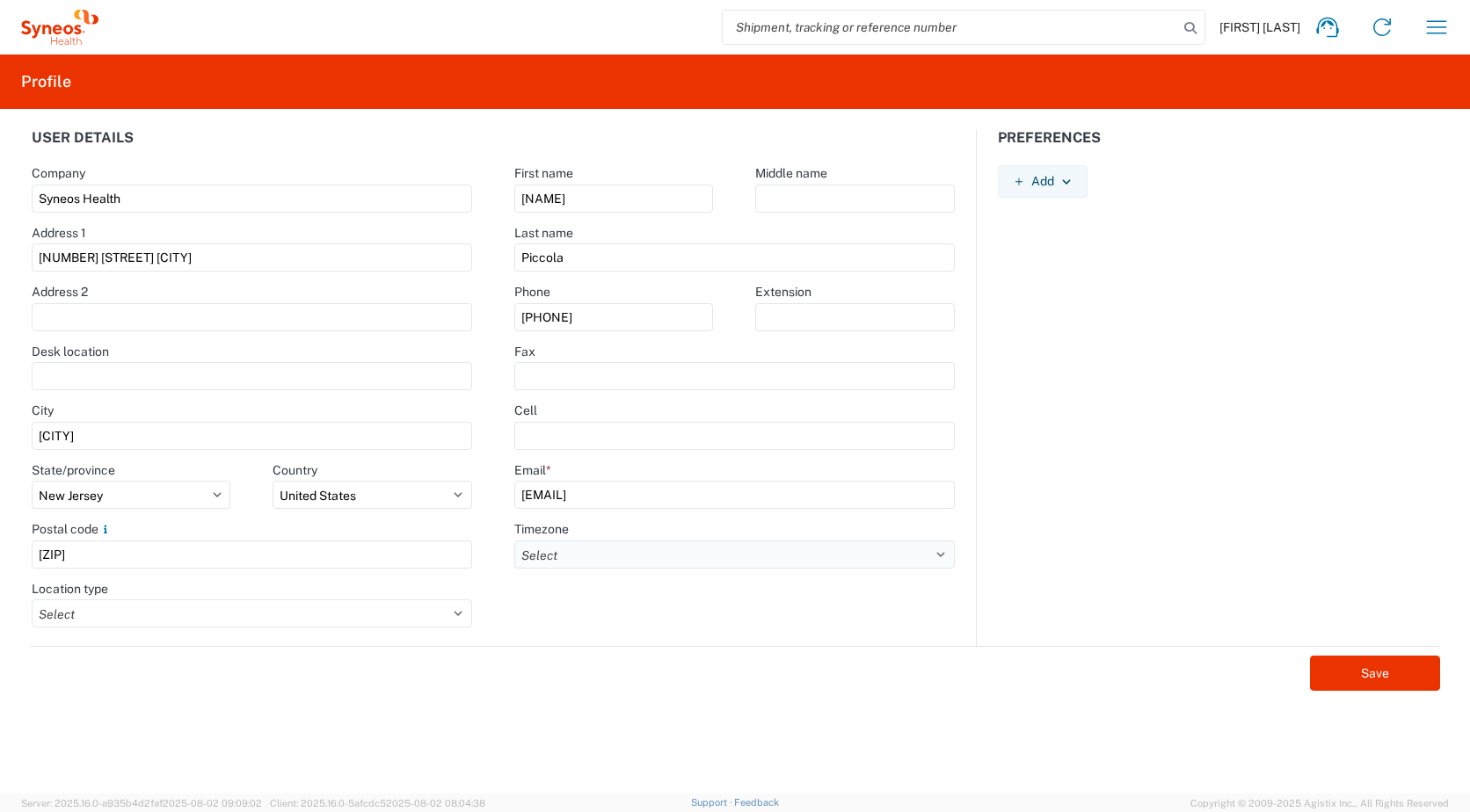 click on "Select ACT AET AGT ART AST Africa/Abidjan Africa/Accra Africa/Addis_Ababa Africa/Algiers Africa/Asmara Africa/Asmera Africa/Bamako Africa/Bangui Africa/Banjul Africa/Bissau Africa/Blantyre Africa/Brazzaville Africa/Bujumbura Africa/Cairo Africa/Casablanca Africa/Ceuta Africa/Conakry Africa/Dakar Africa/Dar_es_Salaam Africa/Djibouti Africa/Douala Africa/El_Aaiun Africa/Freetown Africa/Gaborone Africa/Harare Africa/Johannesburg Africa/Juba Africa/Kampala Africa/Khartoum Africa/Kigali Africa/Kinshasa Africa/Lagos Africa/Libreville Africa/Lome Africa/Luanda Africa/Lubumbashi Africa/Lusaka Africa/Malabo Africa/Maputo Africa/Maseru Africa/Mbabane Africa/Mogadishu Africa/Monrovia Africa/Nairobi Africa/Ndjamena Africa/Niamey Africa/Nouakchott Africa/Ouagadougou Africa/Porto-Novo Africa/Sao_Tome Africa/Timbuktu Africa/Tripoli Africa/Tunis Africa/Windhoek America/Adak America/Anchorage America/Anguilla America/Antigua America/Araguaina America/Argentina/Buenos_Aires America/Argentina/Catamarca America/Argentina/Cordoba" 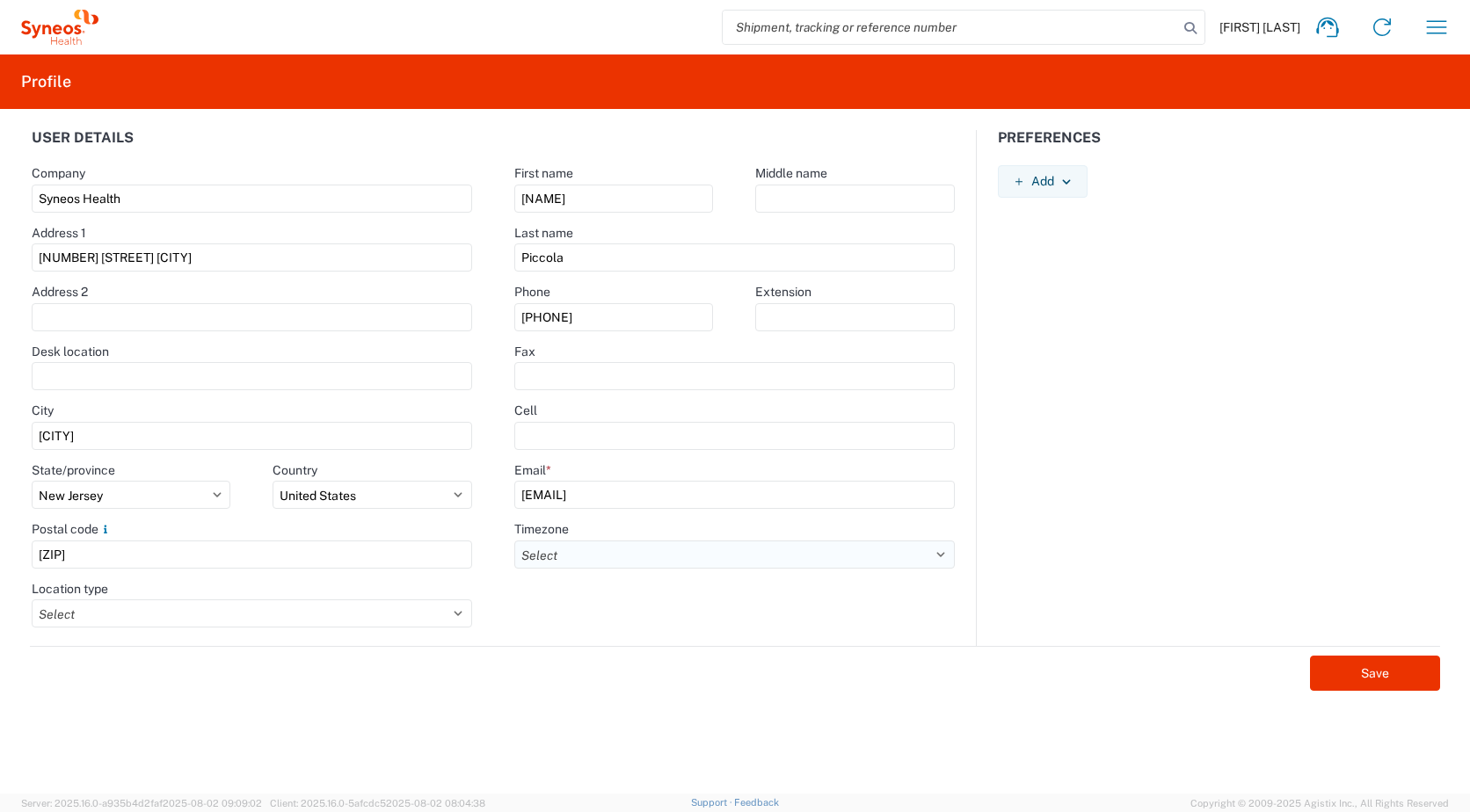 select on "EST" 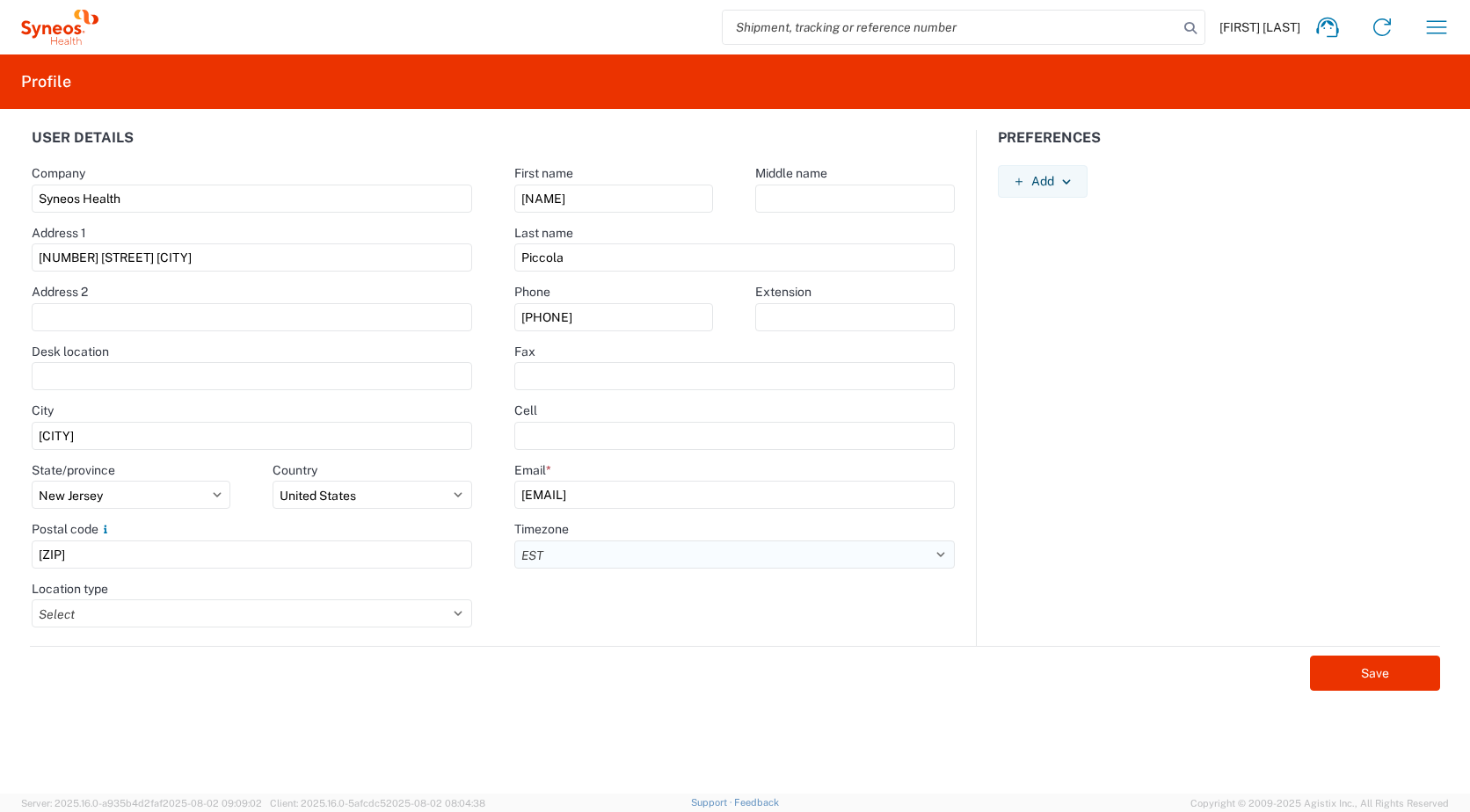 click on "Select ACT AET AGT ART AST Africa/Abidjan Africa/Accra Africa/Addis_Ababa Africa/Algiers Africa/Asmara Africa/Asmera Africa/Bamako Africa/Bangui Africa/Banjul Africa/Bissau Africa/Blantyre Africa/Brazzaville Africa/Bujumbura Africa/Cairo Africa/Casablanca Africa/Ceuta Africa/Conakry Africa/Dakar Africa/Dar_es_Salaam Africa/Djibouti Africa/Douala Africa/El_Aaiun Africa/Freetown Africa/Gaborone Africa/Harare Africa/Johannesburg Africa/Juba Africa/Kampala Africa/Khartoum Africa/Kigali Africa/Kinshasa Africa/Lagos Africa/Libreville Africa/Lome Africa/Luanda Africa/Lubumbashi Africa/Lusaka Africa/Malabo Africa/Maputo Africa/Maseru Africa/Mbabane Africa/Mogadishu Africa/Monrovia Africa/Nairobi Africa/Ndjamena Africa/Niamey Africa/Nouakchott Africa/Ouagadougou Africa/Porto-Novo Africa/Sao_Tome Africa/Timbuktu Africa/Tripoli Africa/Tunis Africa/Windhoek America/Adak America/Anchorage America/Anguilla America/Antigua America/Araguaina America/Argentina/Buenos_Aires America/Argentina/Catamarca America/Argentina/Cordoba" 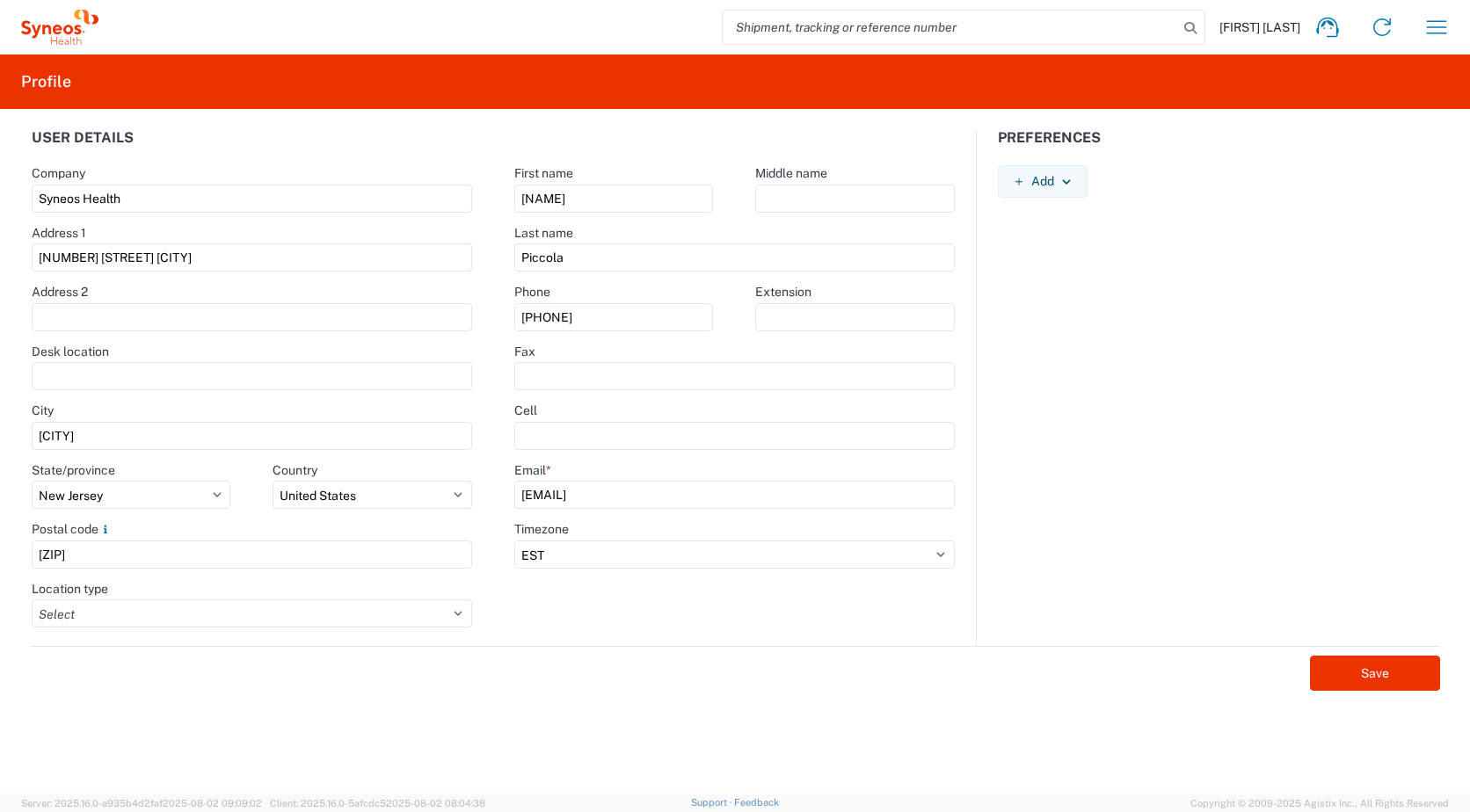 click on "Save" 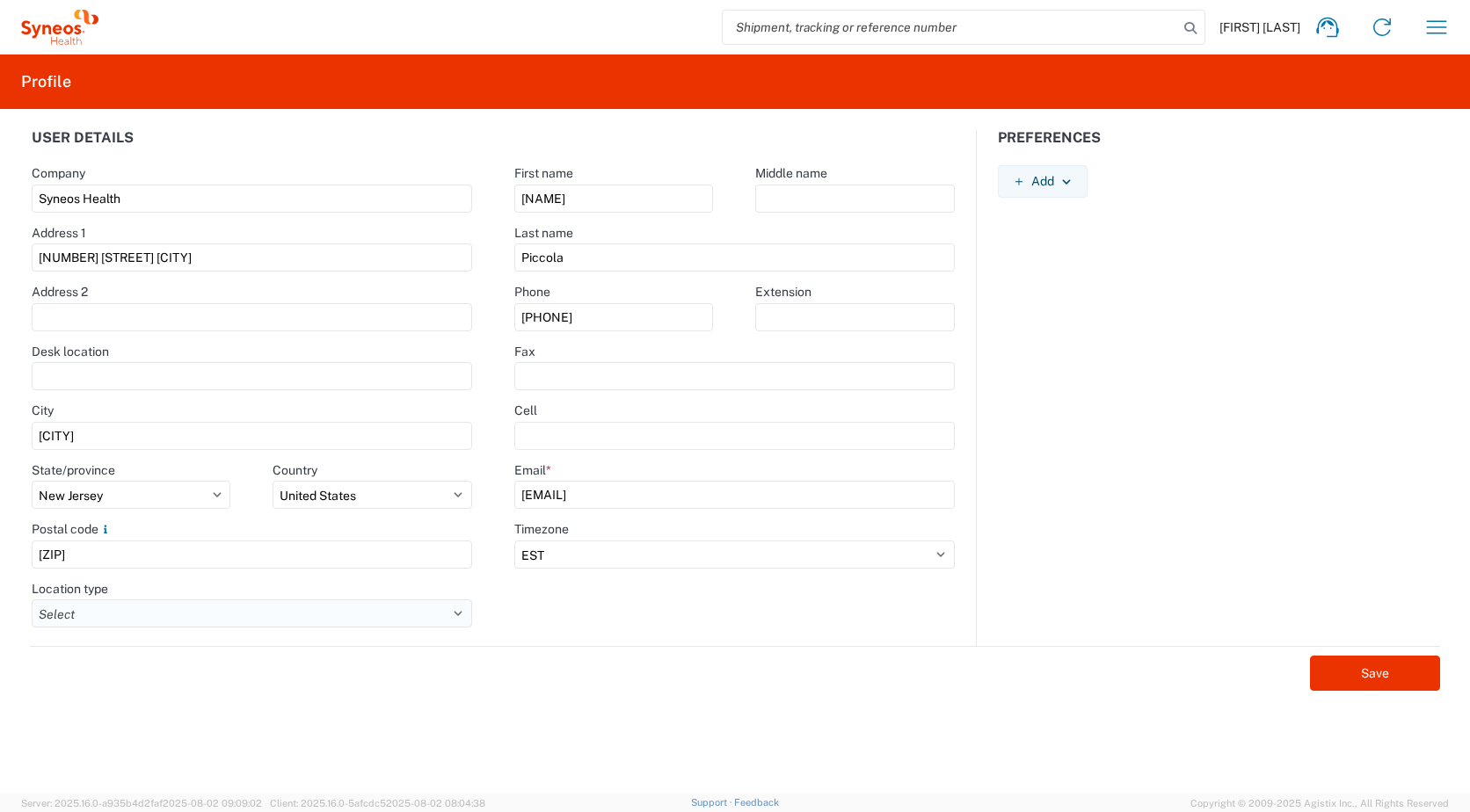 click on "Select Business No Loading Dock Business (General) Business with Loading Dock Construction Site Convention Center Dock/Wharf/Pier Residential/Home Hotel Hospital Landfill Mall Military Base Other Quarry School/University Unknown address type" 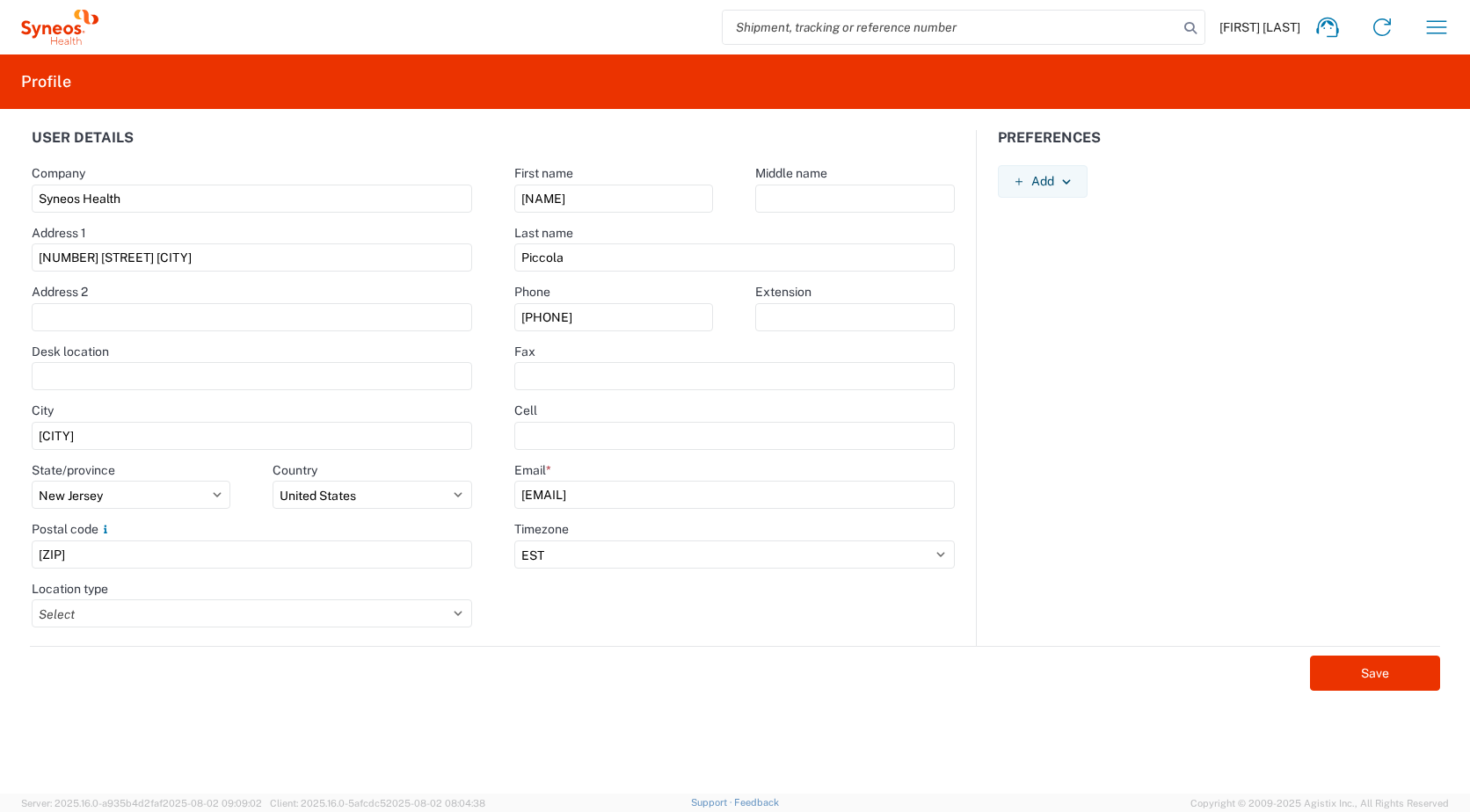 select on "HOME" 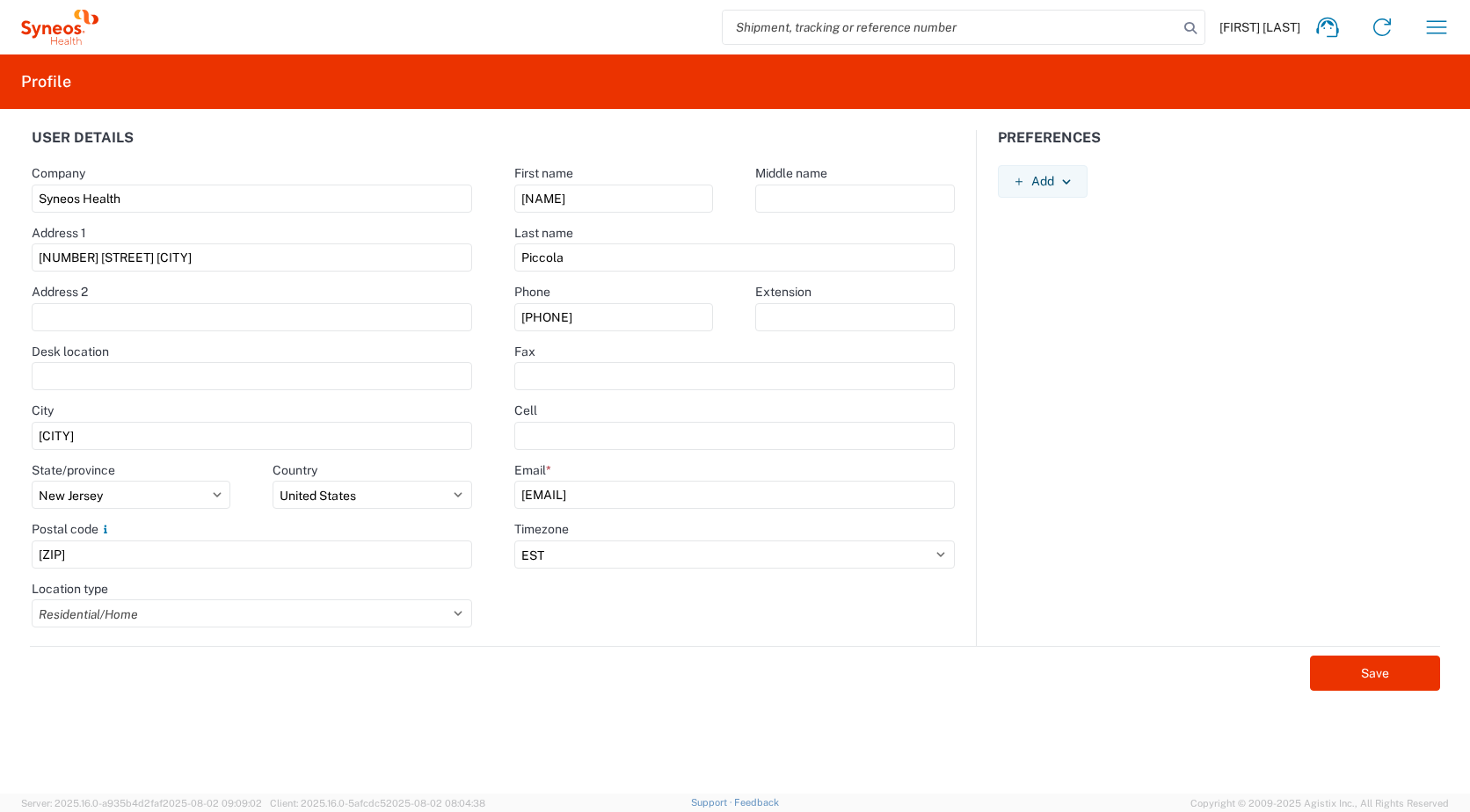 click on "Select Business No Loading Dock Business (General) Business with Loading Dock Construction Site Convention Center Dock/Wharf/Pier Residential/Home Hotel Hospital Landfill Mall Military Base Other Quarry School/University Unknown address type" 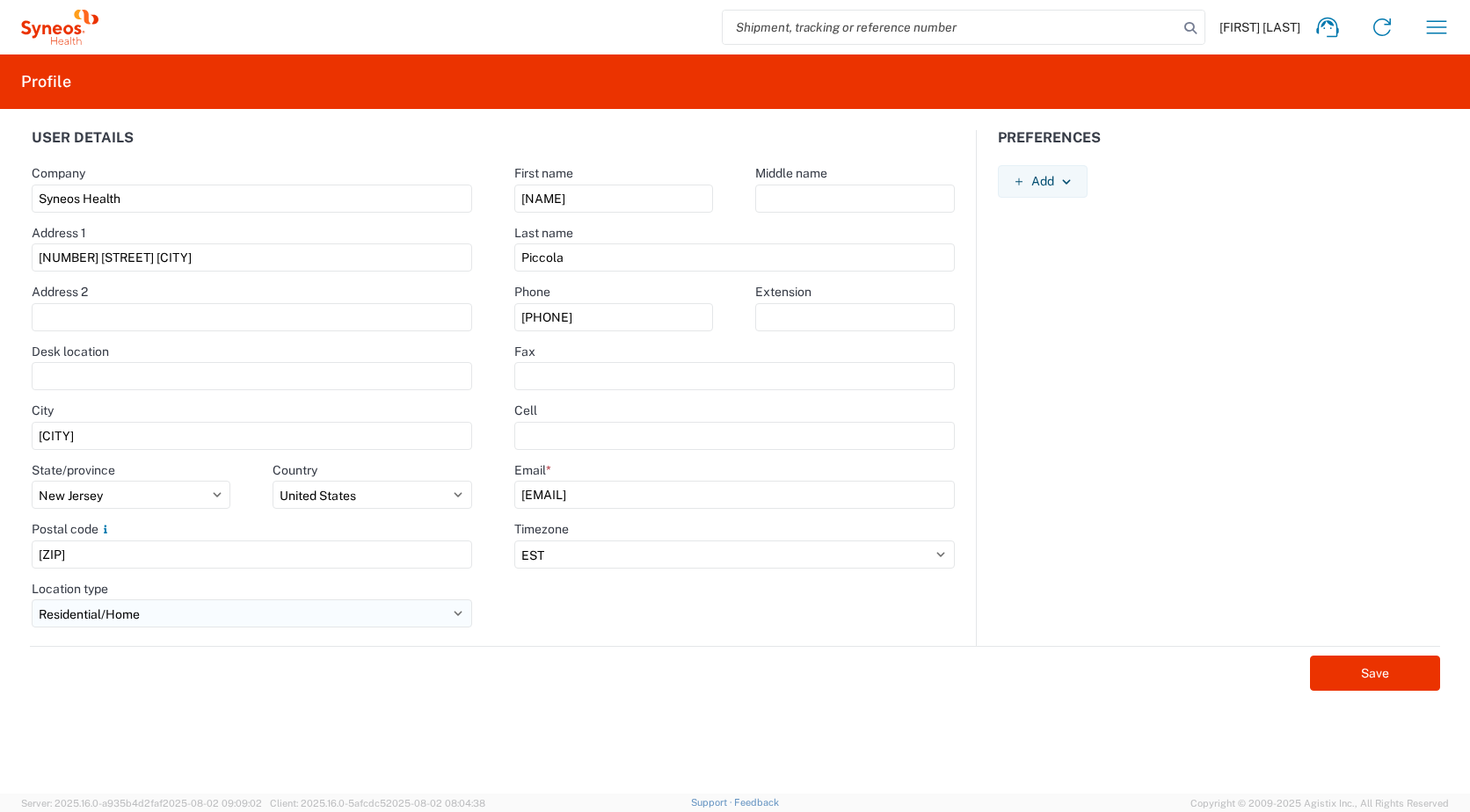 click on "Select Business No Loading Dock Business (General) Business with Loading Dock Construction Site Convention Center Dock/Wharf/Pier Residential/Home Hotel Hospital Landfill Mall Military Base Other Quarry School/University Unknown address type" 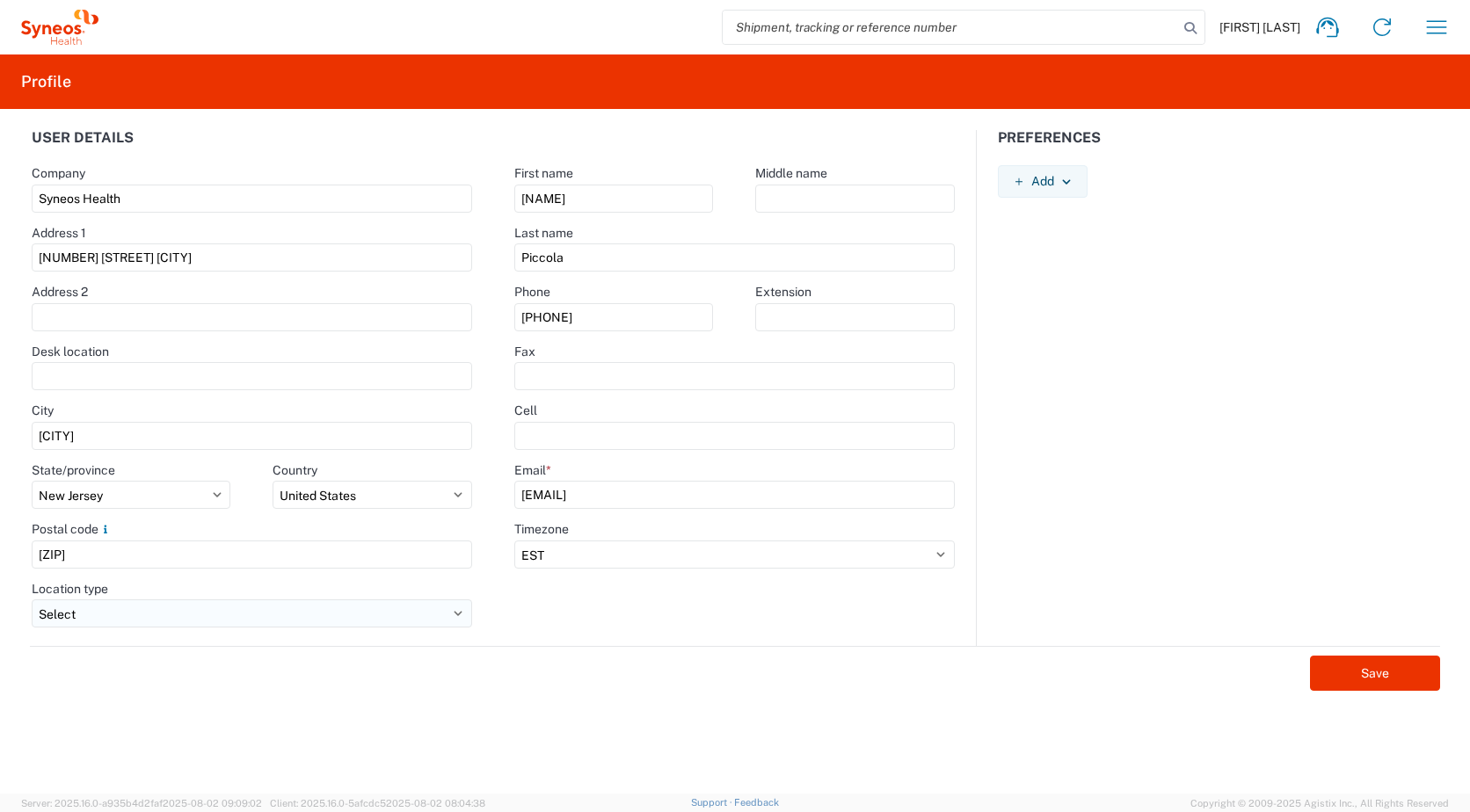 click on "Select Business No Loading Dock Business (General) Business with Loading Dock Construction Site Convention Center Dock/Wharf/Pier Residential/Home Hotel Hospital Landfill Mall Military Base Other Quarry School/University Unknown address type" 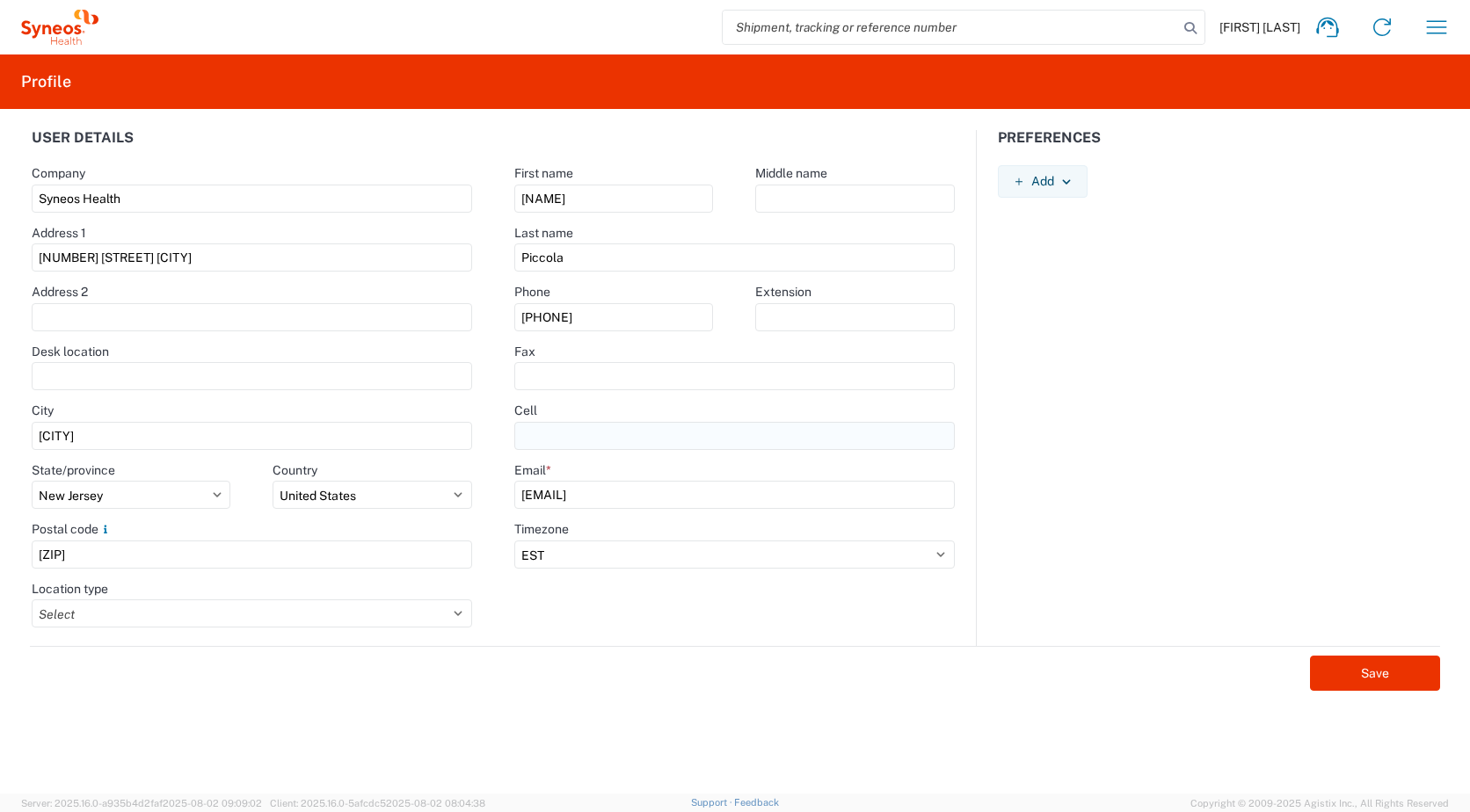 click 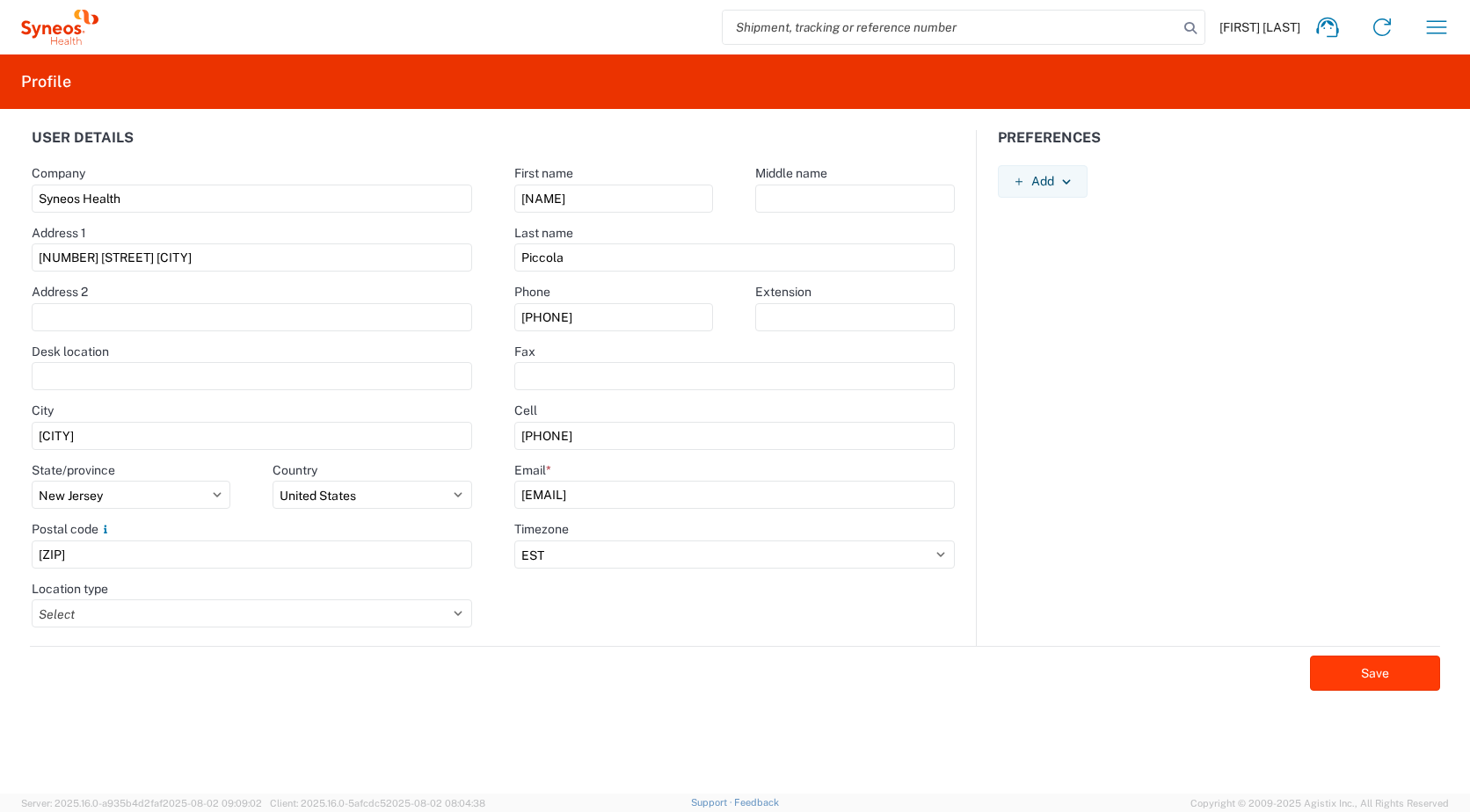 type on "[PHONE]" 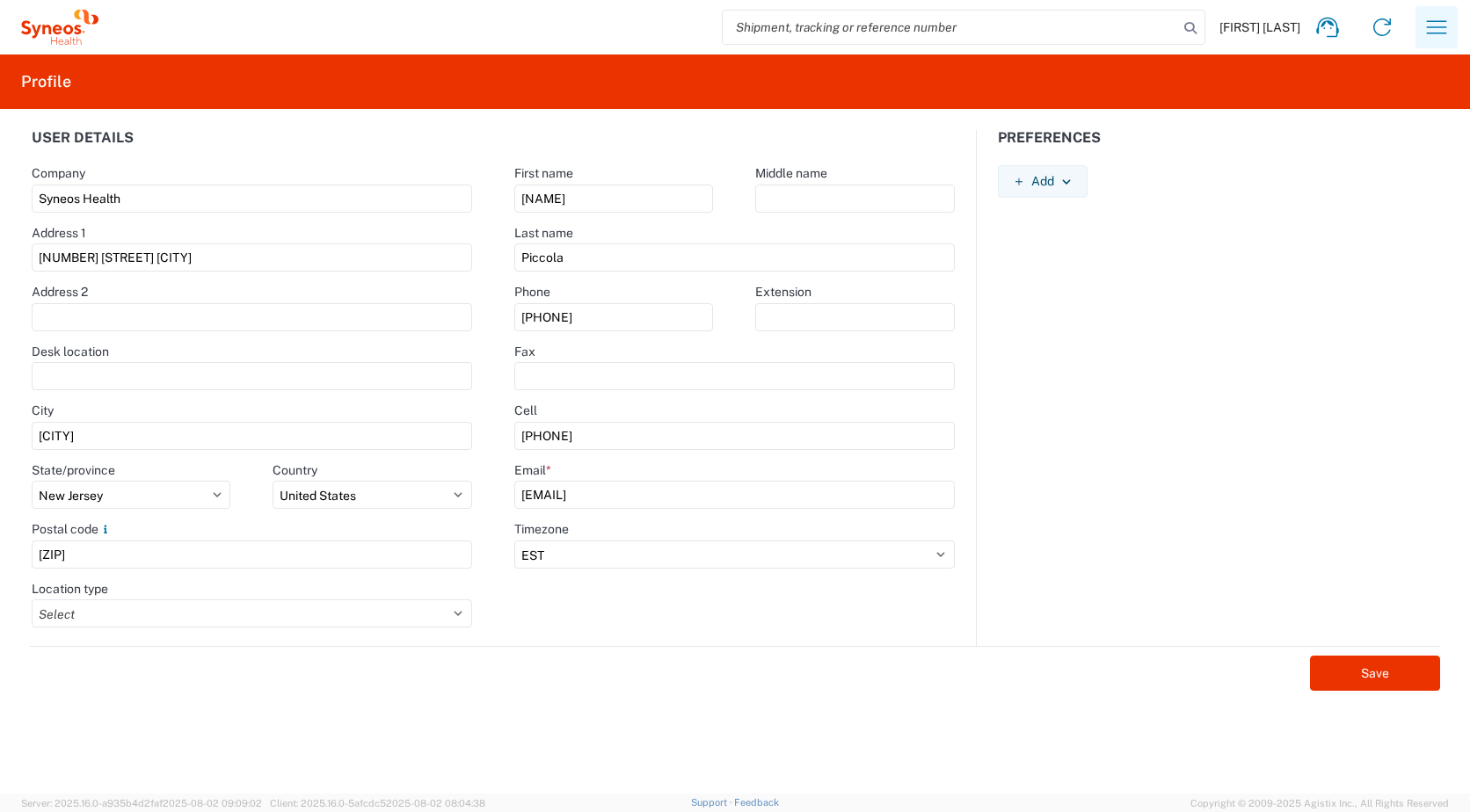 click 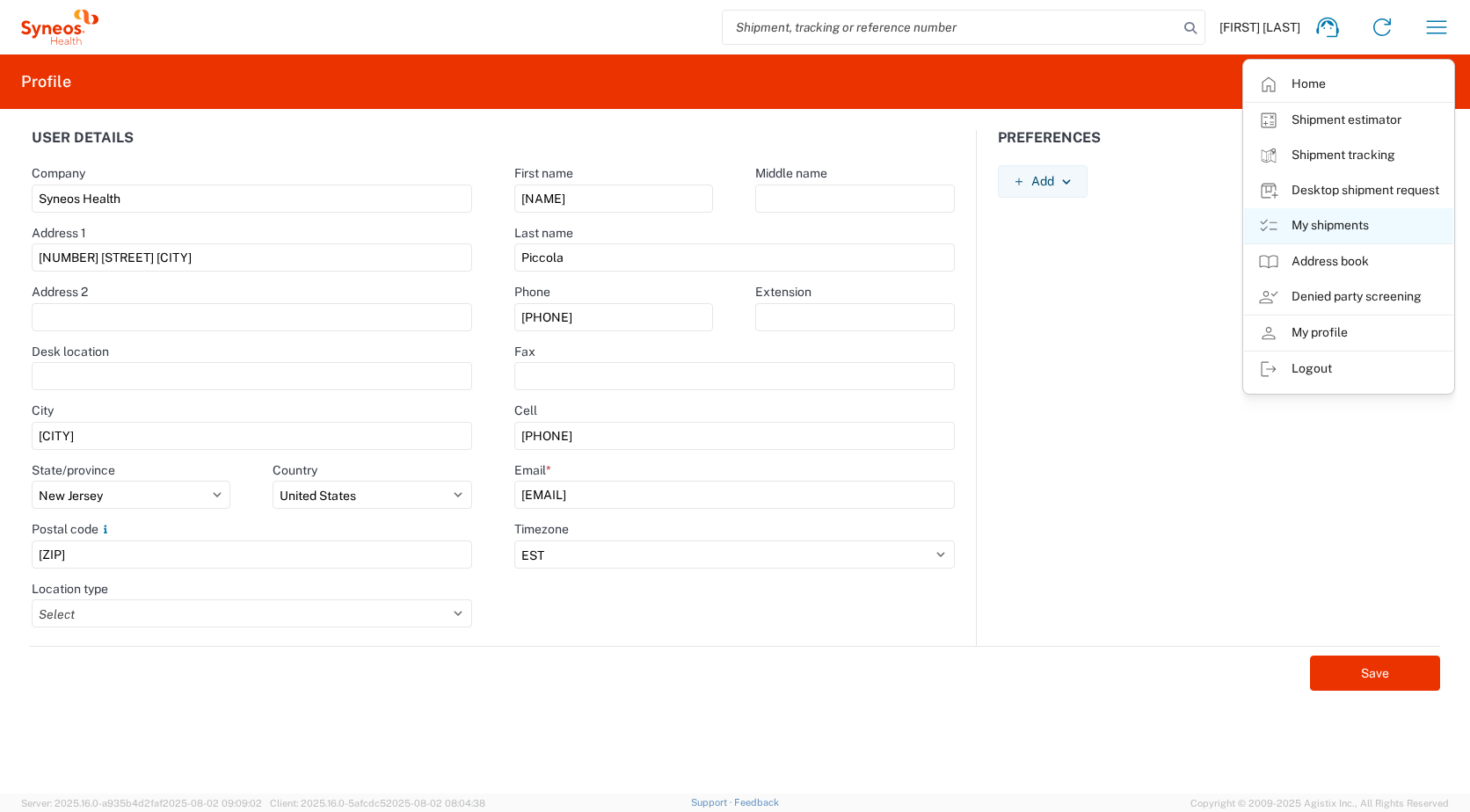 click on "My shipments" 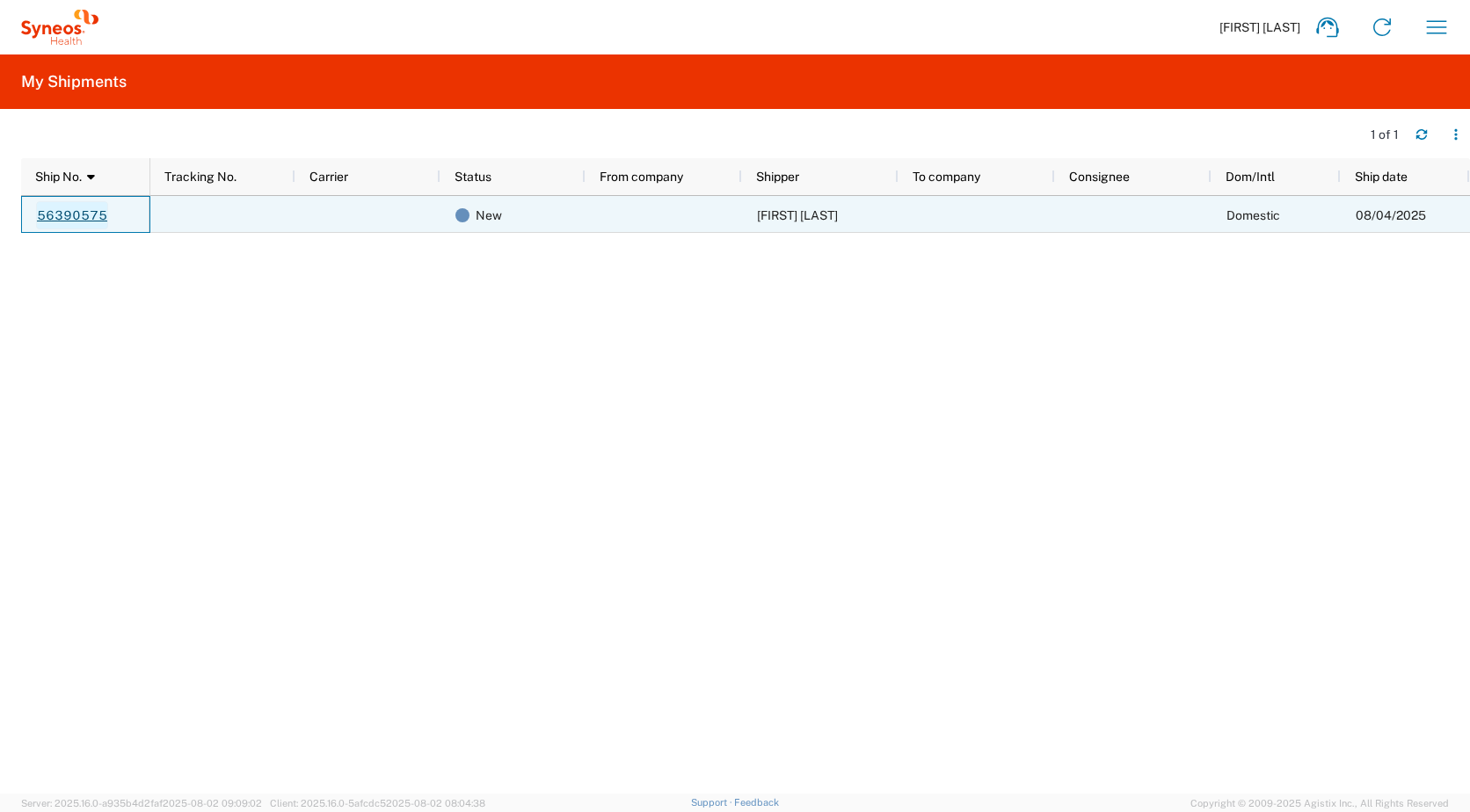 click on "56390575" 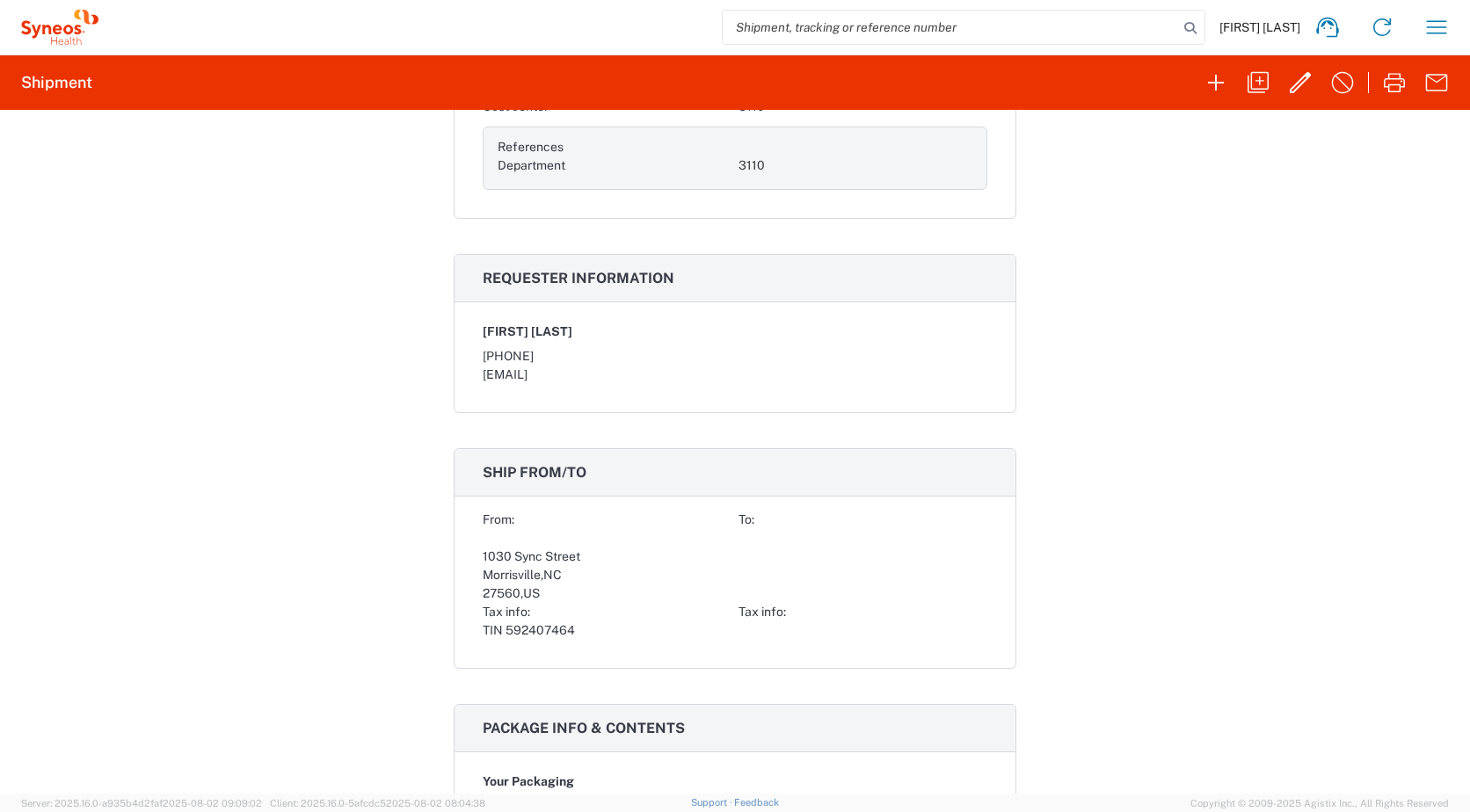 scroll, scrollTop: 0, scrollLeft: 0, axis: both 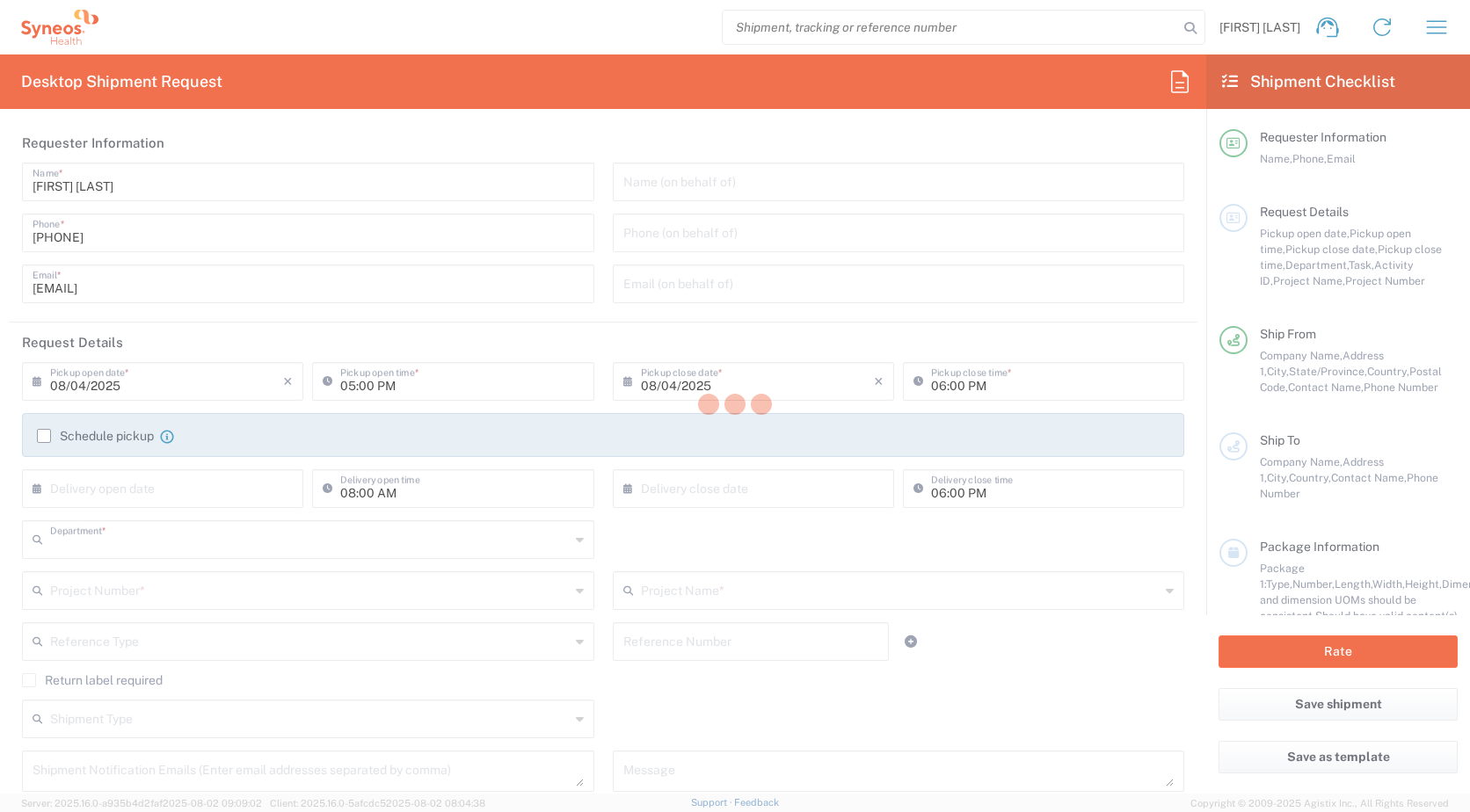 type on "3110" 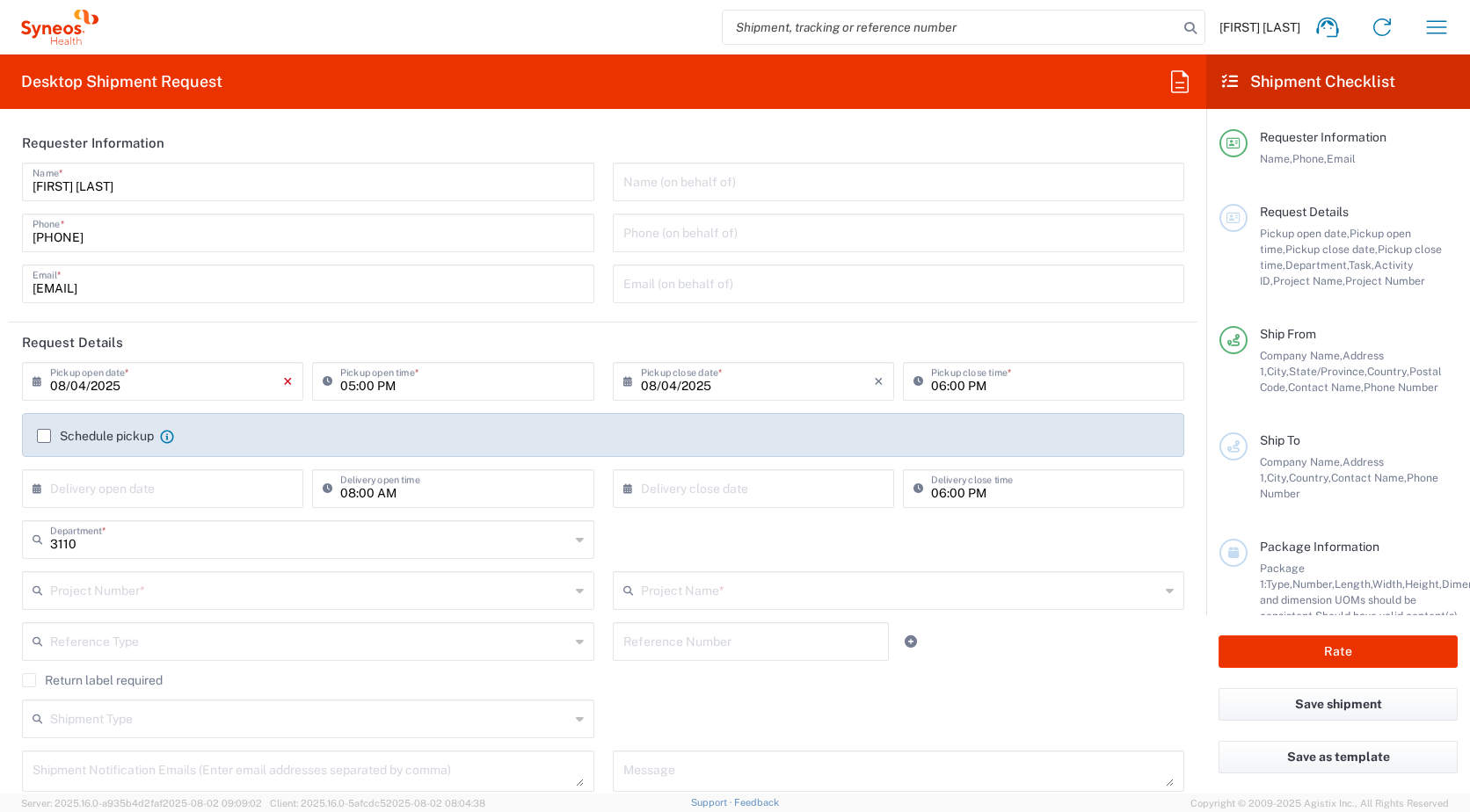 click on "×" 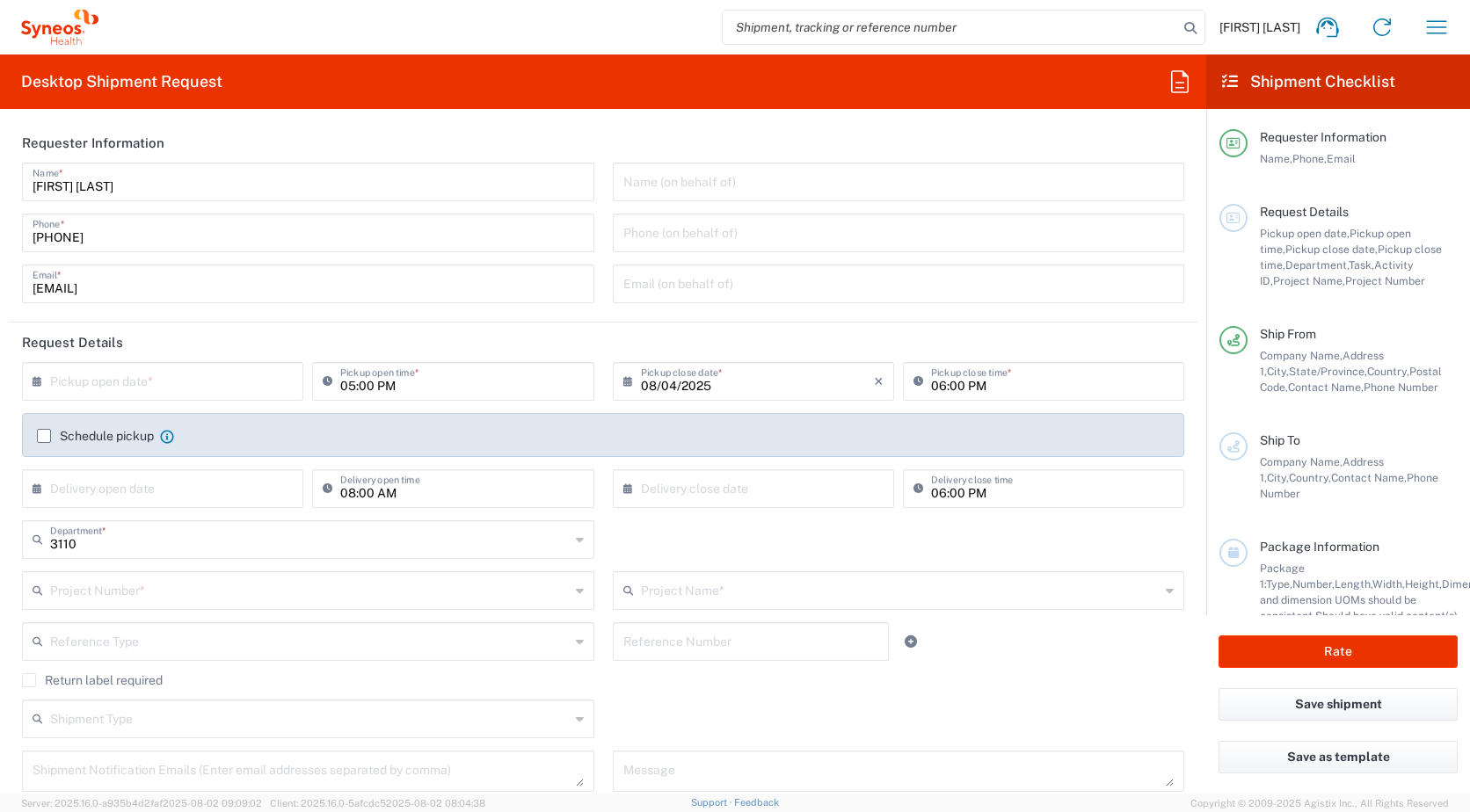 click 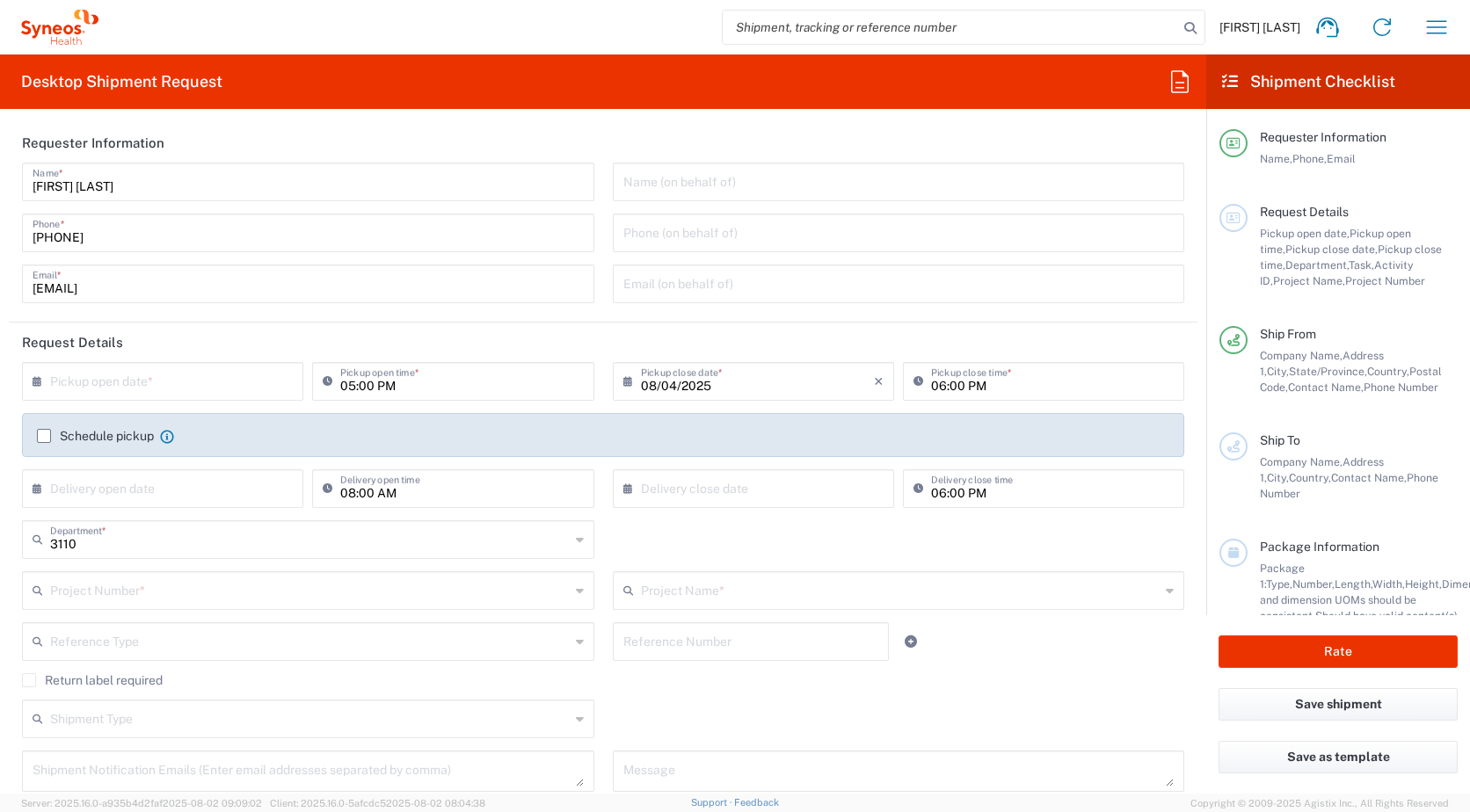 click 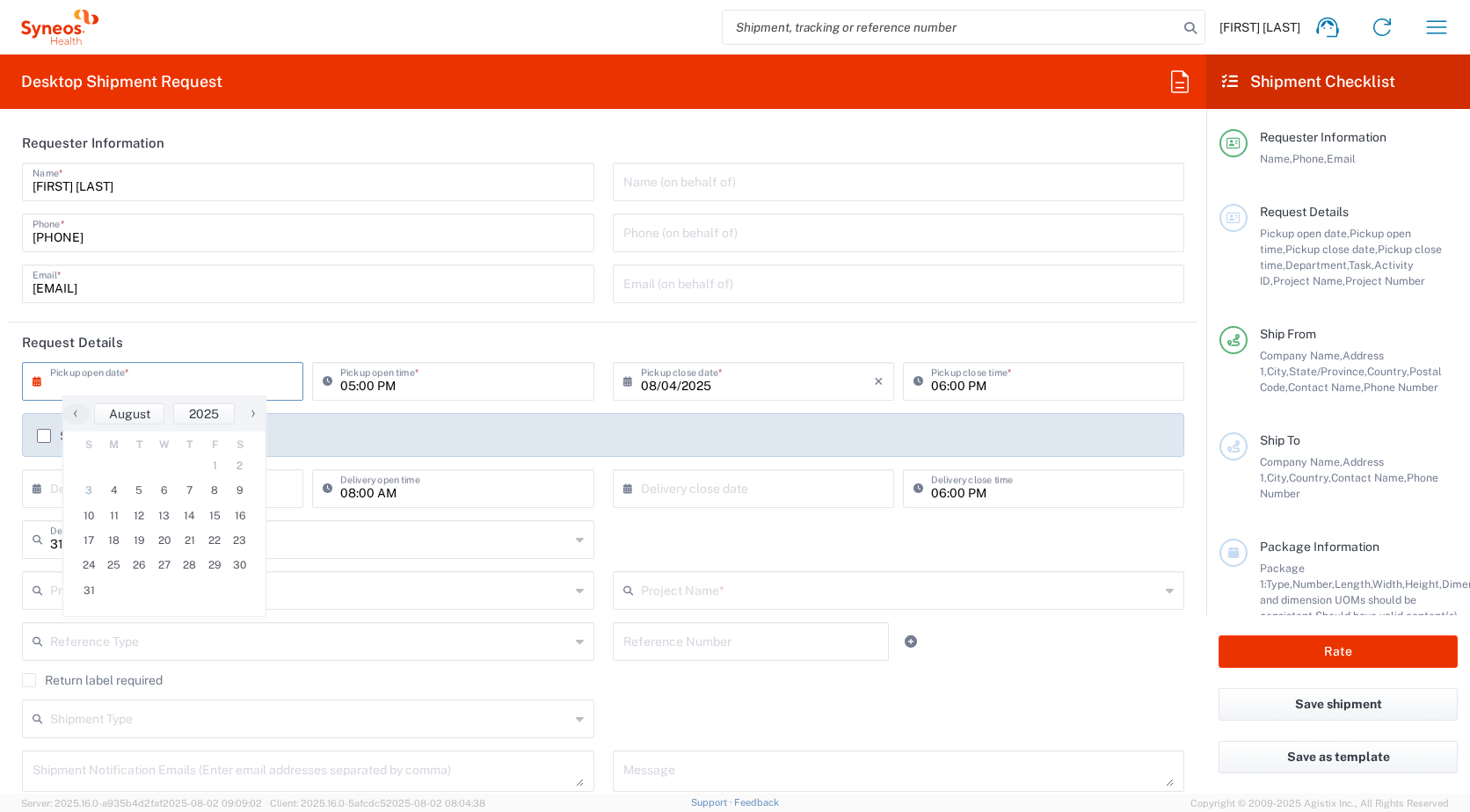 drag, startPoint x: 36, startPoint y: 384, endPoint x: 238, endPoint y: 460, distance: 215.824 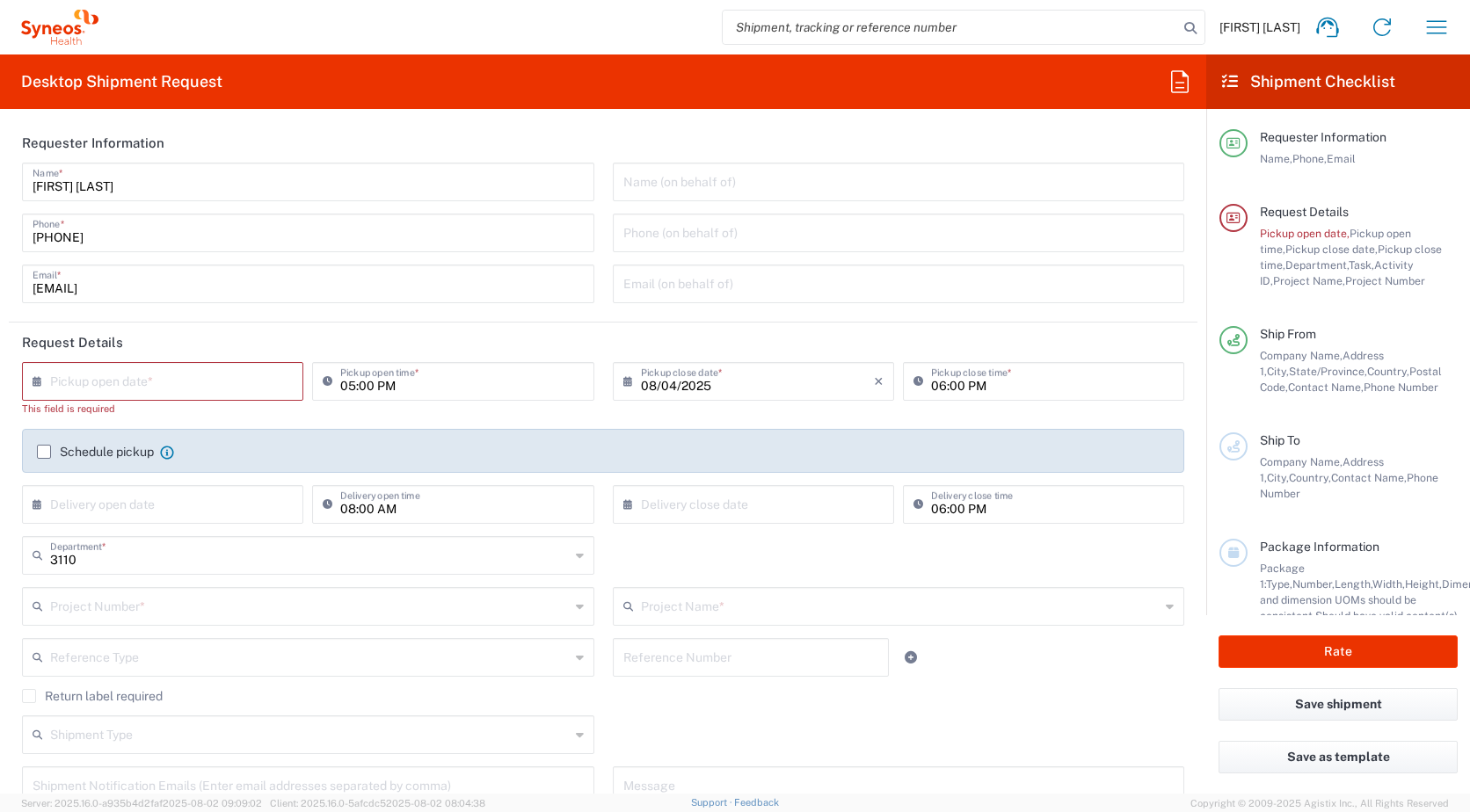 click at bounding box center [166, 380] 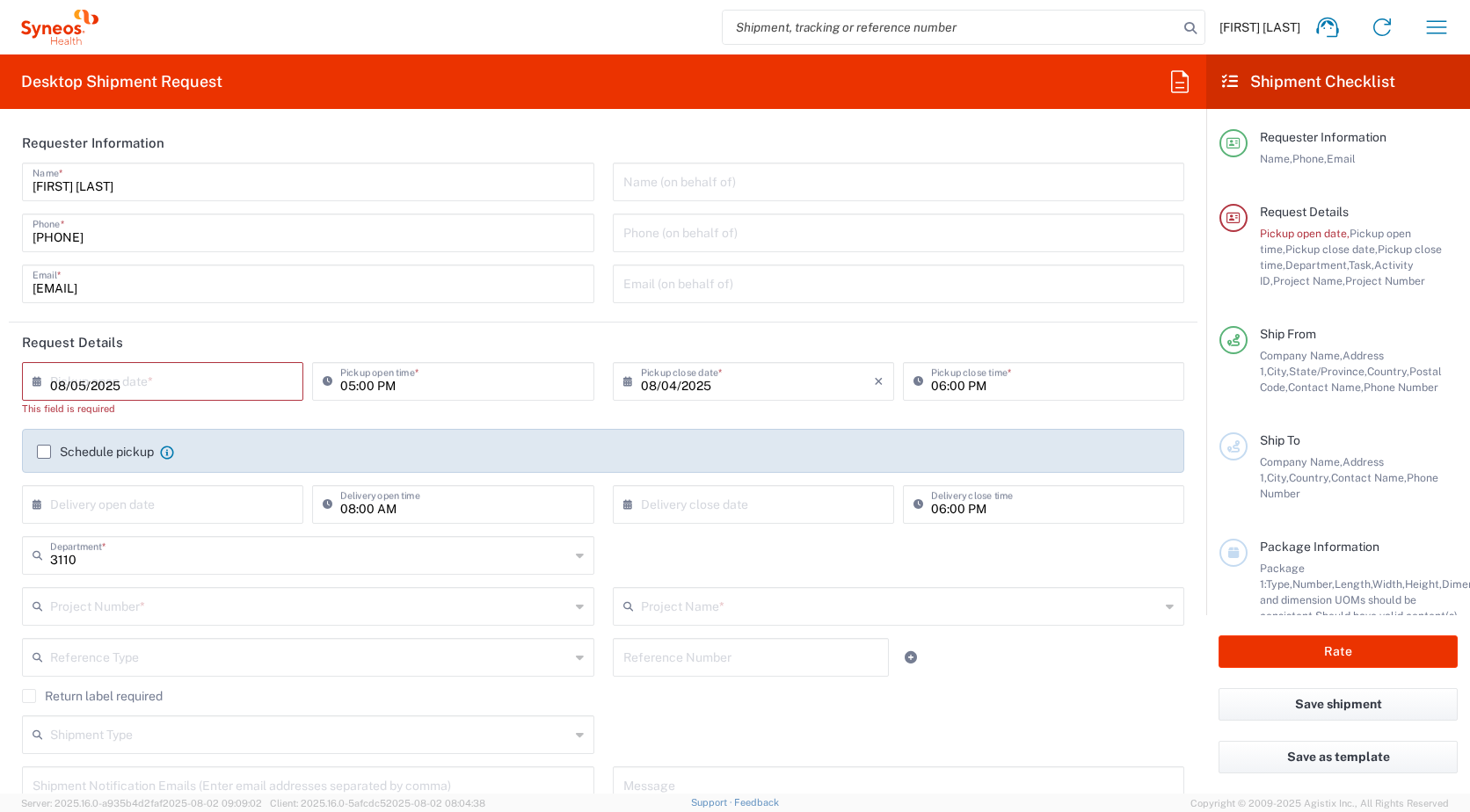 type on "08/05/2025" 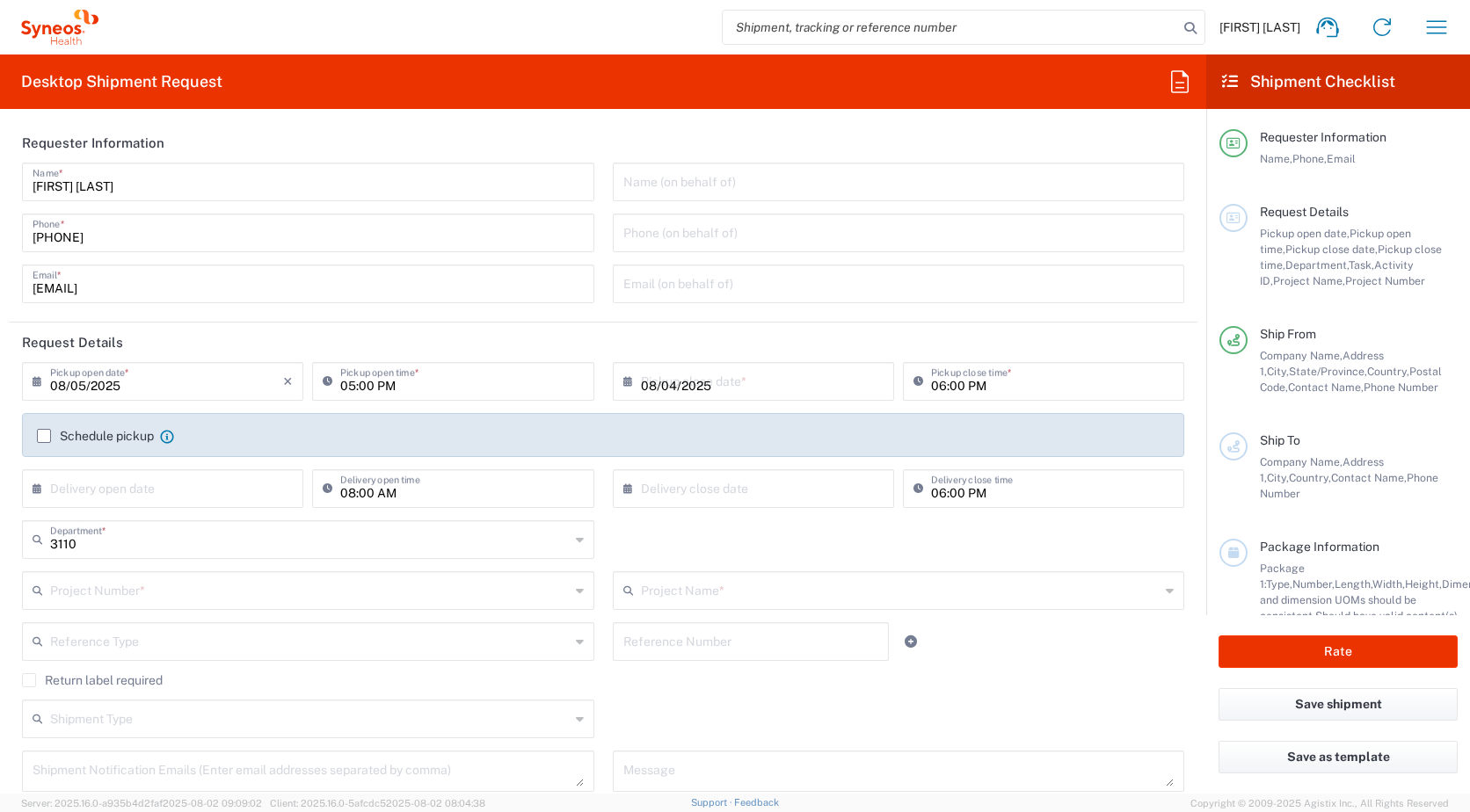 type 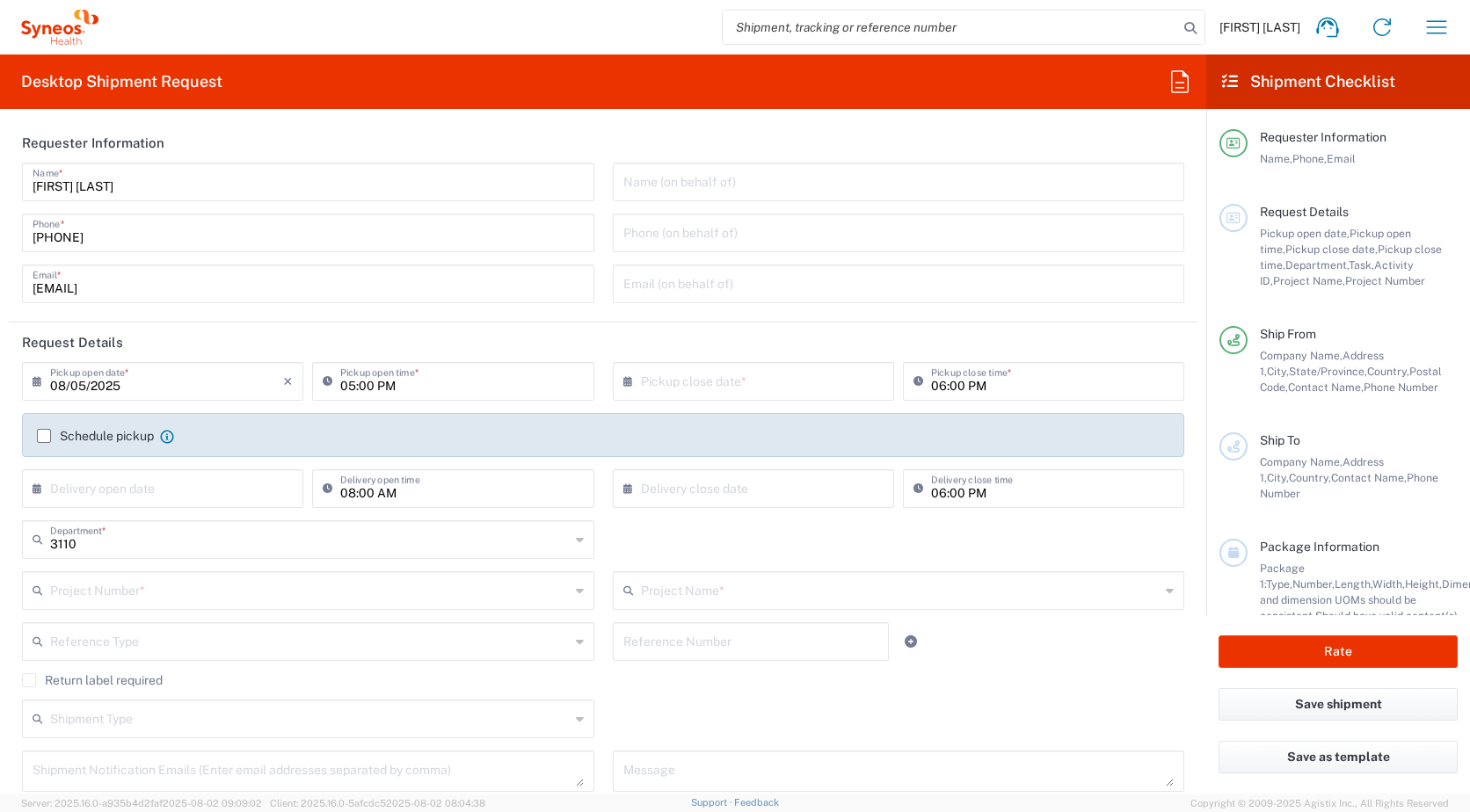 click on "Project Number  *" 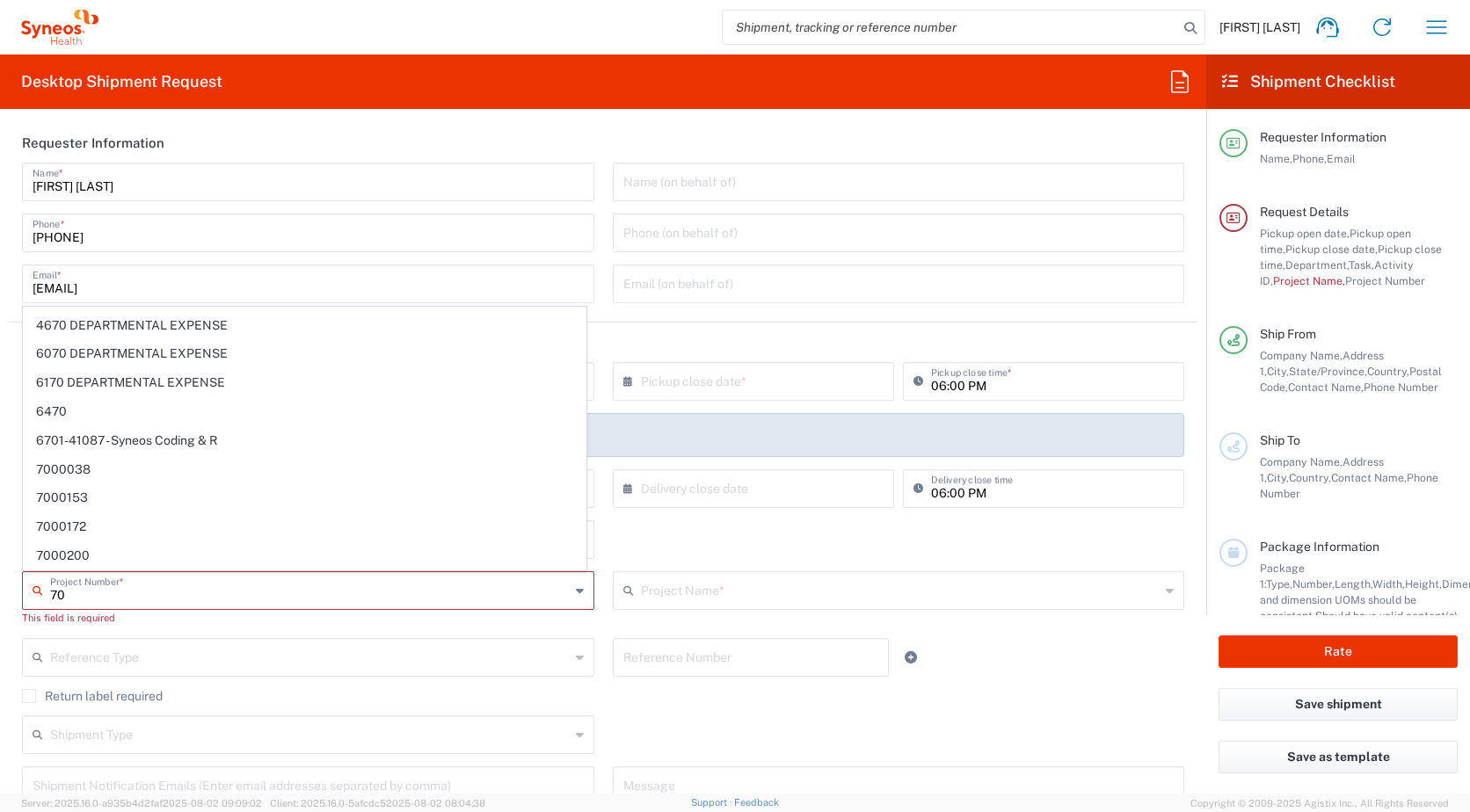 scroll, scrollTop: 1178, scrollLeft: 0, axis: vertical 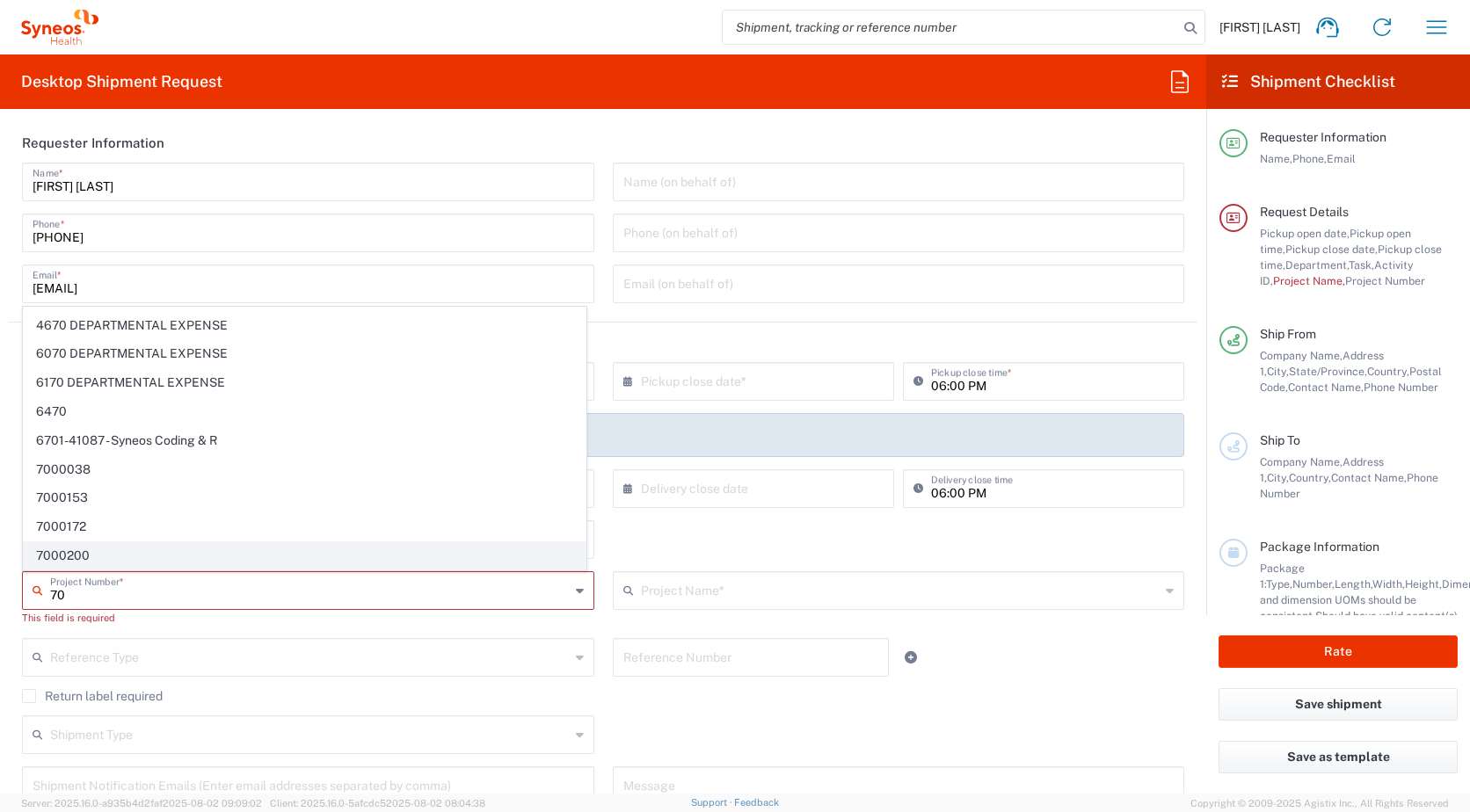 type on "70" 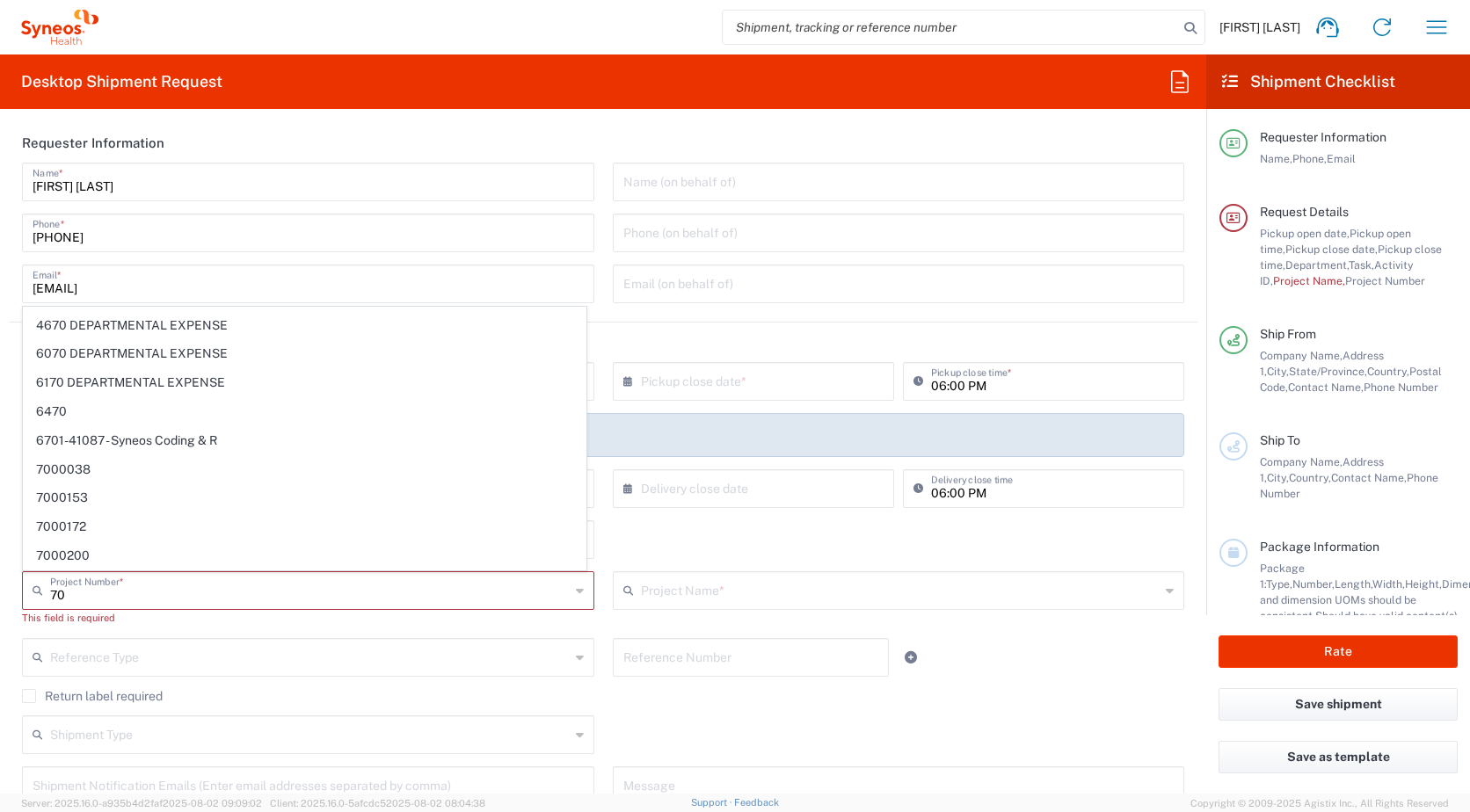 drag, startPoint x: 417, startPoint y: 733, endPoint x: 537, endPoint y: 648, distance: 147.05441 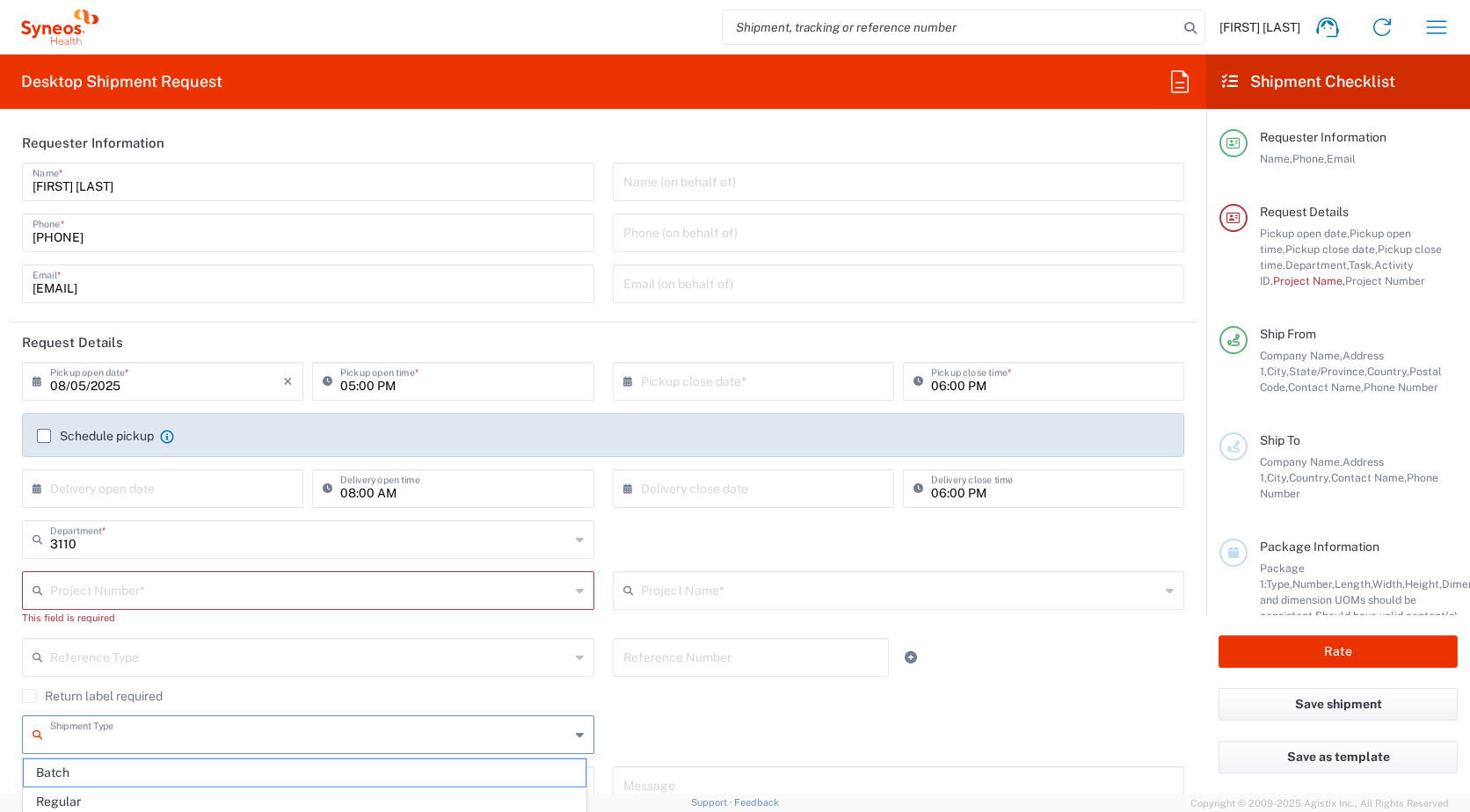 click at bounding box center [309, 589] 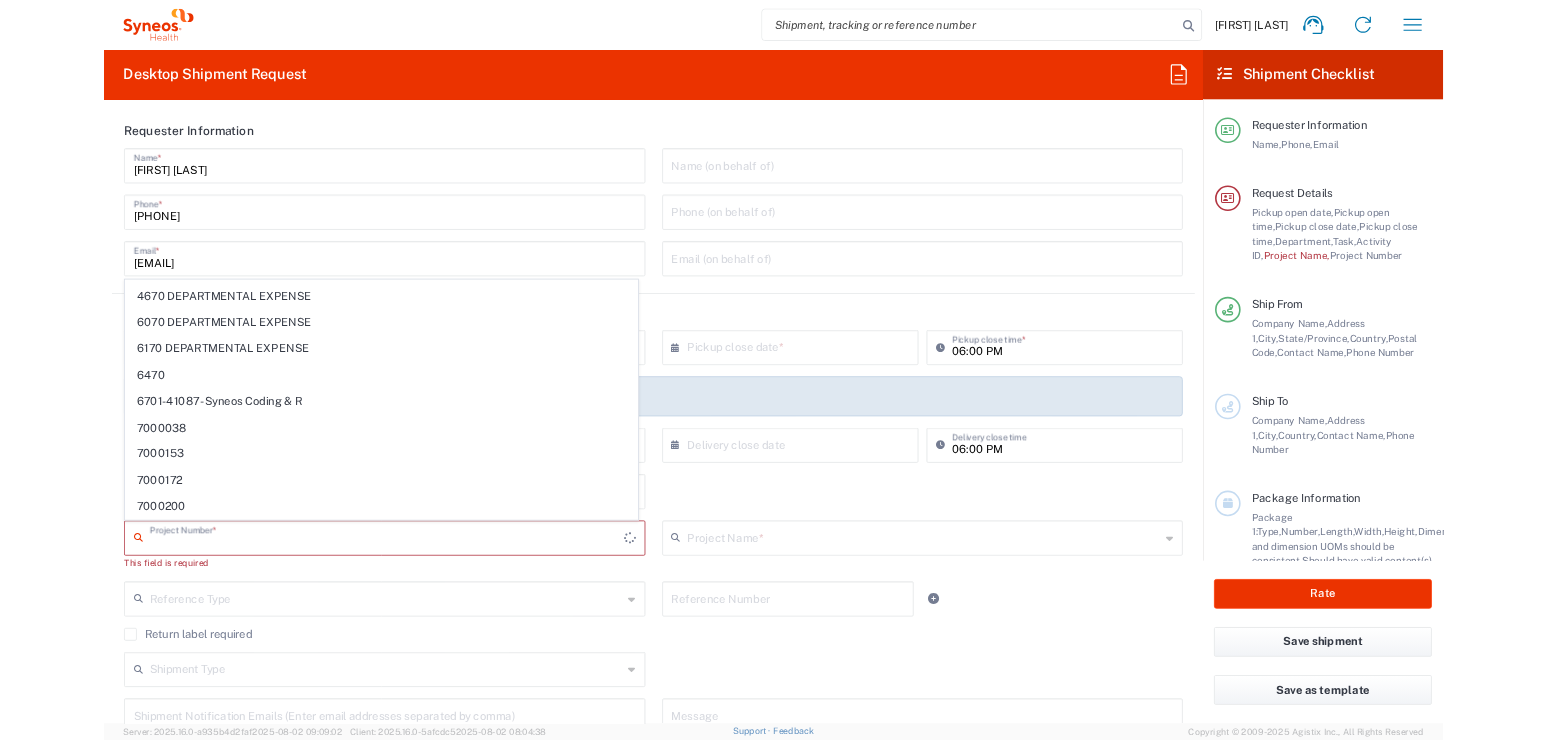 scroll, scrollTop: 0, scrollLeft: 0, axis: both 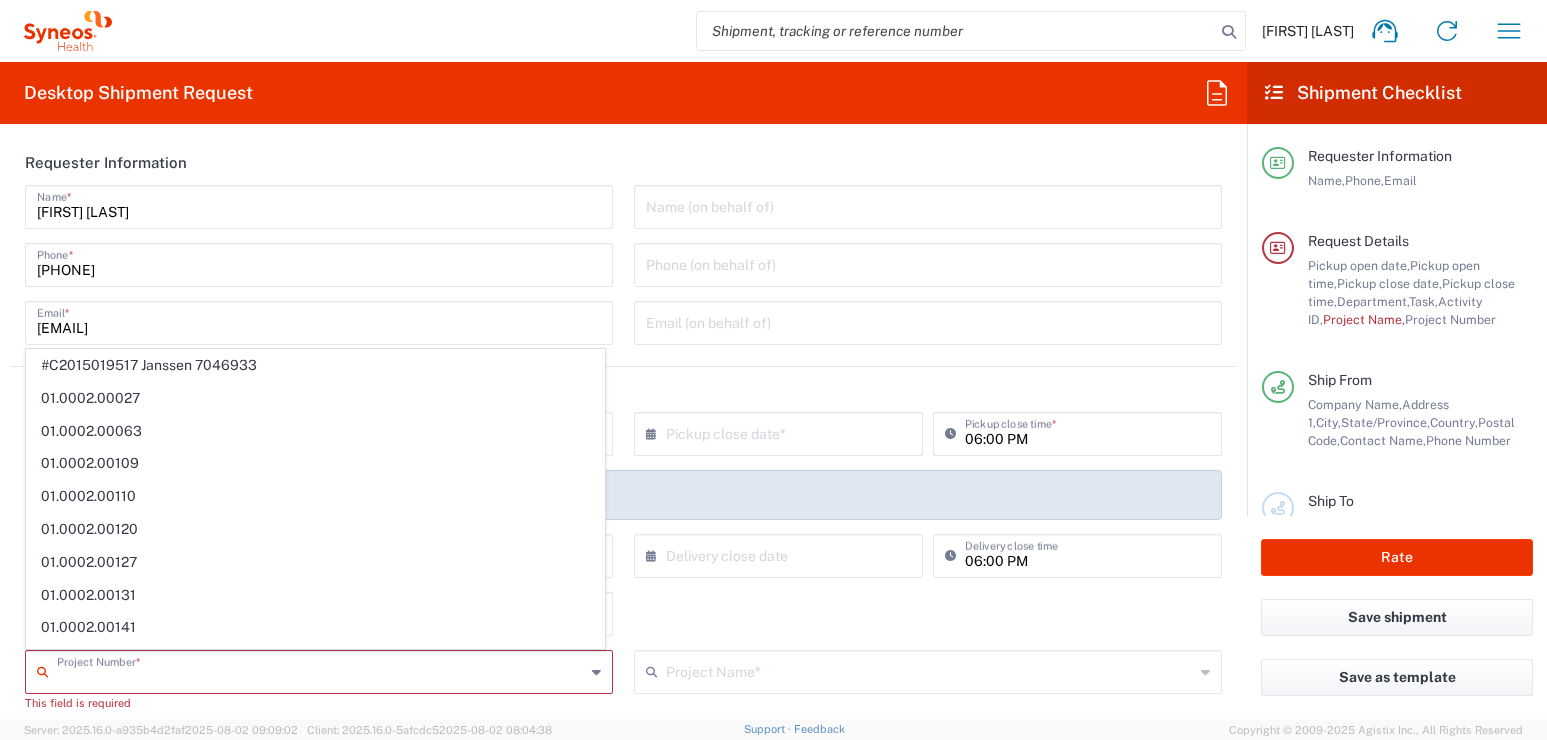 click on "3110  Department  * 3110 3000 3100 3109 3111 3112 3125 3130 3135 3136 3150 3155 3165 3171 3172 3190 3191 3192 3193 3194 3200 3201 3202 3210 3211 Dept 3212 3213 3214 3215 3216 3218 3220 3221 3222 3223 3225 3226 3227 3228 3229 3230 3231 3232 3233 3234 3235 3236 3237 3238 3240 3241" 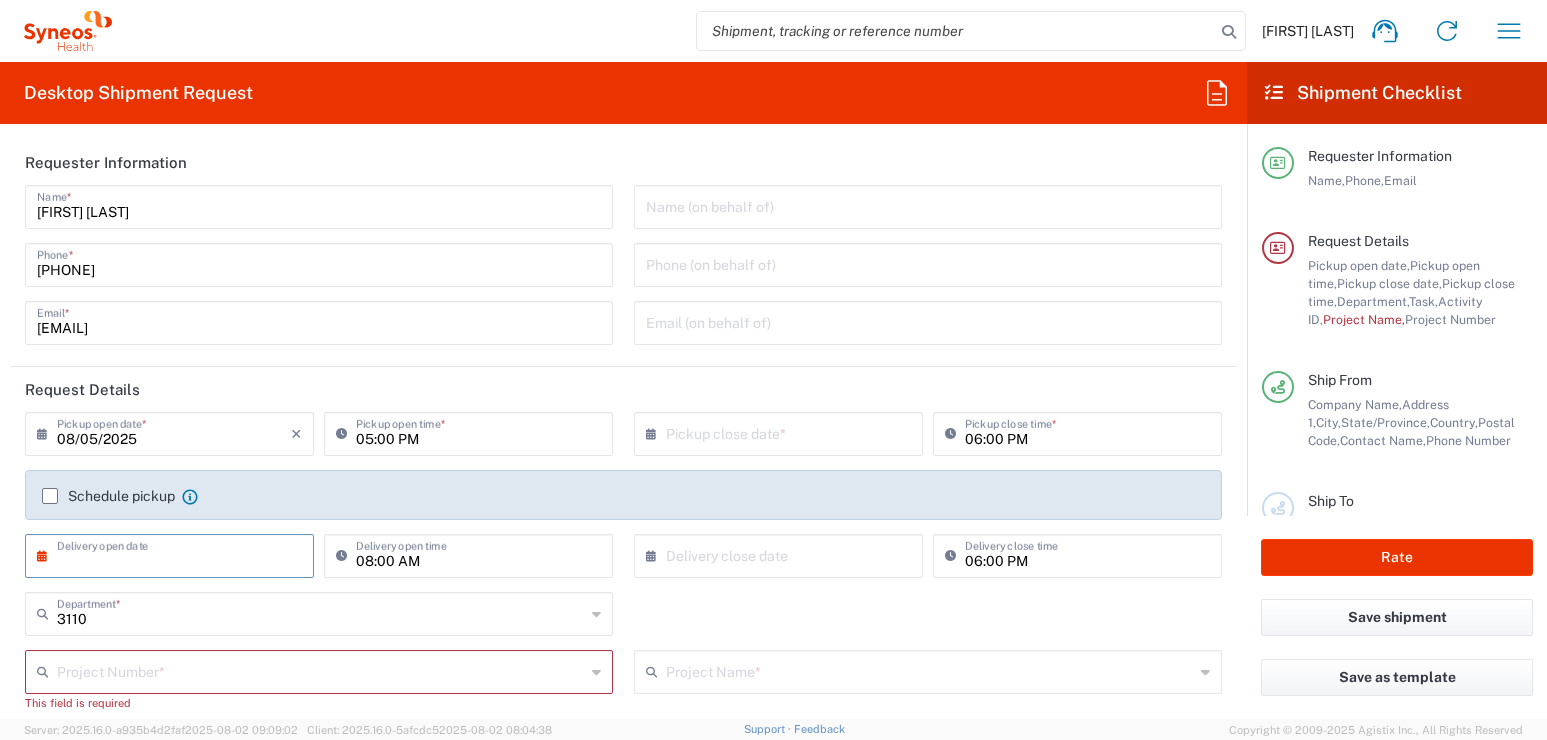click at bounding box center [174, 554] 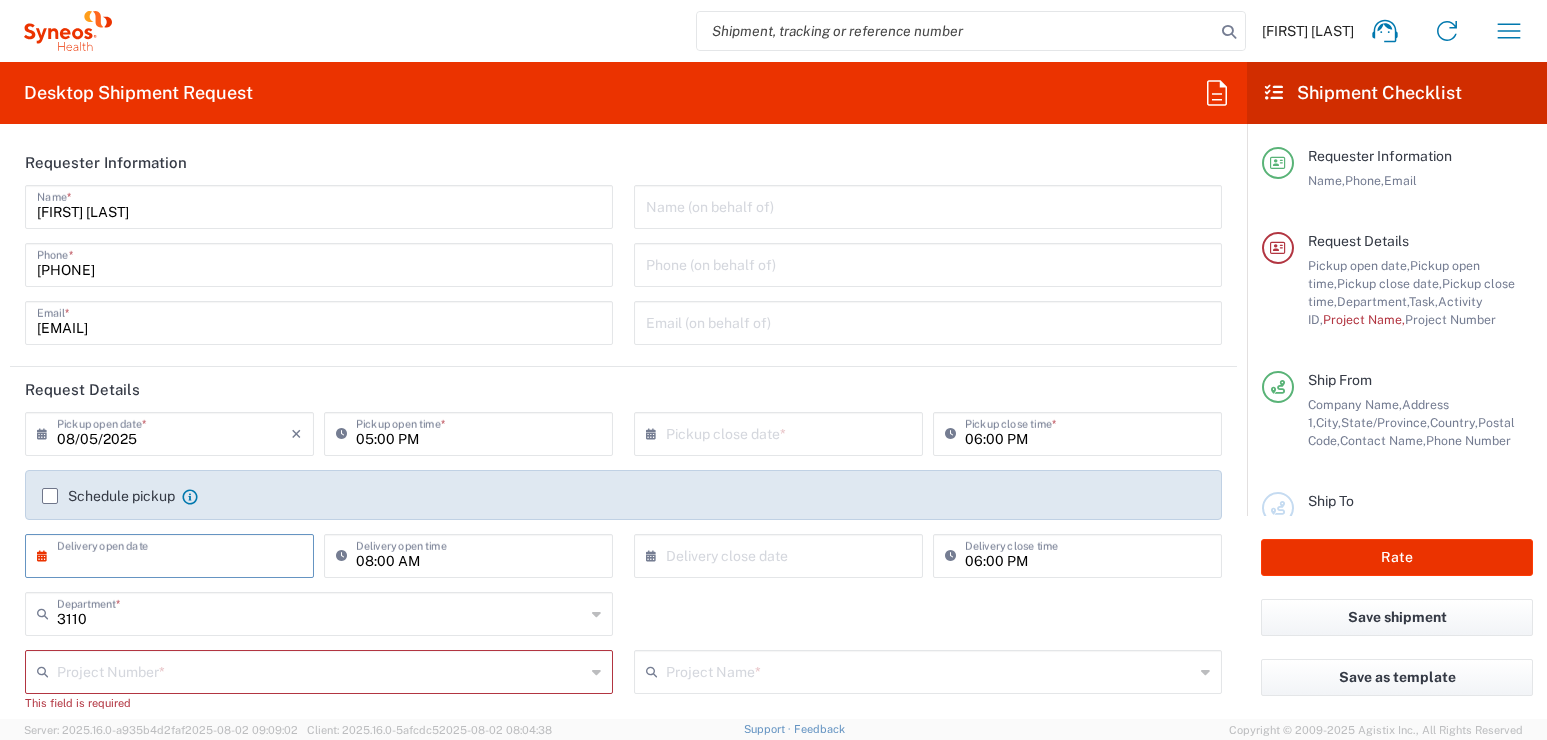 click at bounding box center (321, 670) 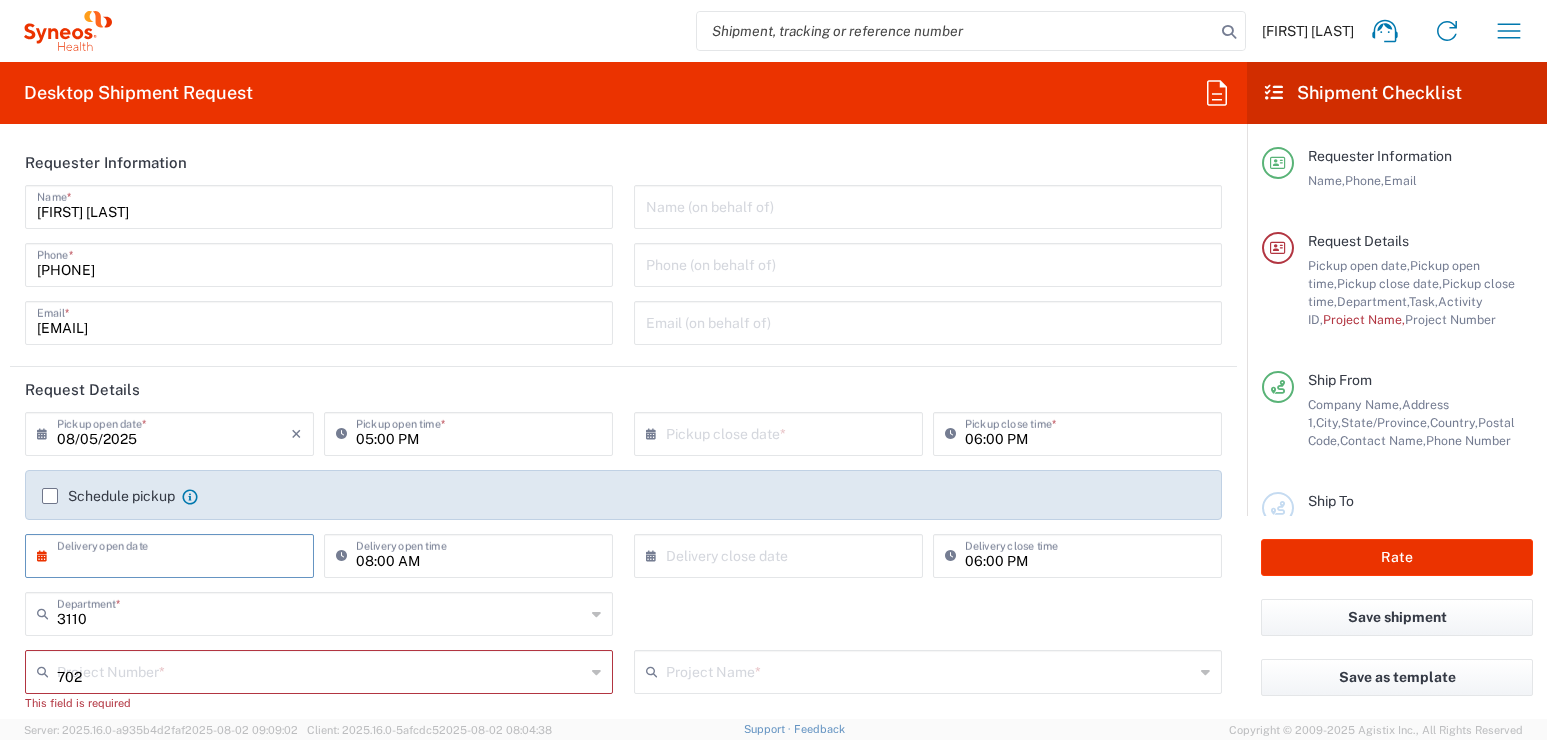 click on "702" at bounding box center [321, 670] 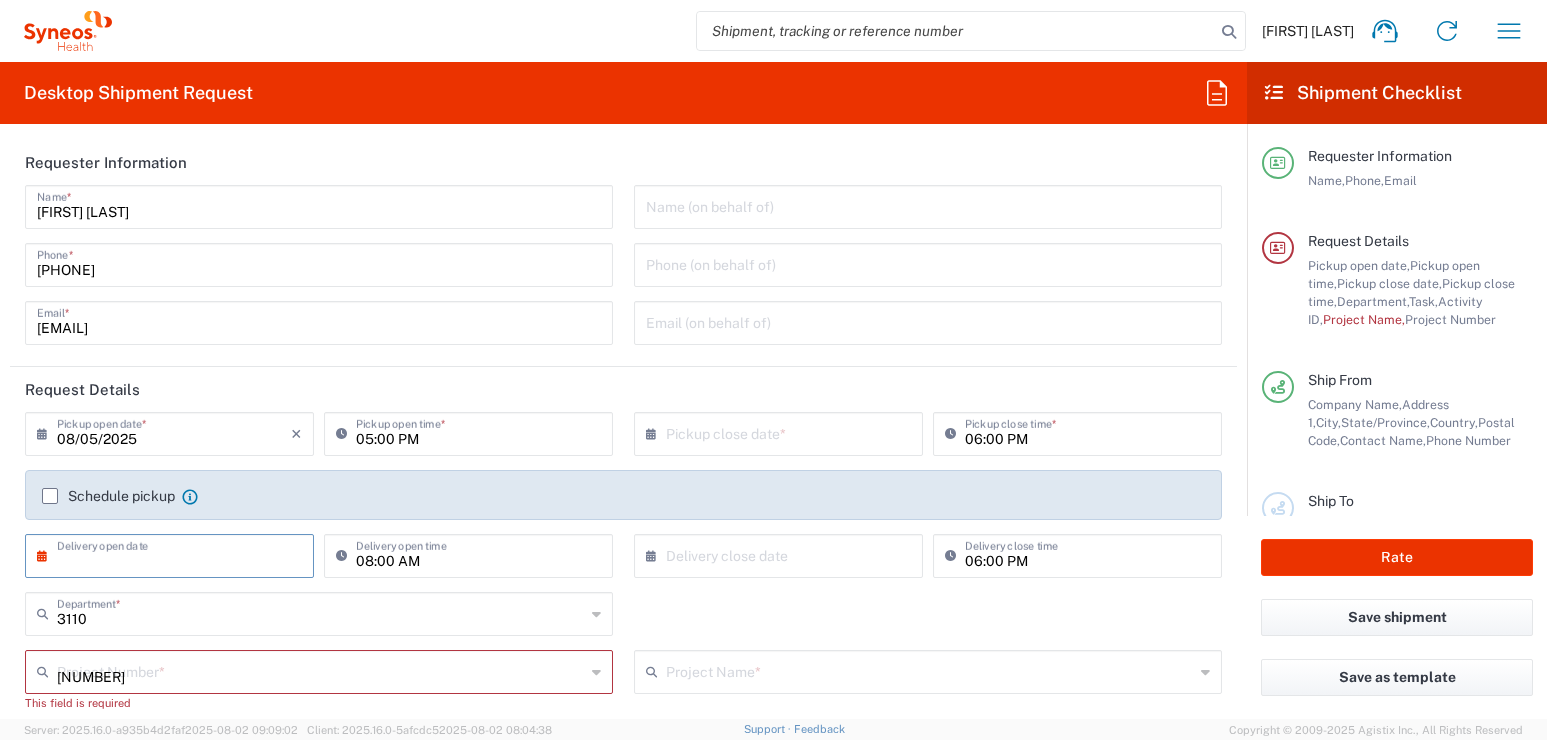 type on "702702" 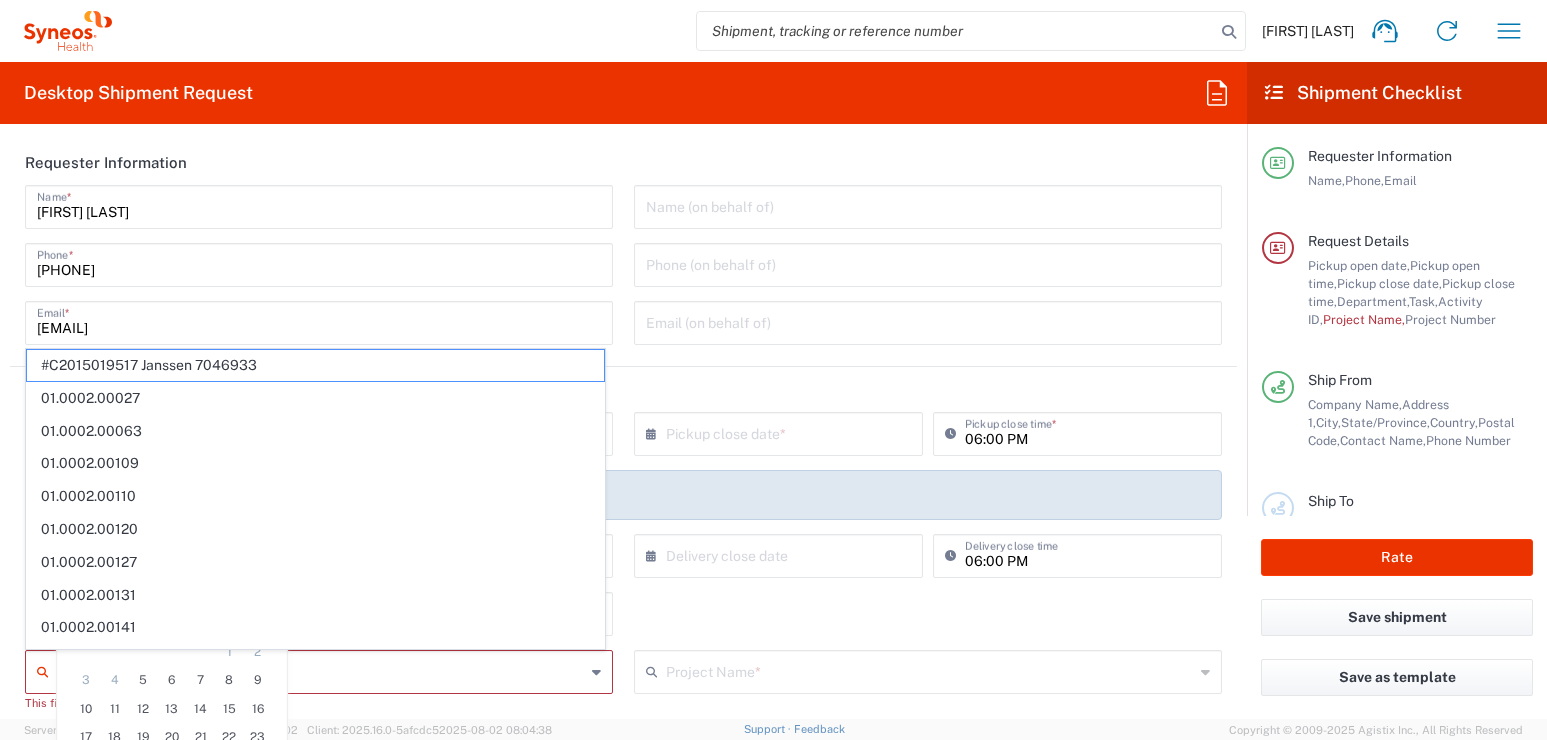 click on "702702" at bounding box center [321, 670] 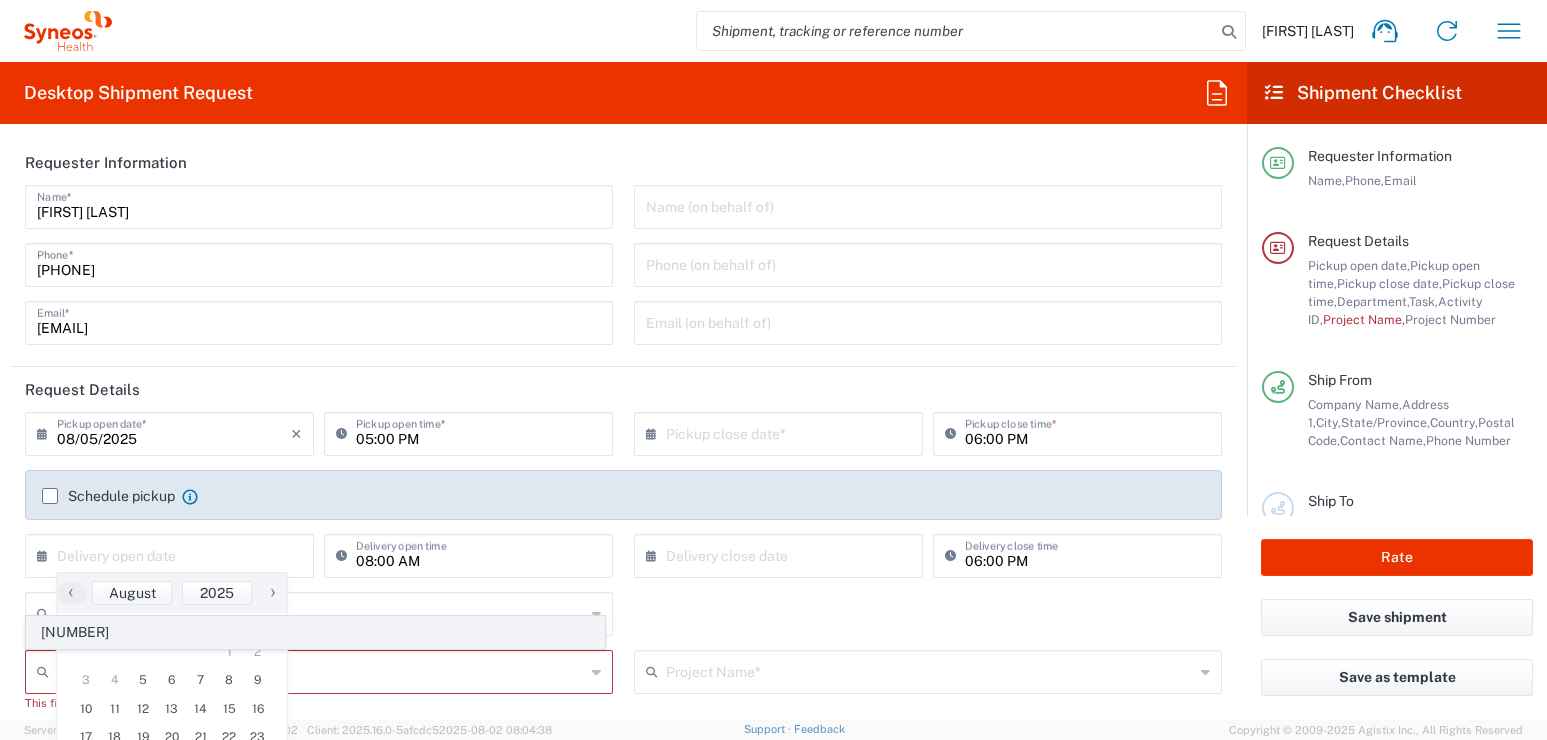 click on "7029420" 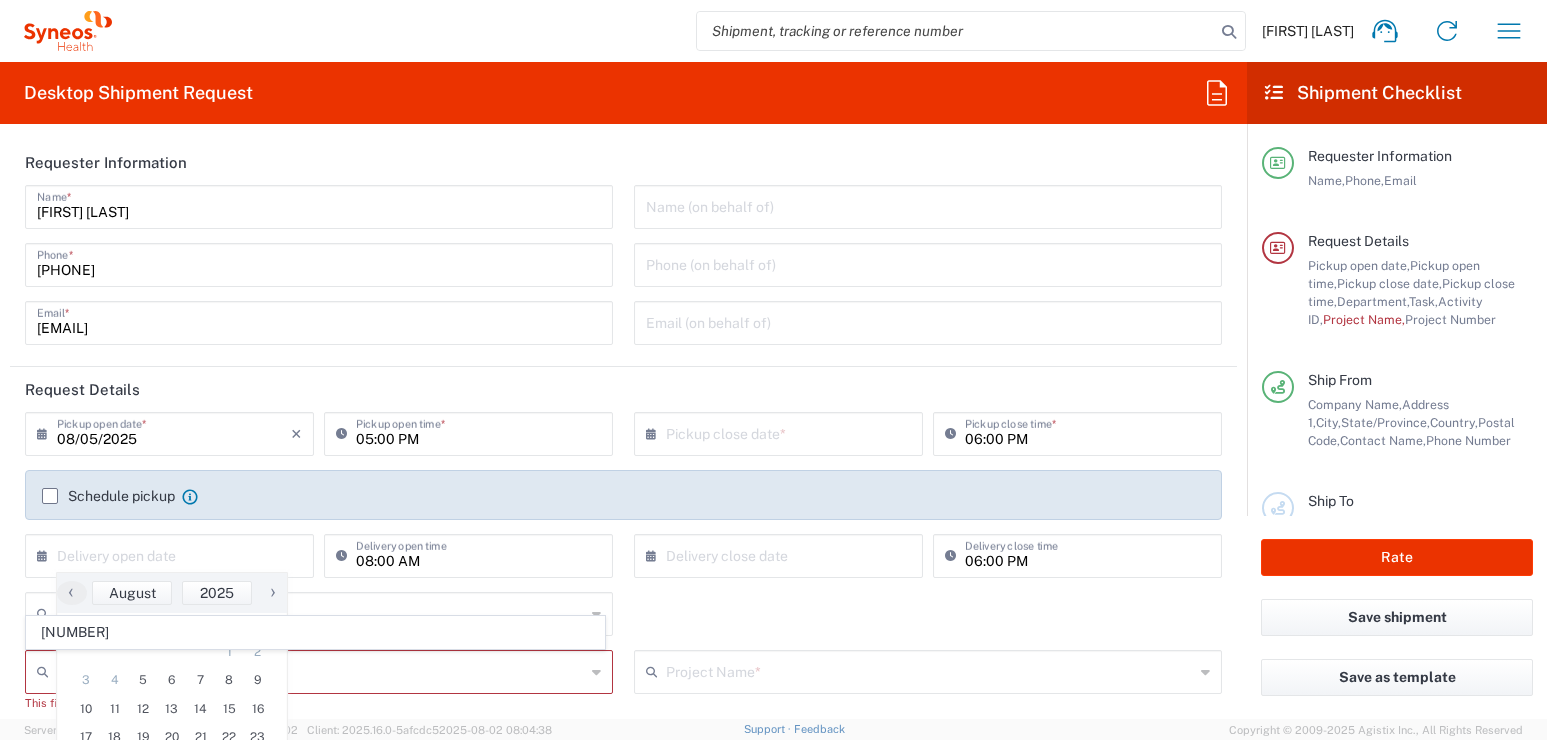 type on "7029420" 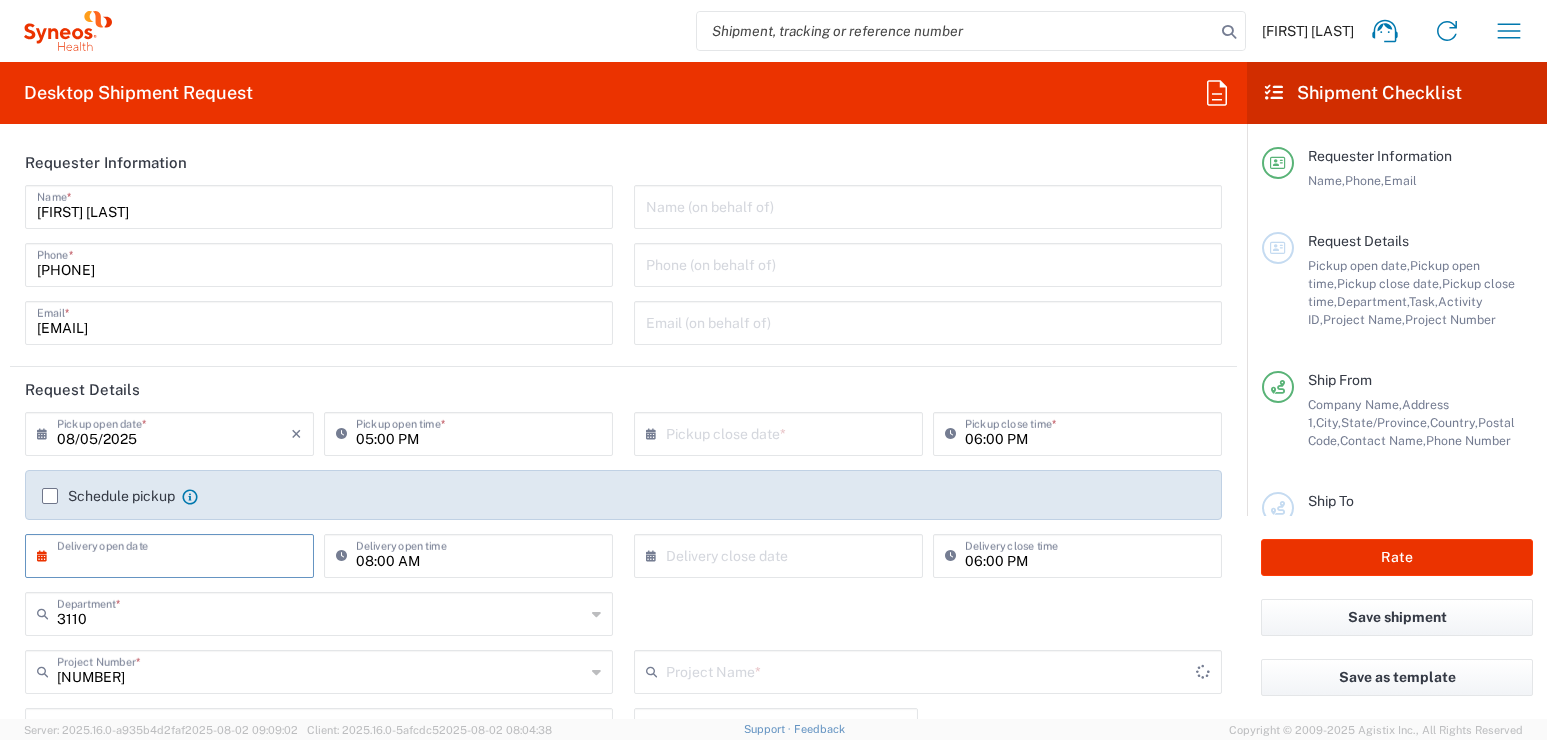 click at bounding box center [174, 554] 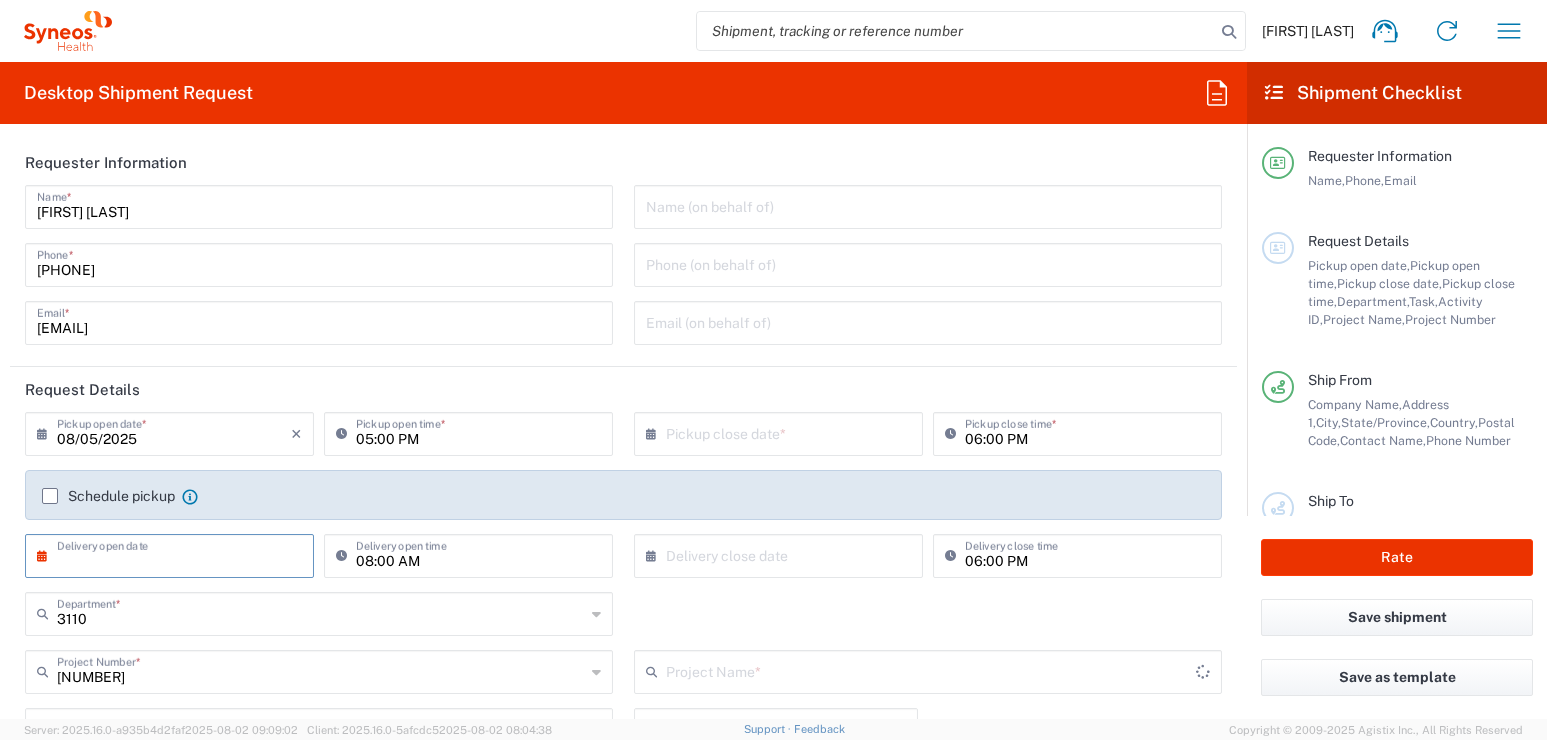 click at bounding box center (174, 554) 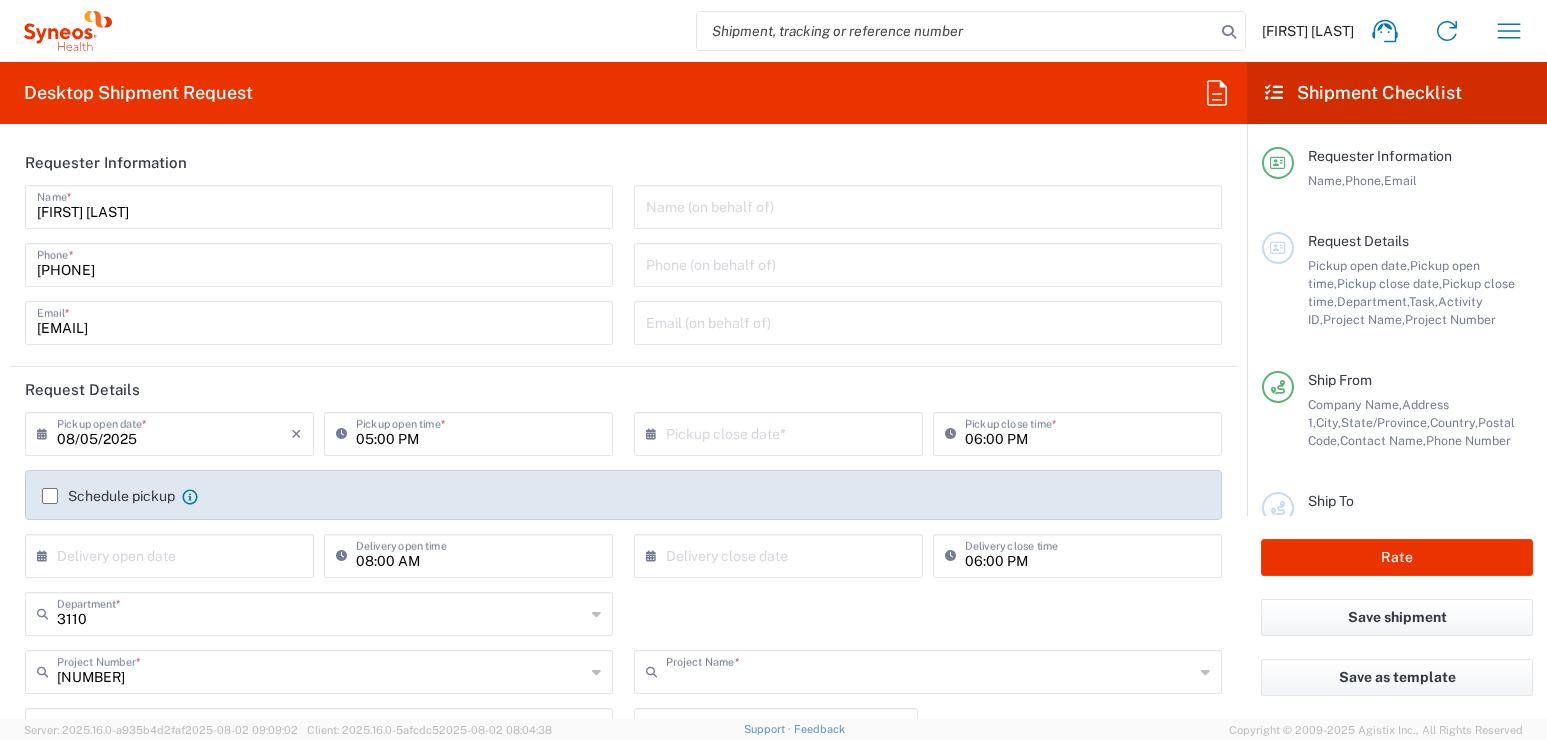 type on "DevPro 7029420" 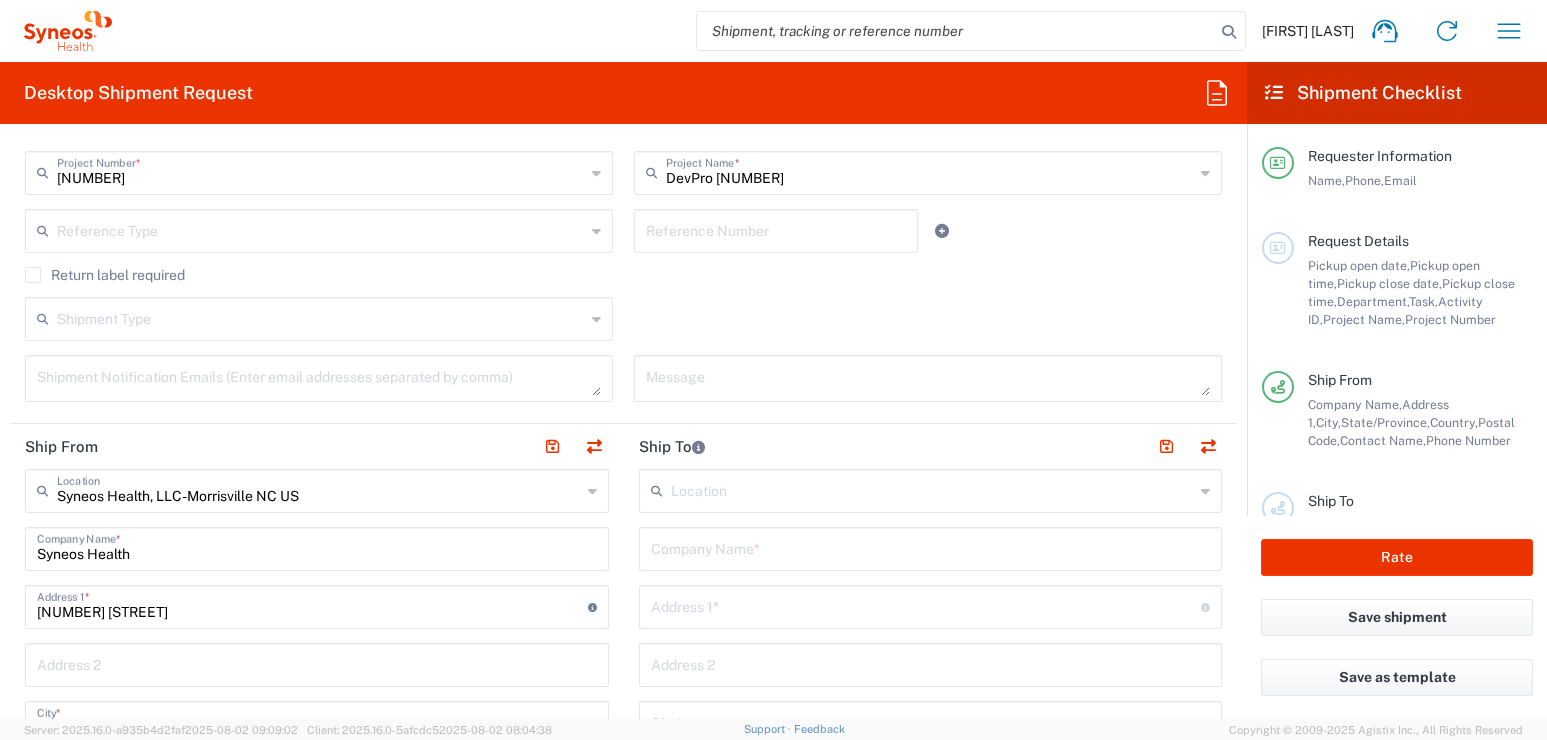scroll, scrollTop: 500, scrollLeft: 0, axis: vertical 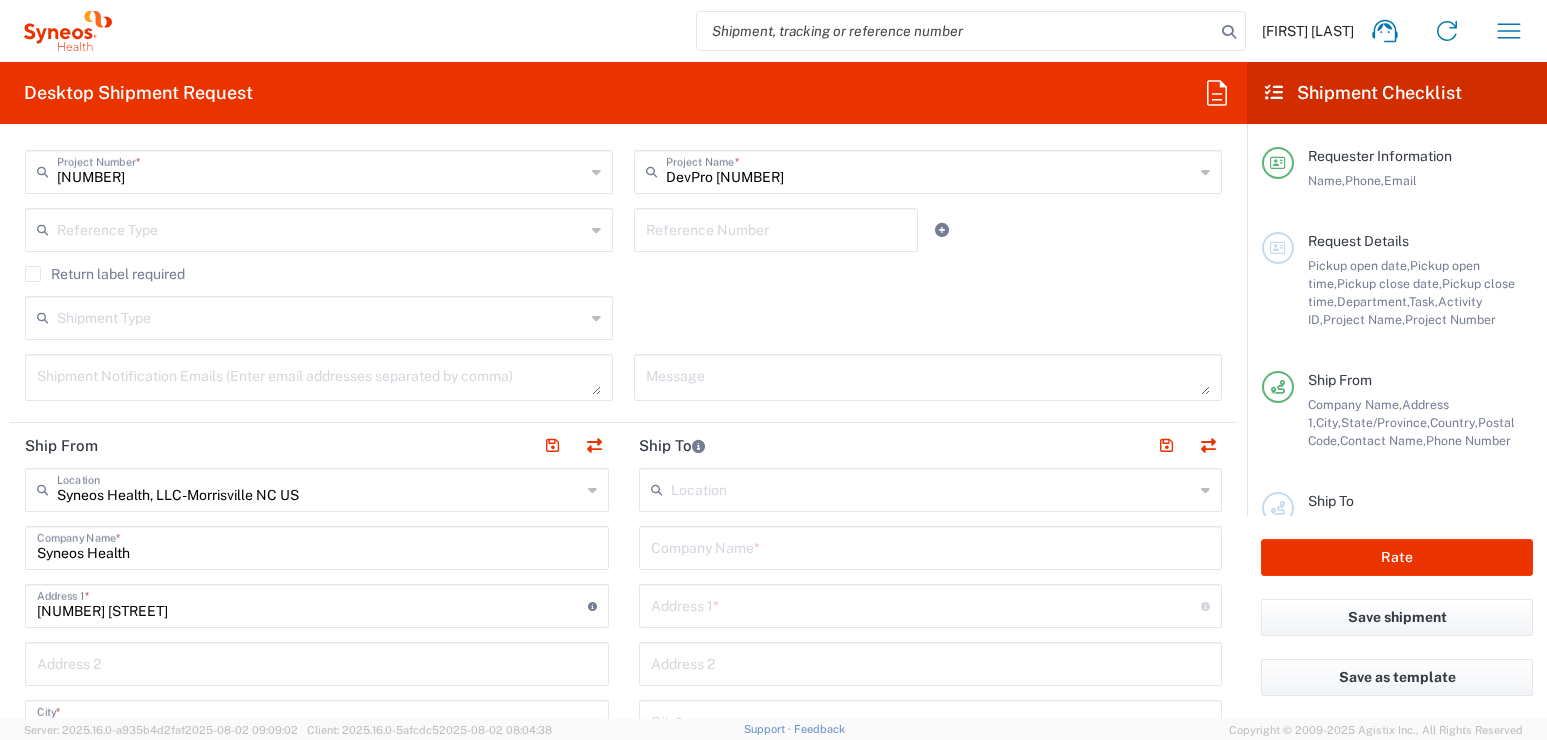 drag, startPoint x: 1084, startPoint y: 501, endPoint x: 1064, endPoint y: 496, distance: 20.615528 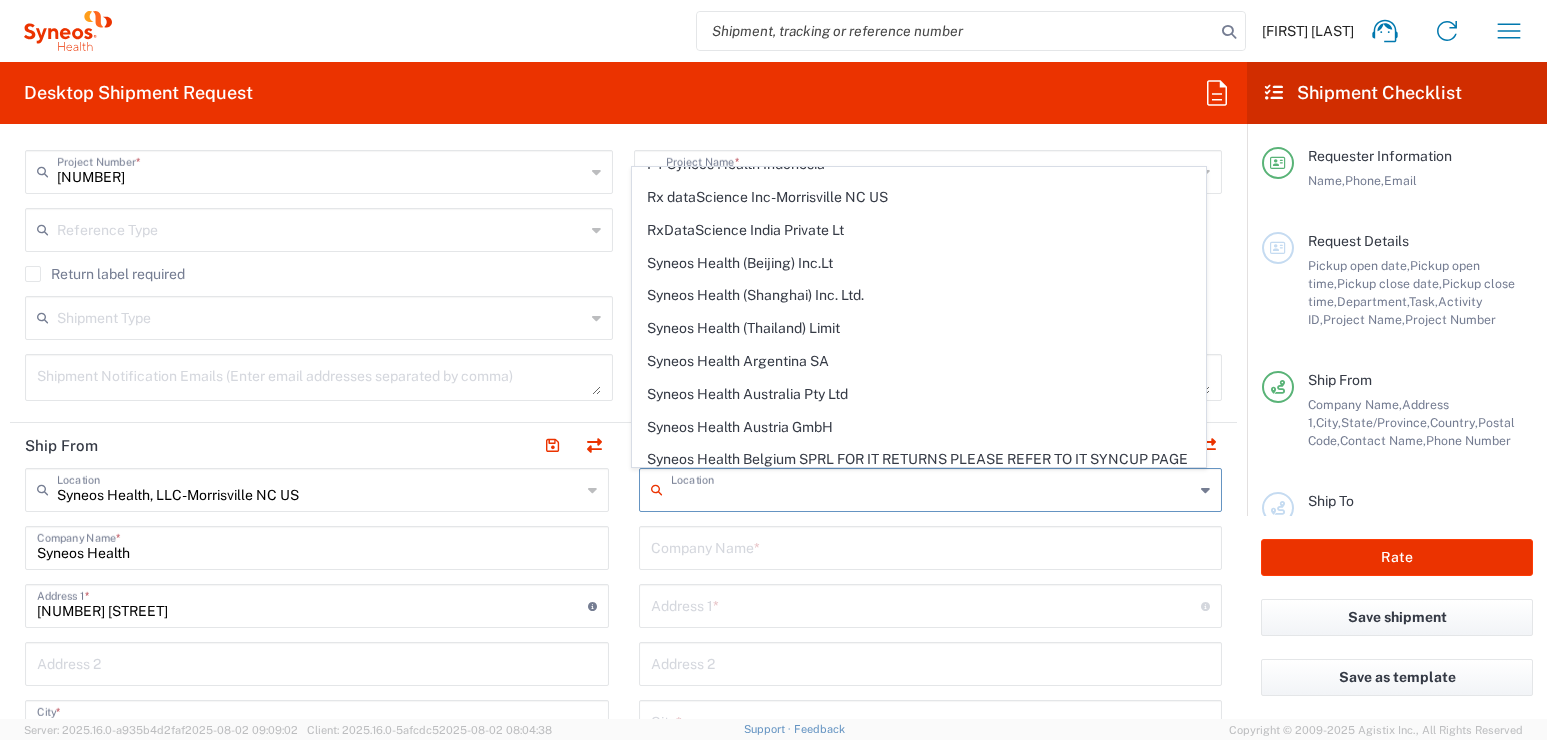 scroll, scrollTop: 0, scrollLeft: 0, axis: both 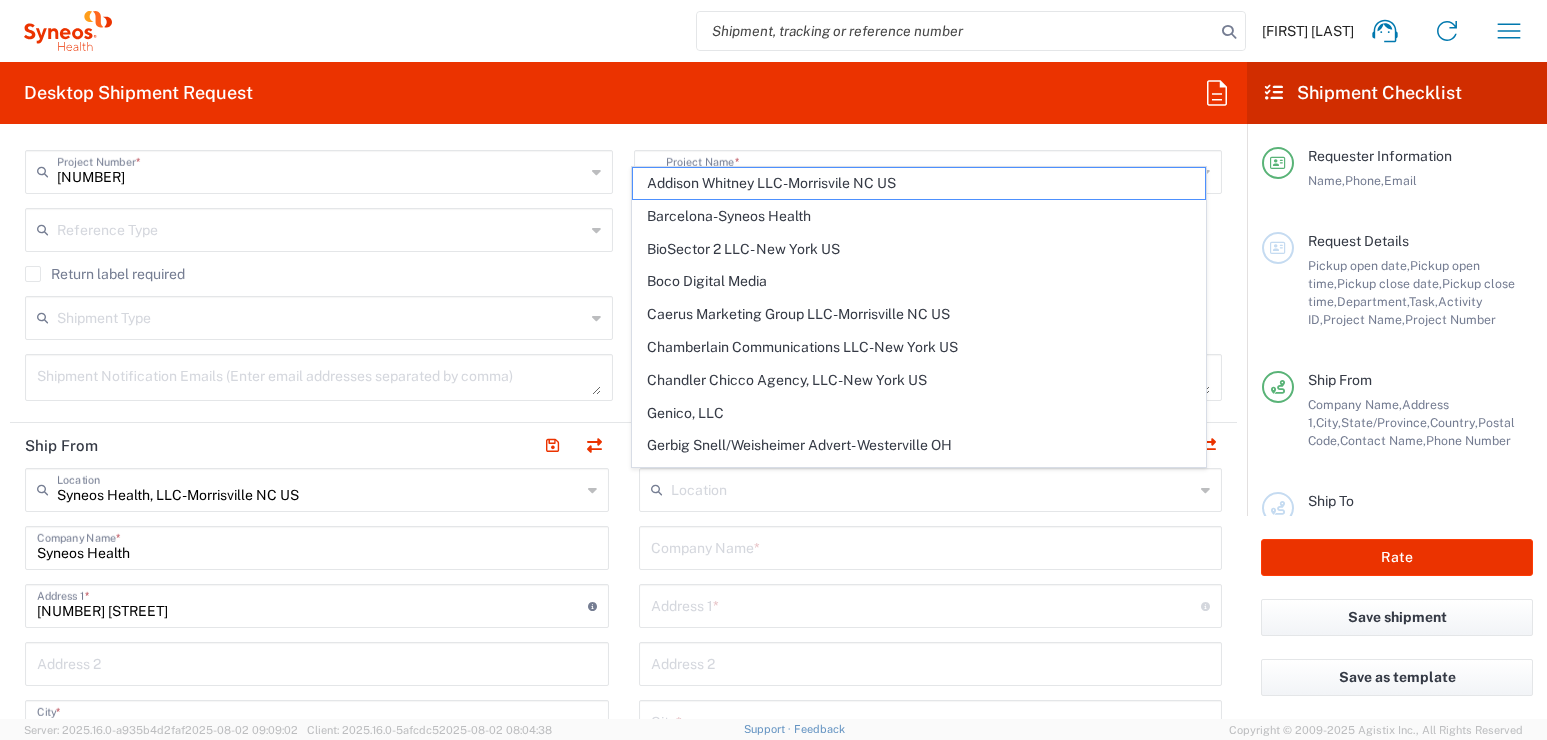 click on "Elizabeth Piccola
Home
Shipment estimator
Shipment tracking
Desktop shipment request
My shipments
Address book
Denied party screening
My profile
Logout" 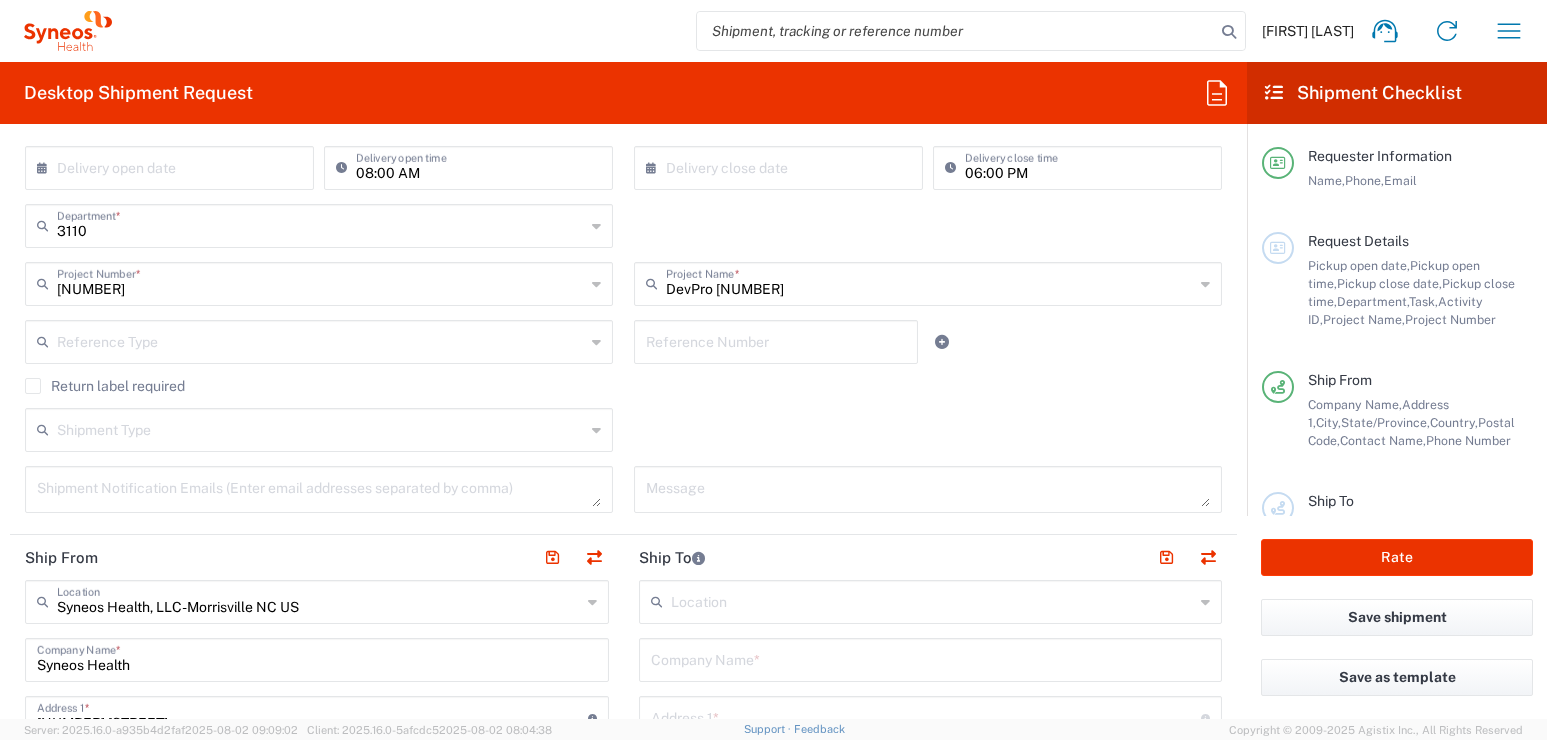 scroll, scrollTop: 300, scrollLeft: 0, axis: vertical 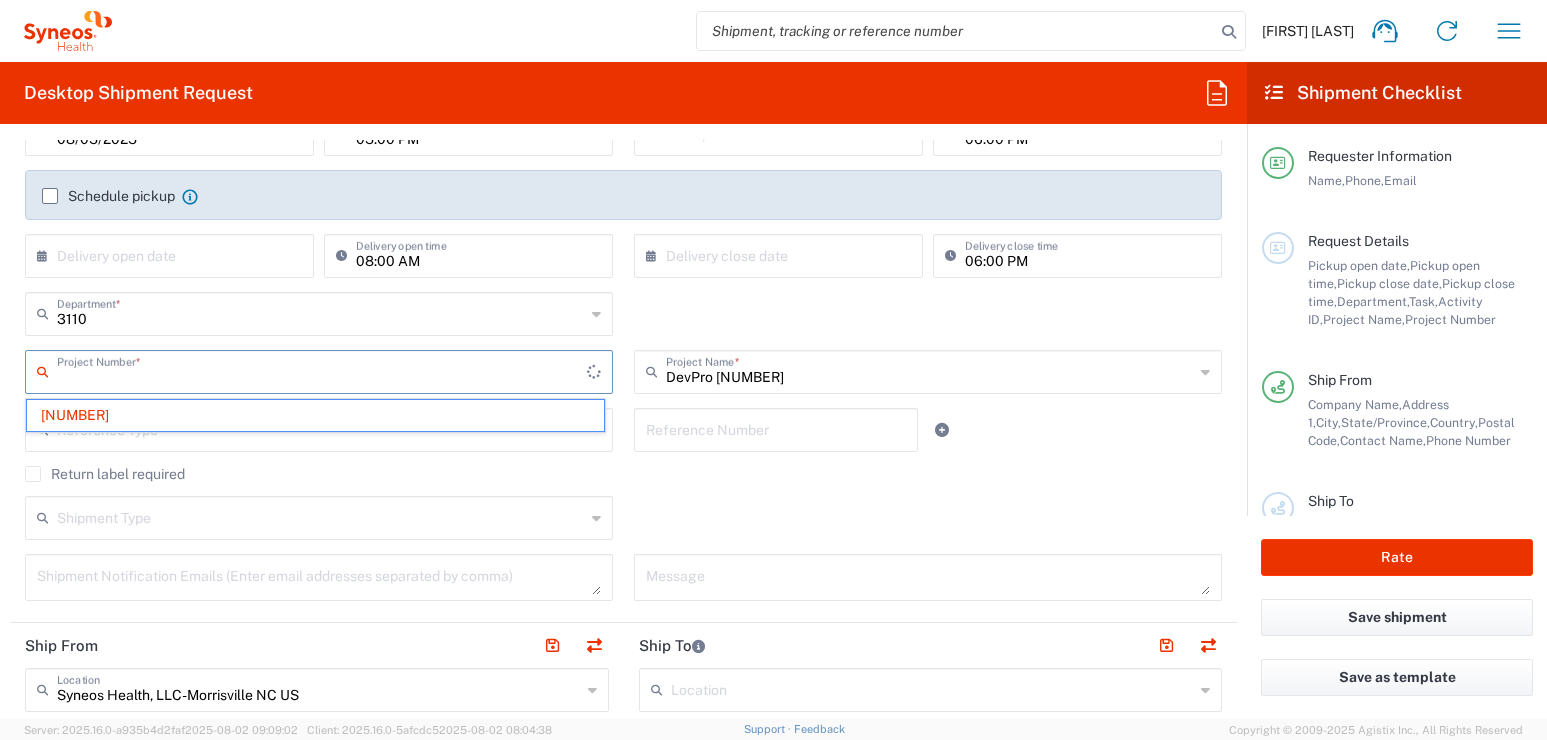 drag, startPoint x: 155, startPoint y: 371, endPoint x: 50, endPoint y: 365, distance: 105.17129 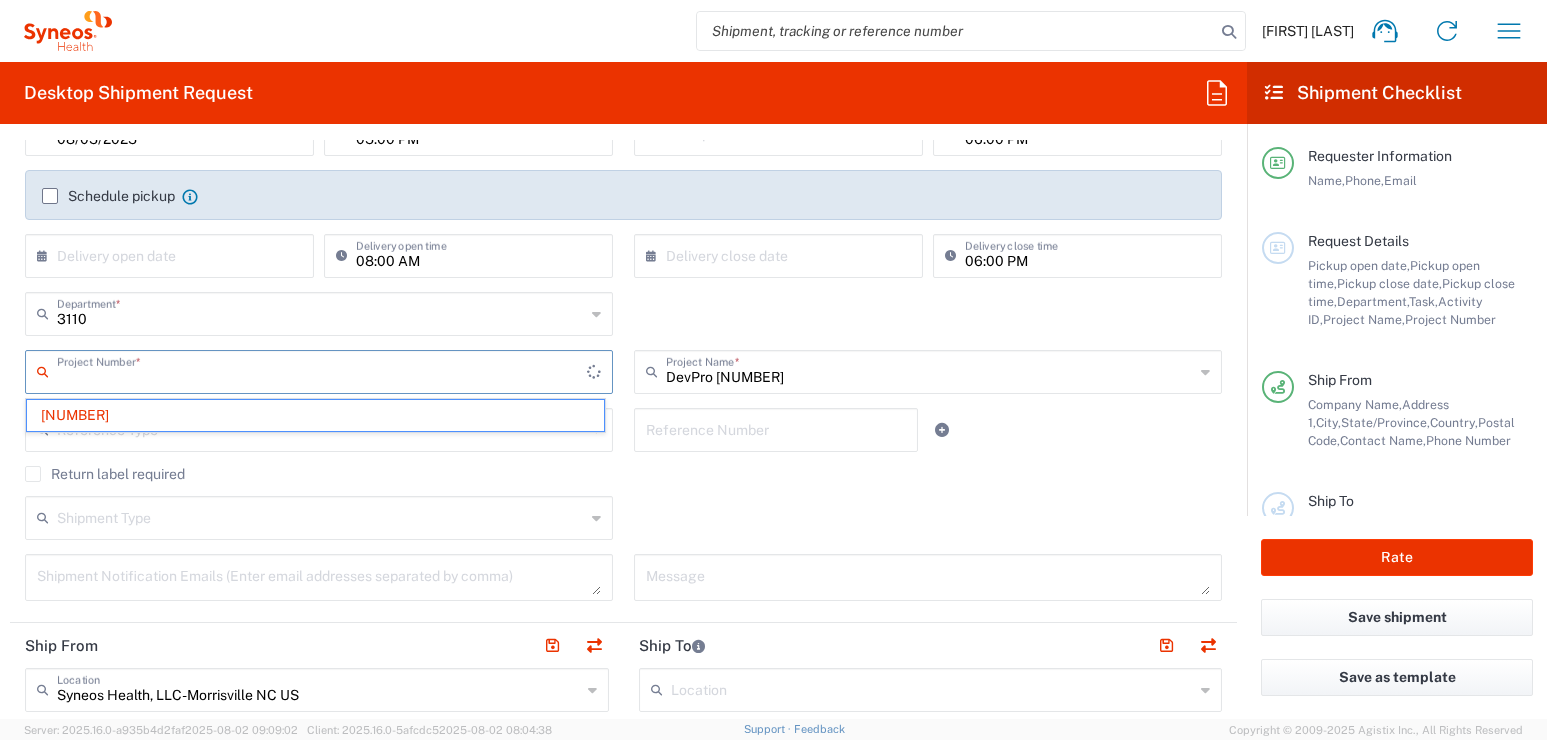 click at bounding box center [322, 370] 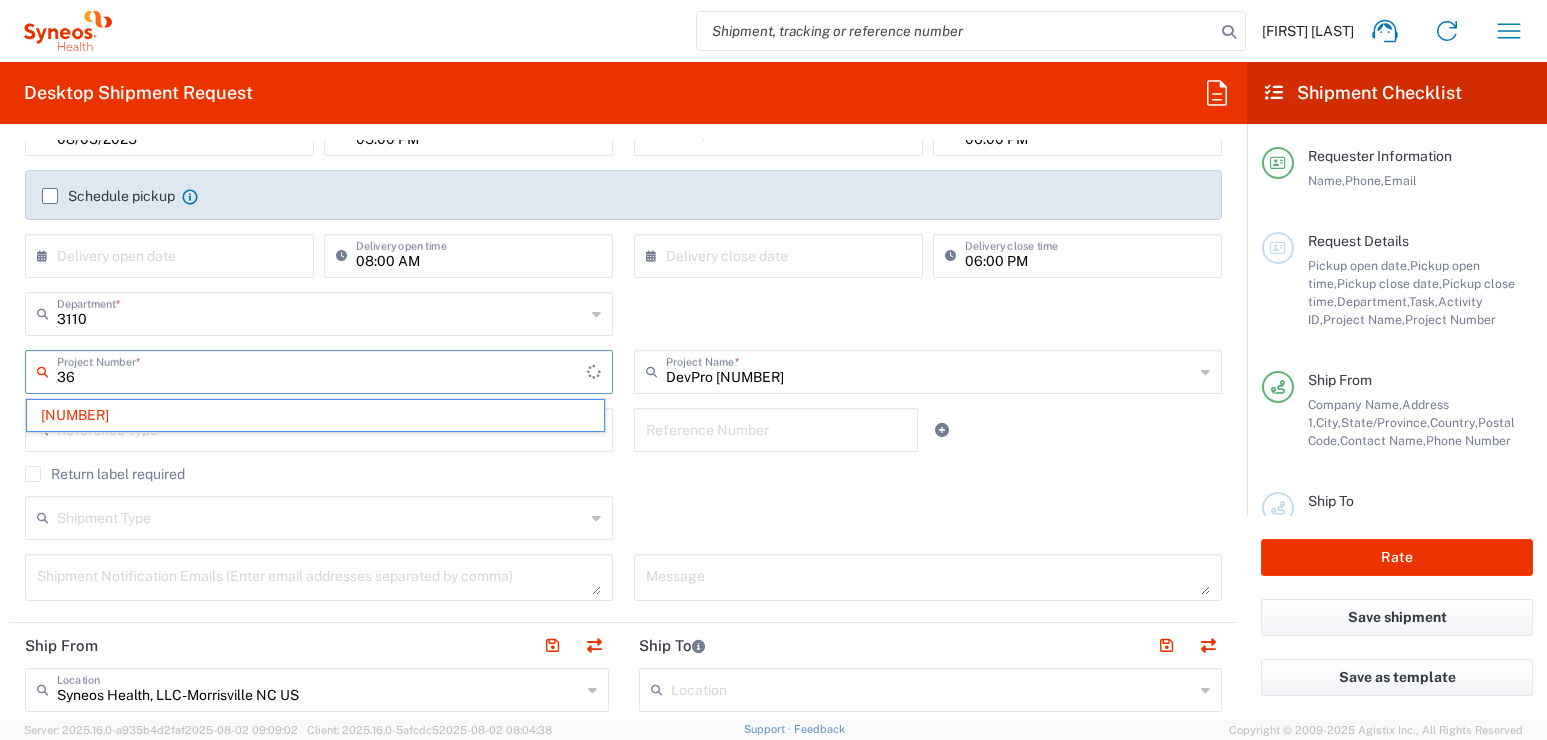 type on "3" 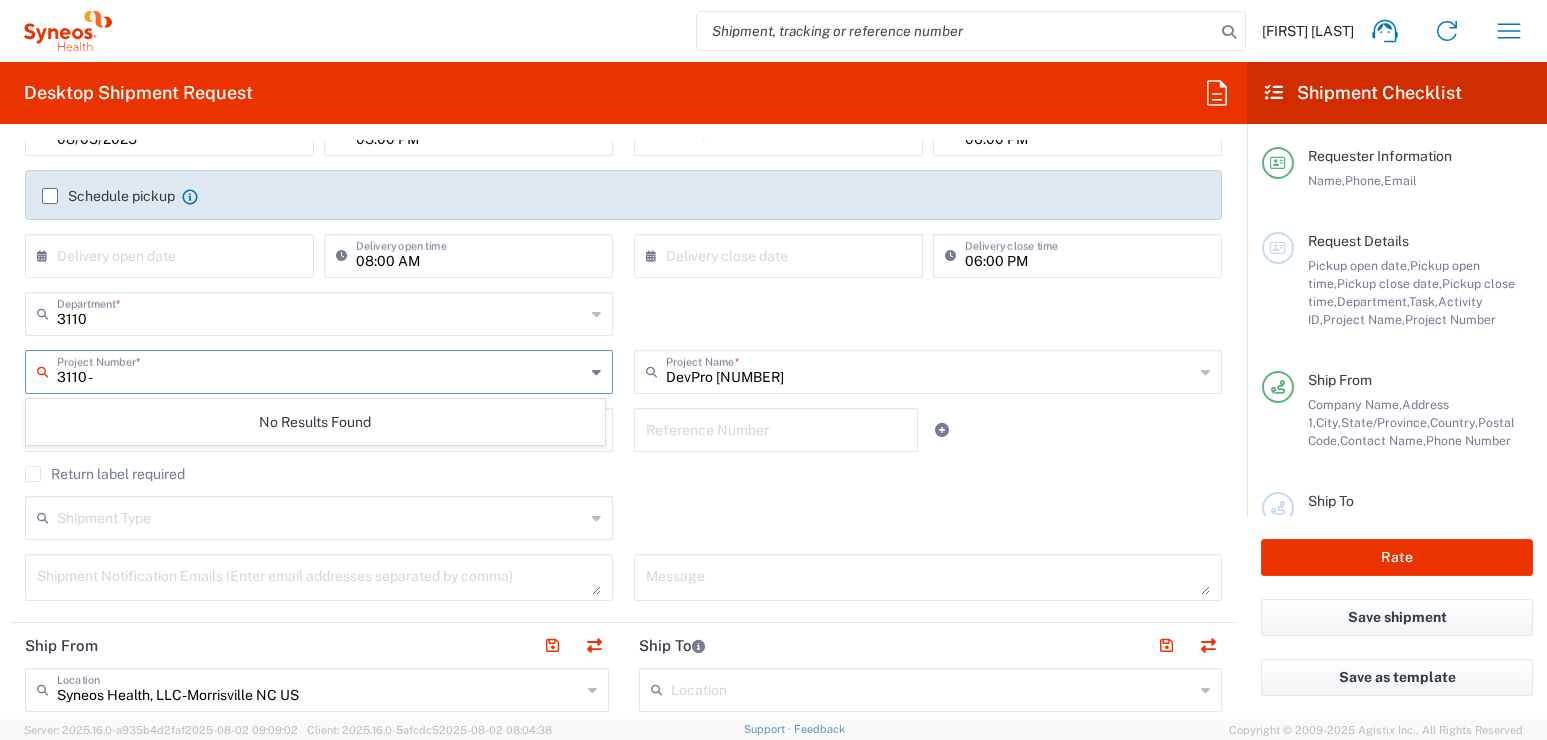 click on "No Results Found" 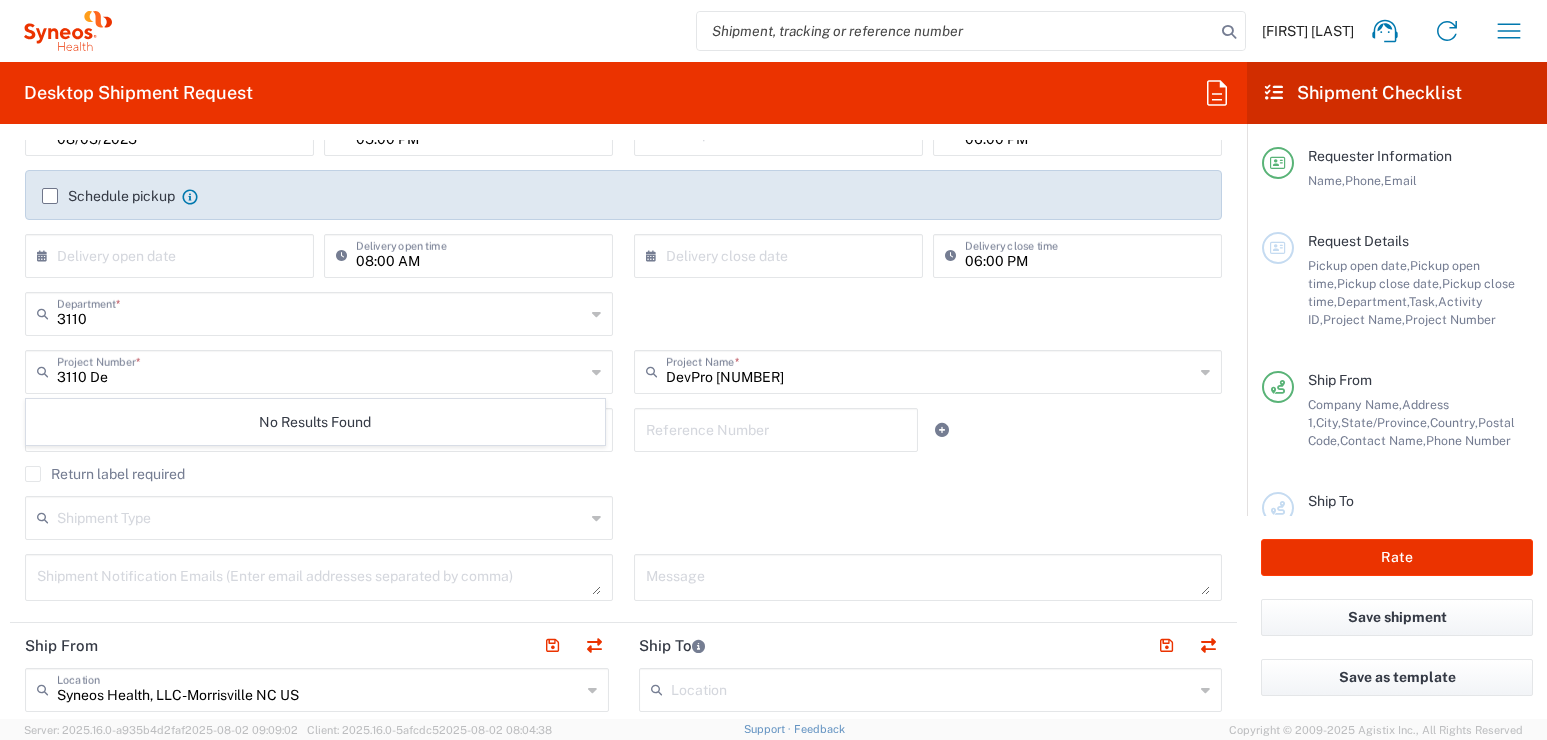 click 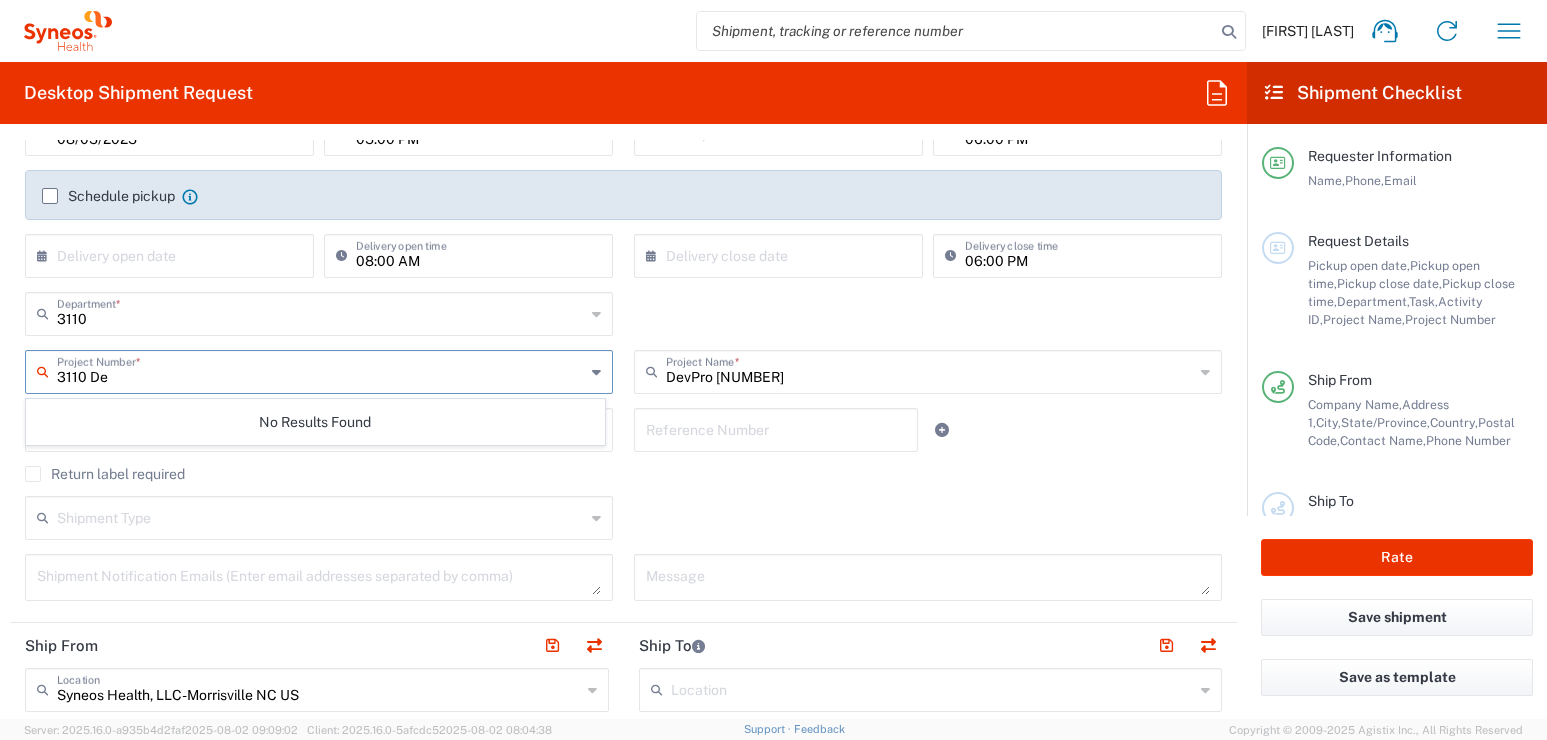 click on "3110 De" at bounding box center [321, 370] 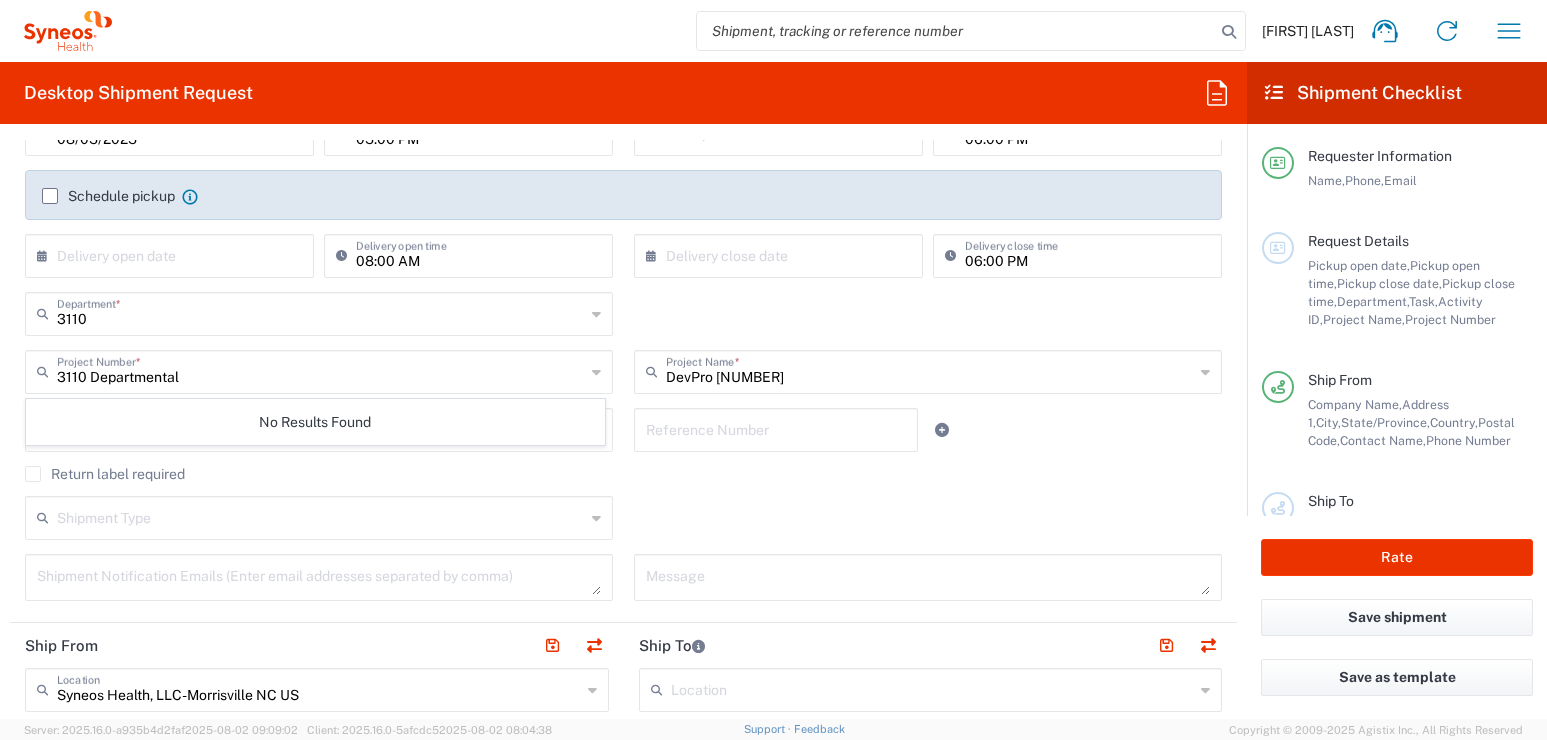 click 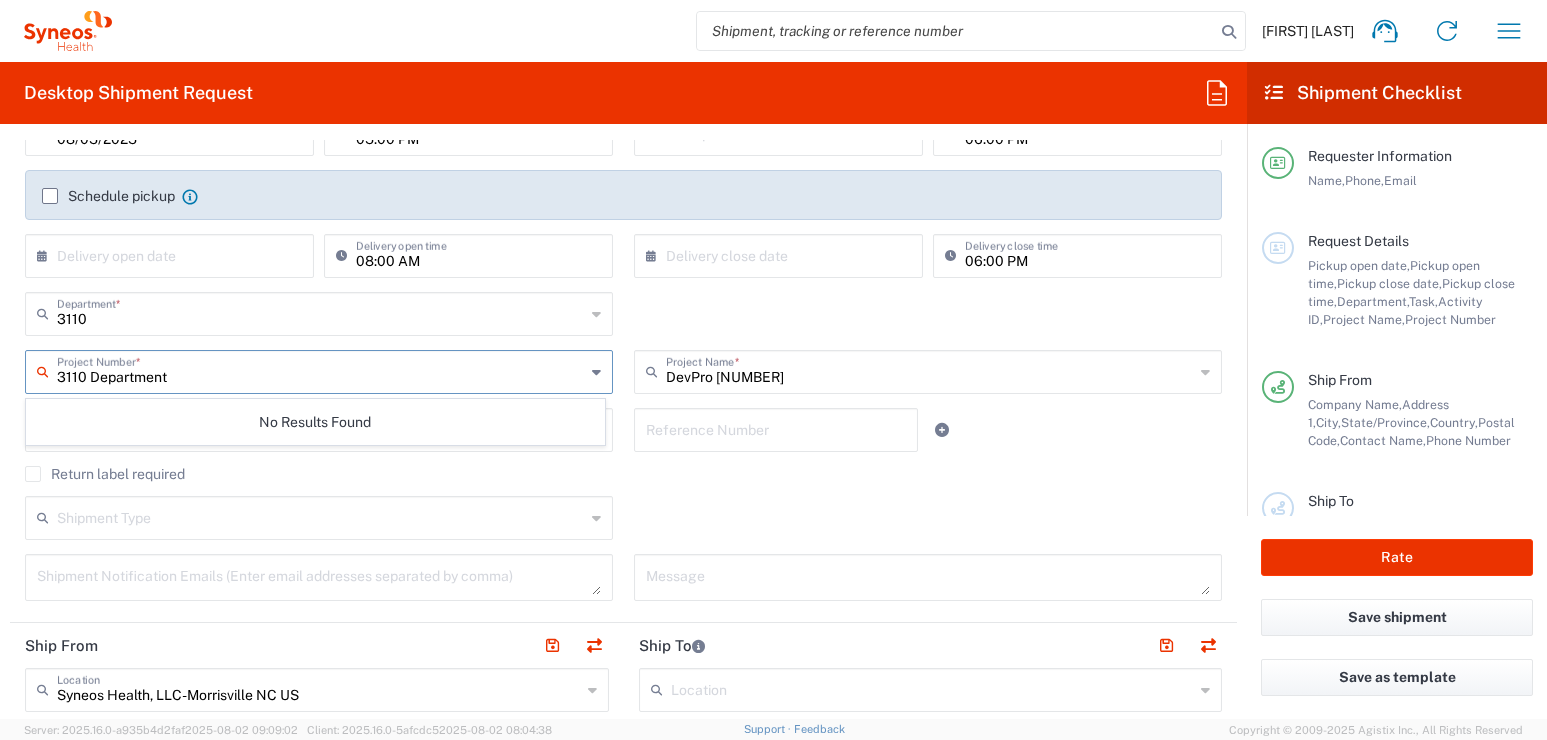 click on "3110 Department" at bounding box center [321, 370] 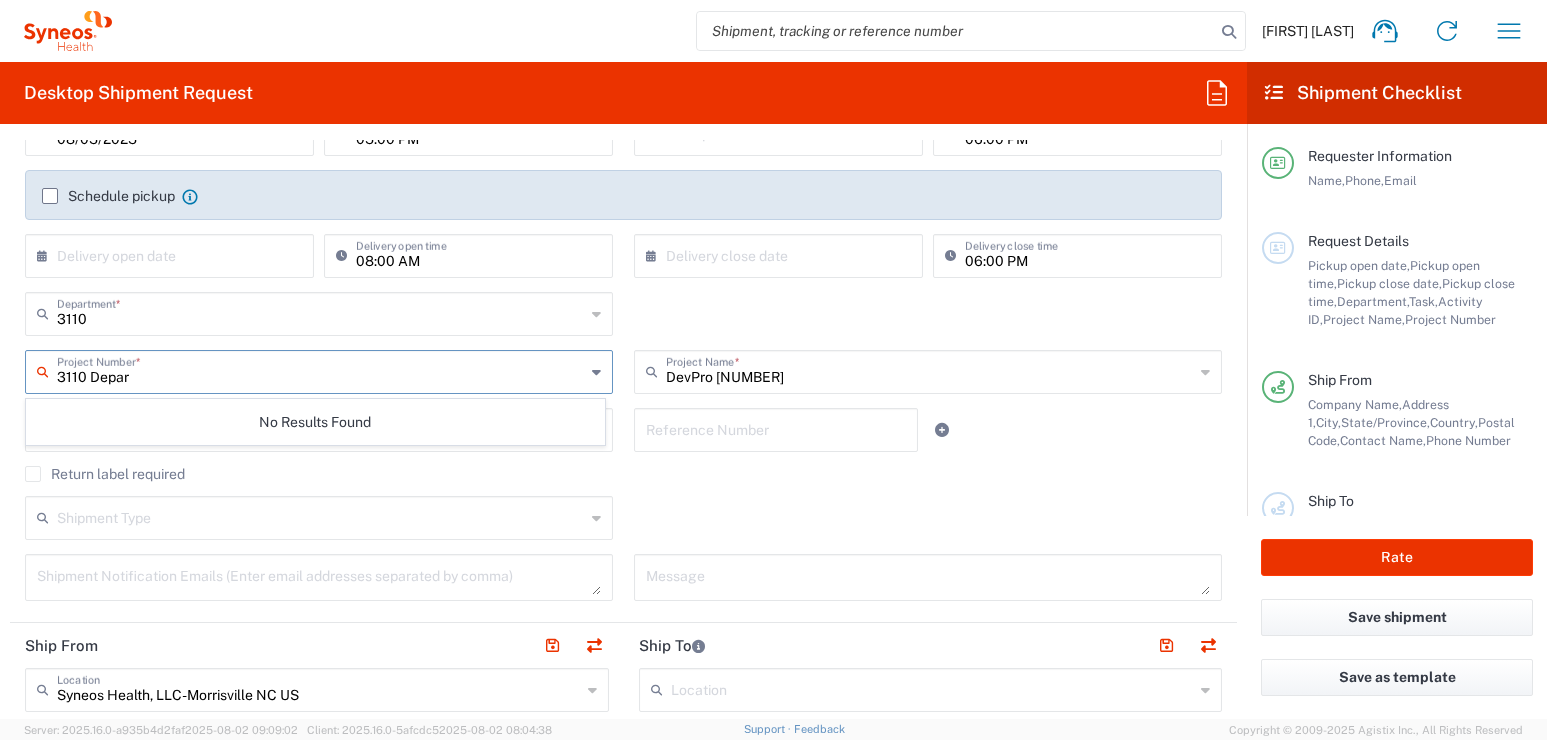 type on "3110 Depar" 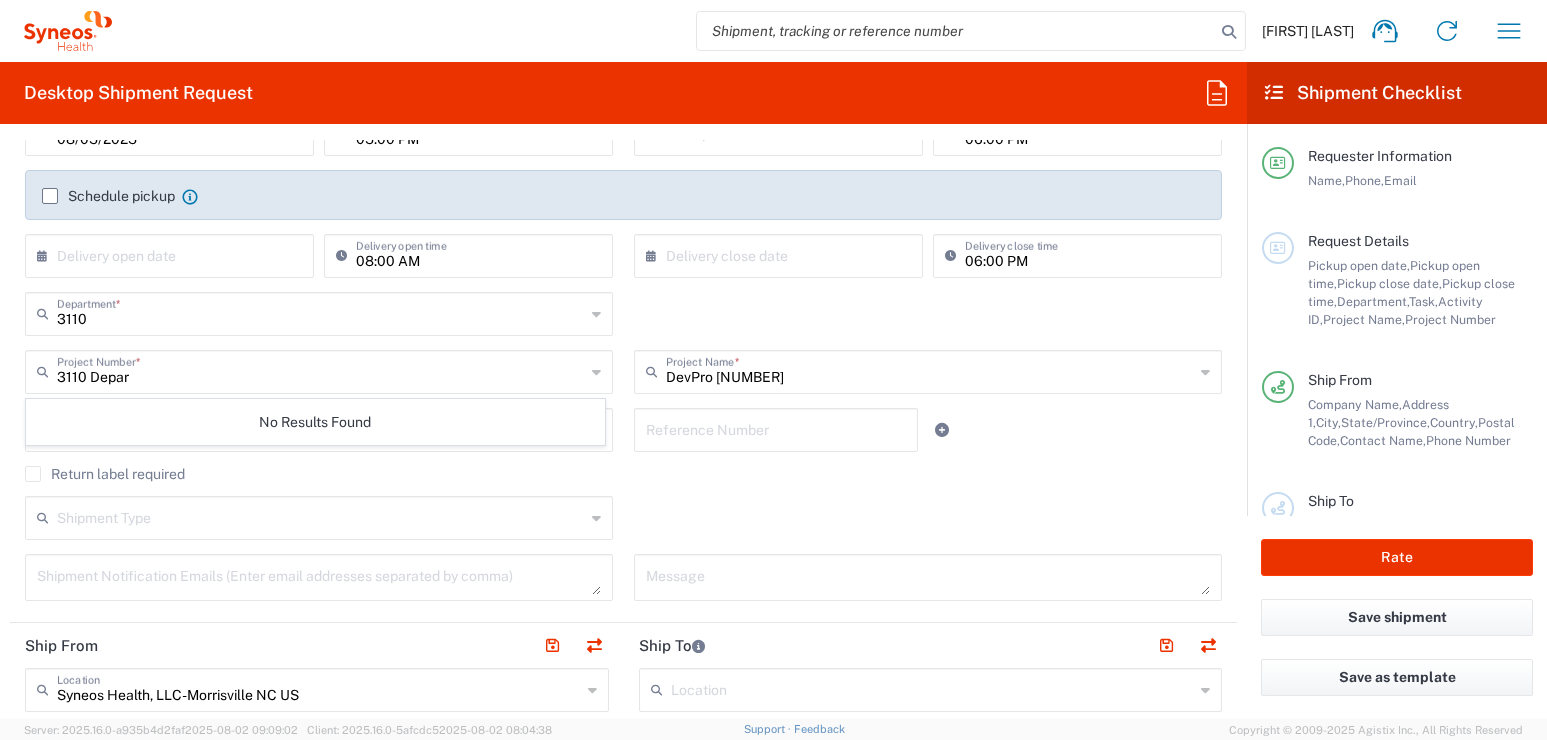 click 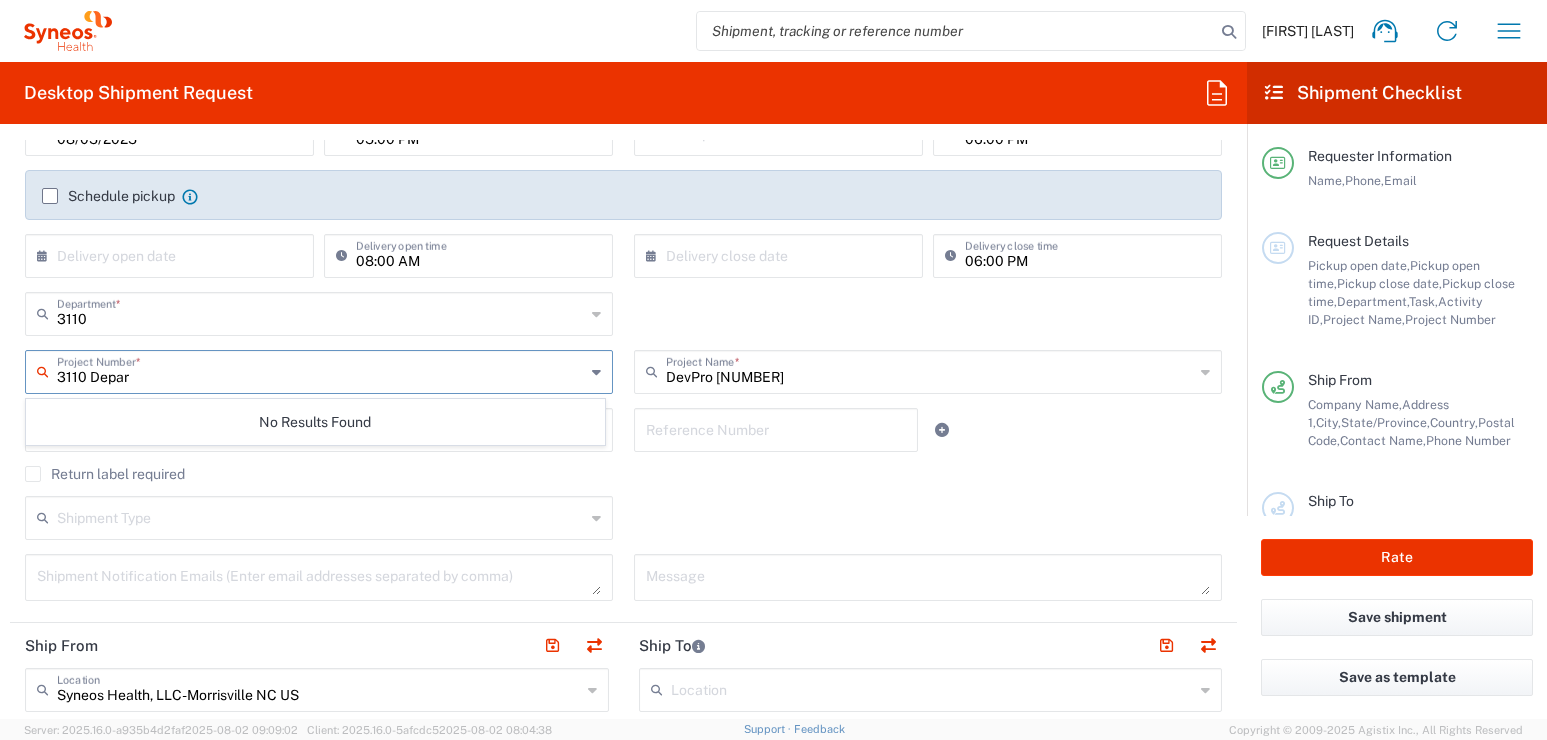 click on "DevPro 7029420" at bounding box center [930, 370] 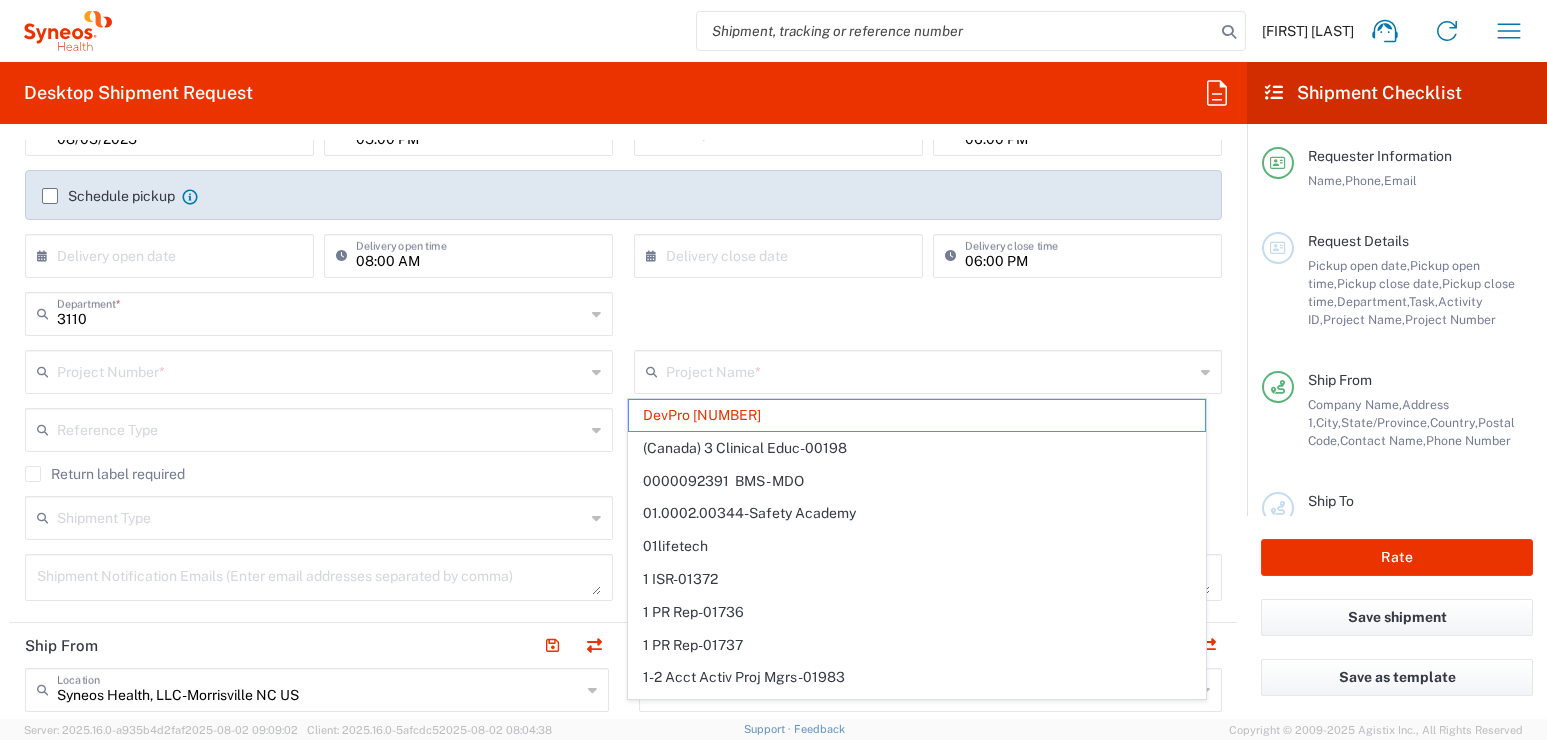 click on "3110  Department  * 3110 3000 3100 3109 3111 3112 3125 3130 3135 3136 3150 3155 3165 3171 3172 3190 3191 3192 3193 3194 3200 3201 3202 3210 3211 Dept 3212 3213 3214 3215 3216 3218 3220 3221 3222 3223 3225 3226 3227 3228 3229 3230 3231 3232 3233 3234 3235 3236 3237 3238 3240 3241" 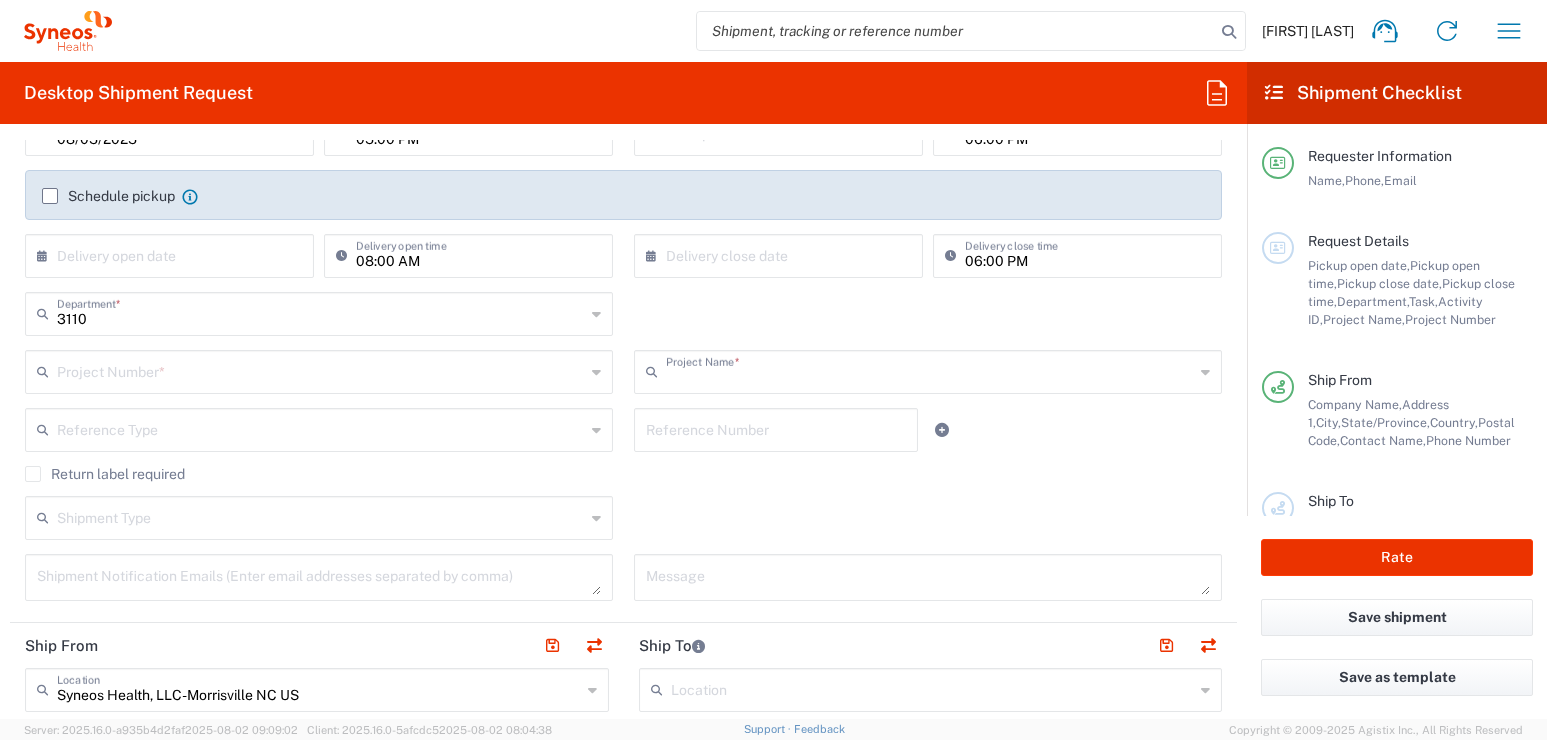 type on "DevPro 7029420" 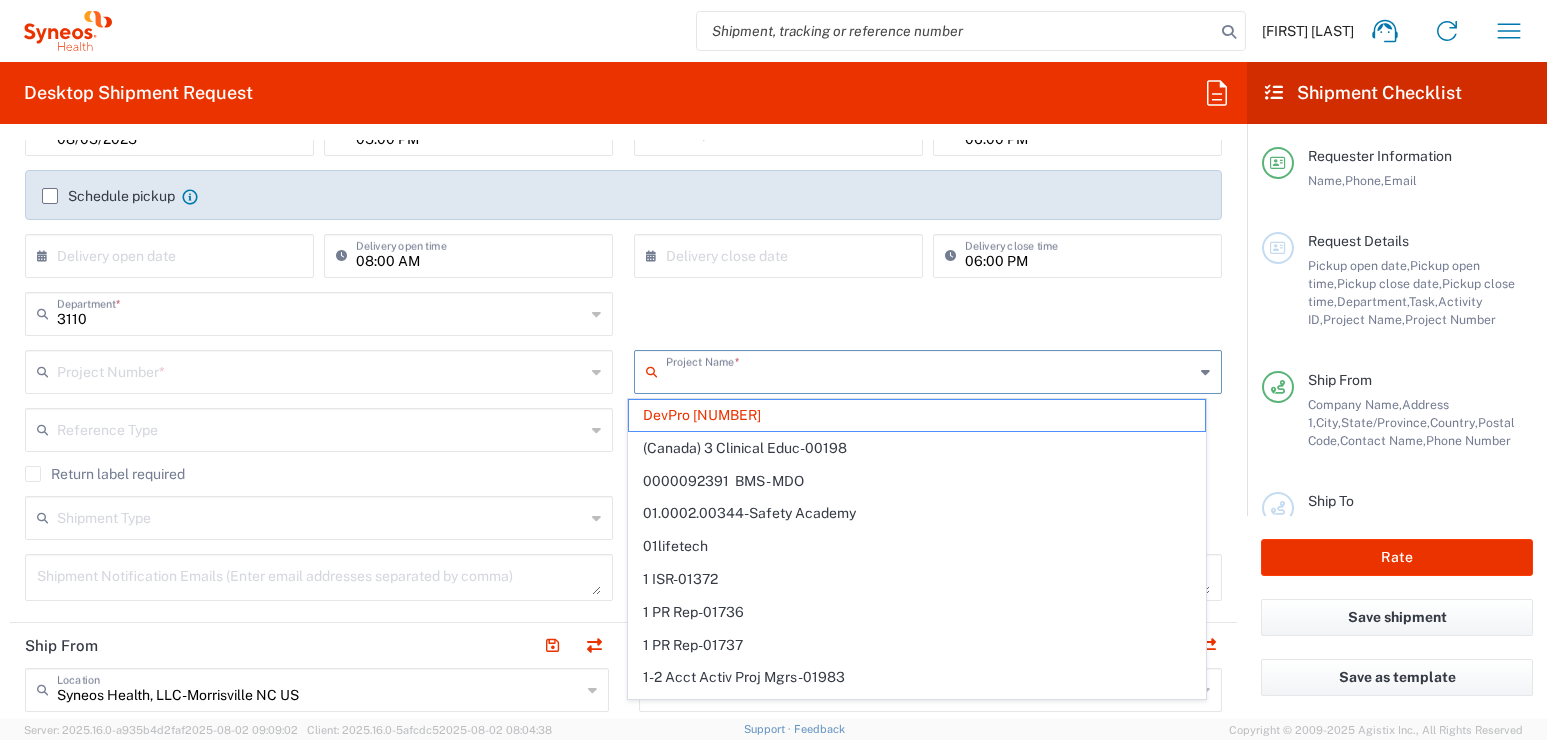 drag, startPoint x: 775, startPoint y: 379, endPoint x: 625, endPoint y: 406, distance: 152.41063 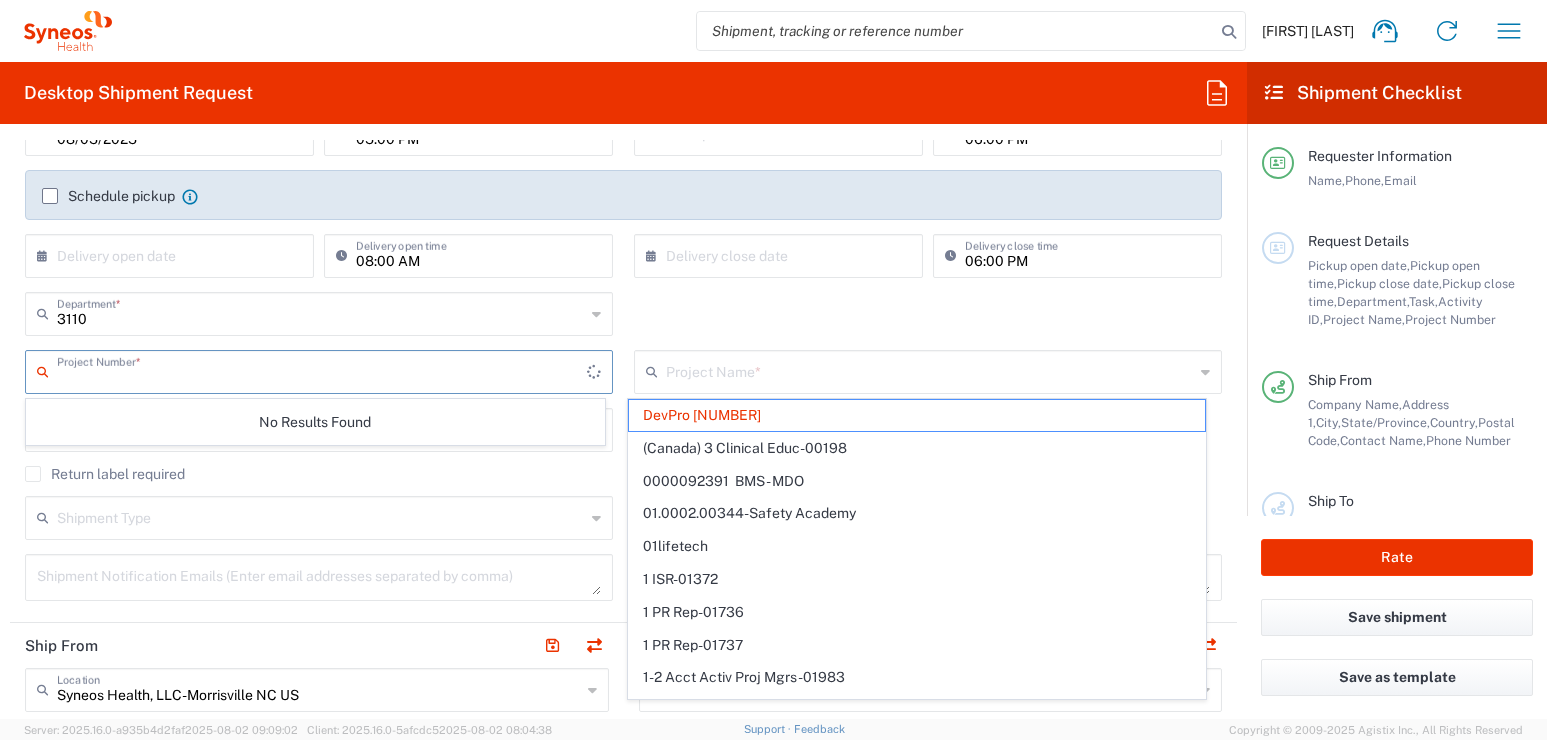 click at bounding box center [322, 370] 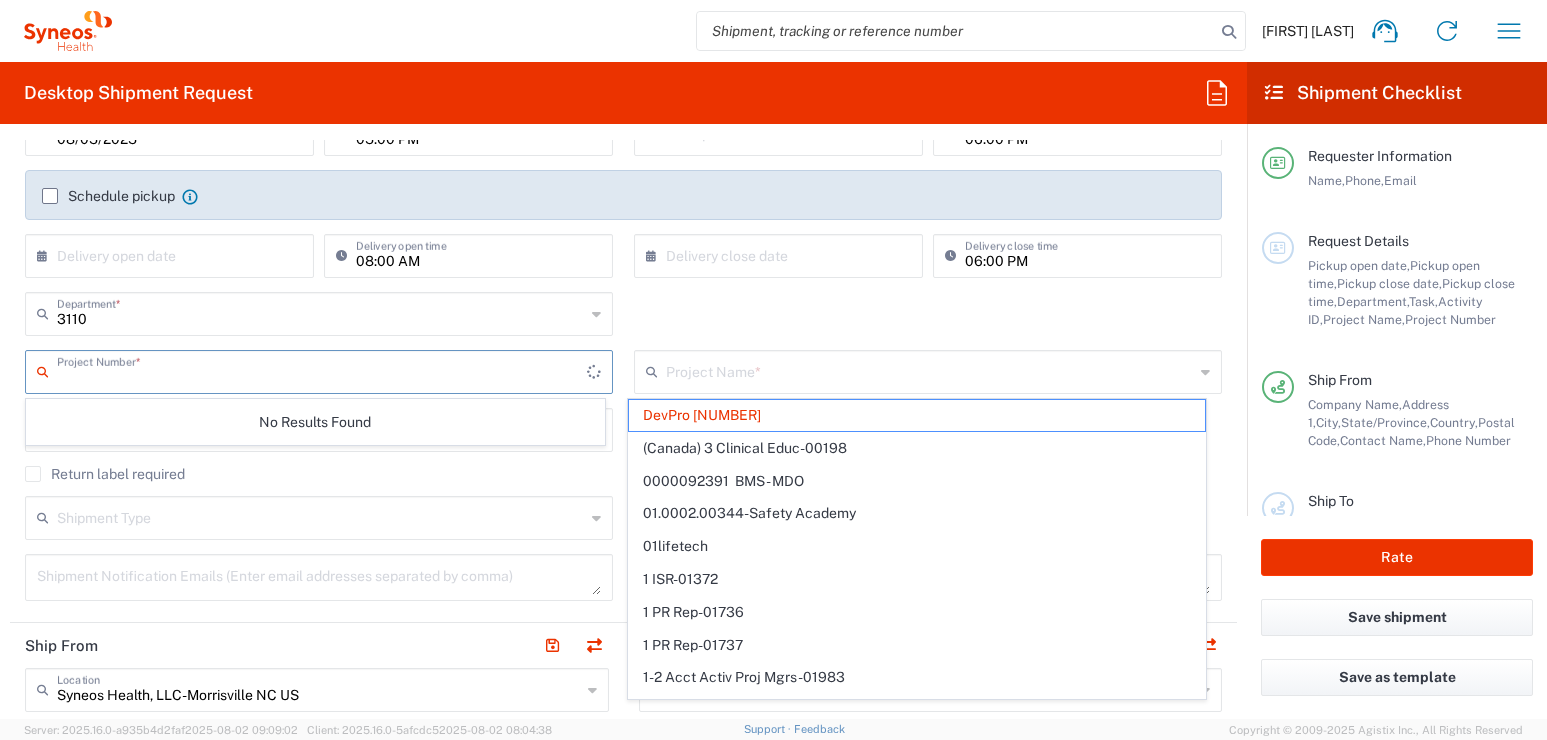 type on "DevPro 7029420" 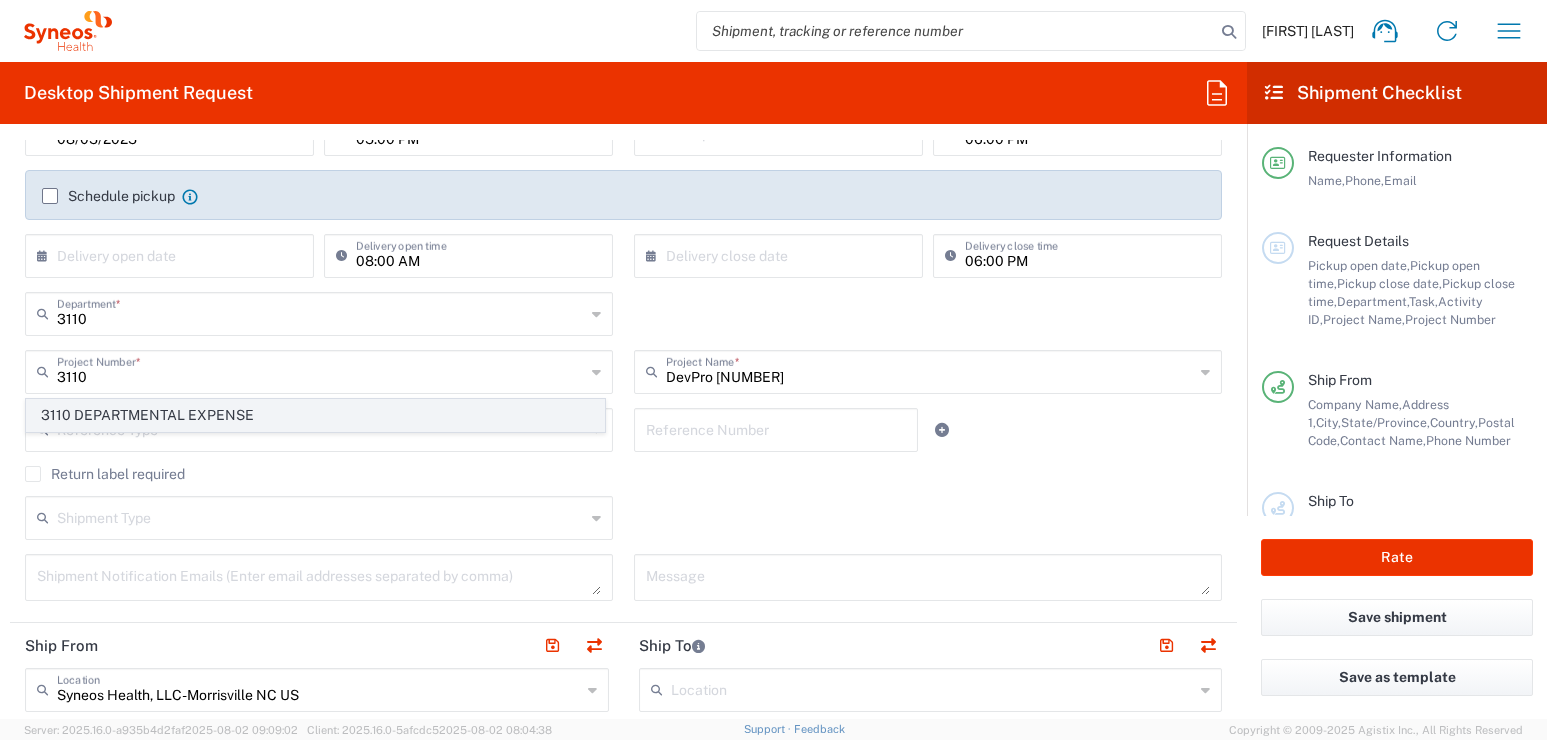 click on "3110 DEPARTMENTAL EXPENSE" 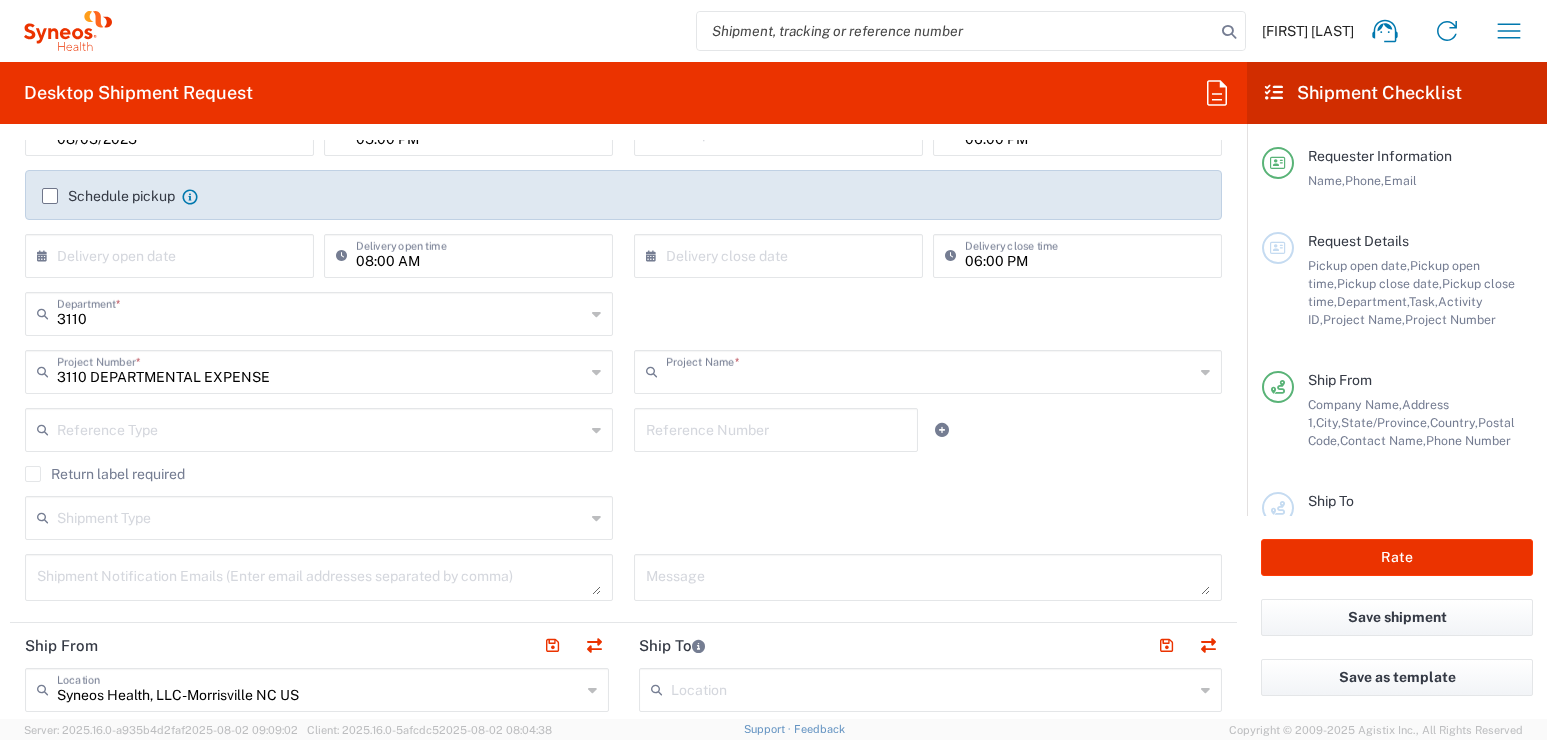 type on "3110 DEPARTMENTAL EXPENSE" 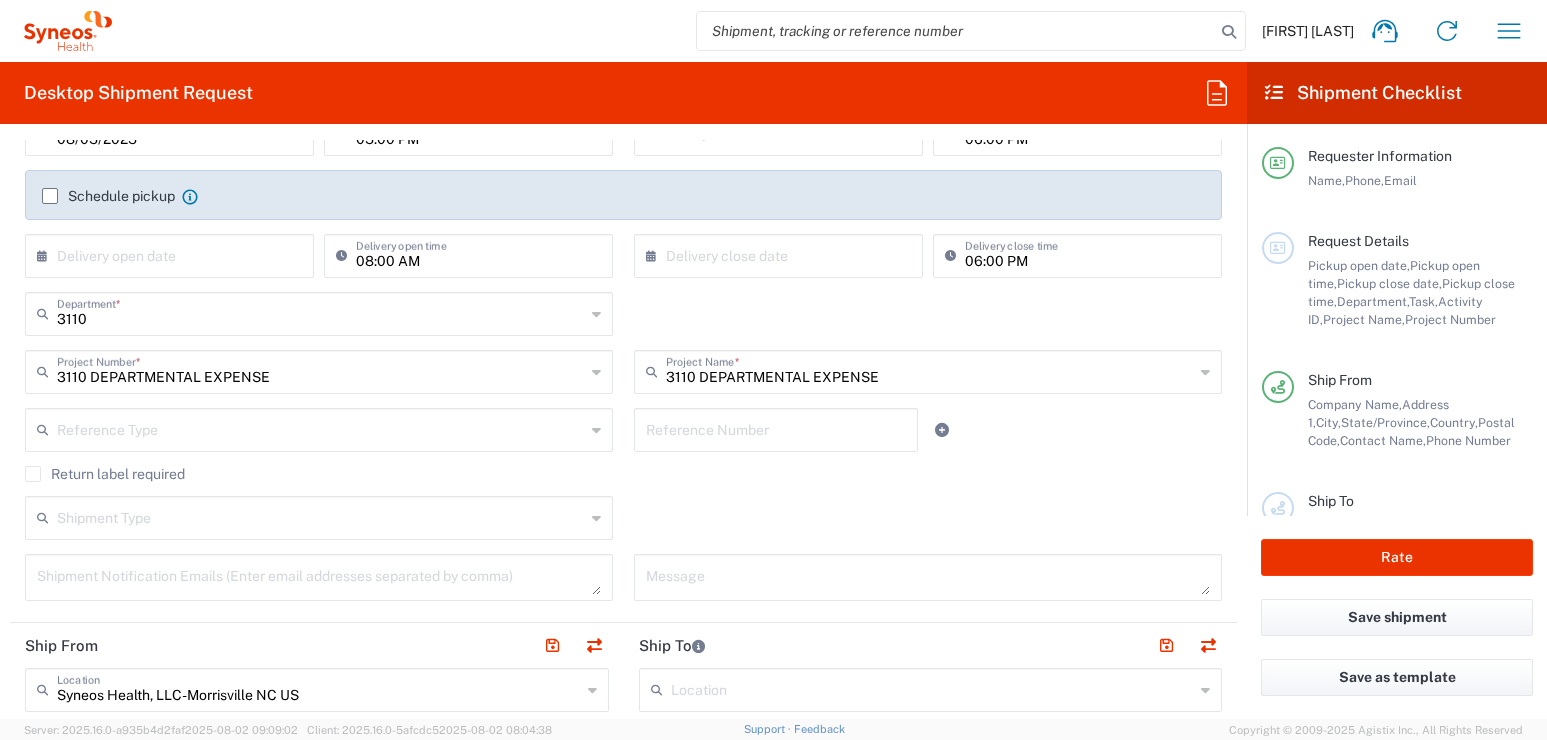click at bounding box center (174, 254) 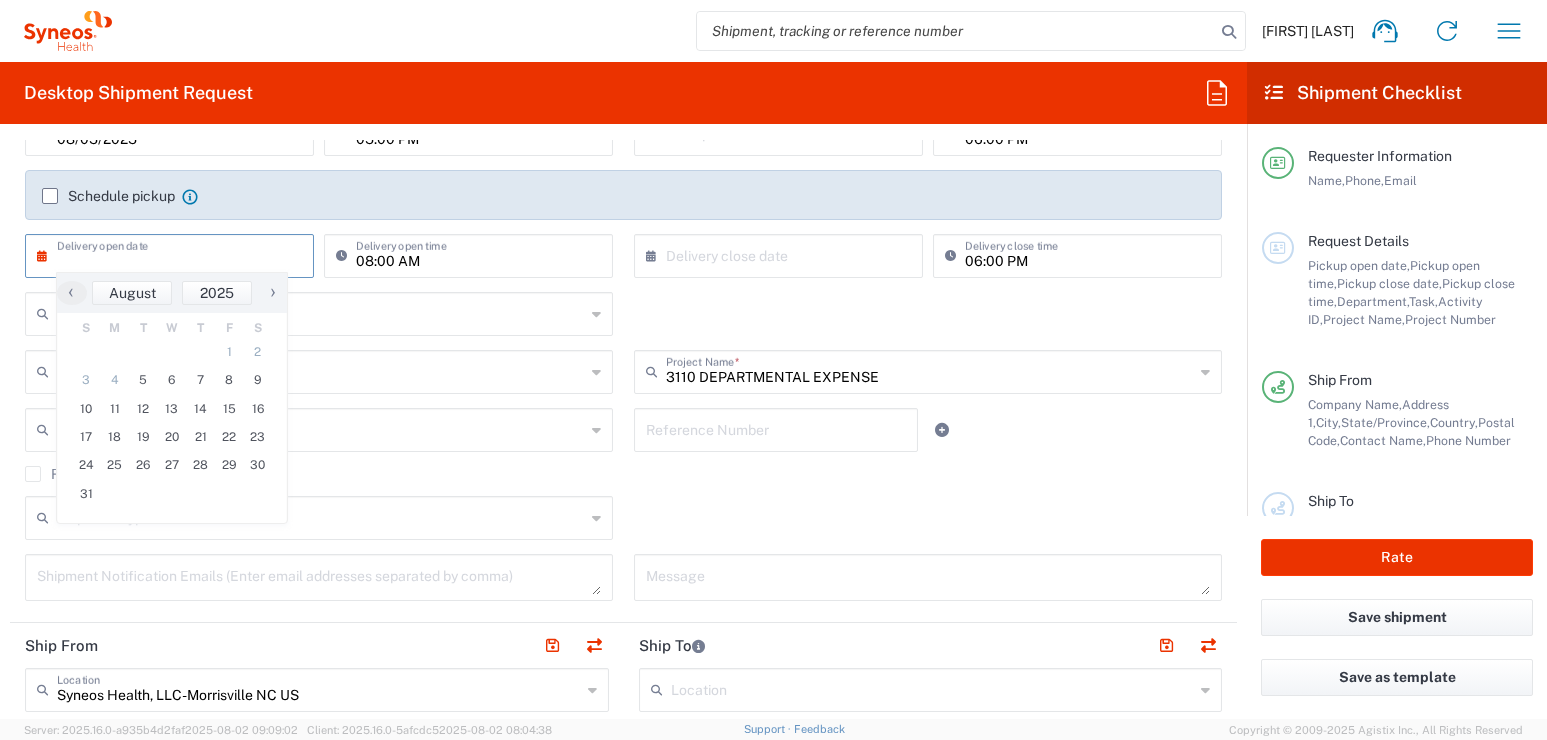click 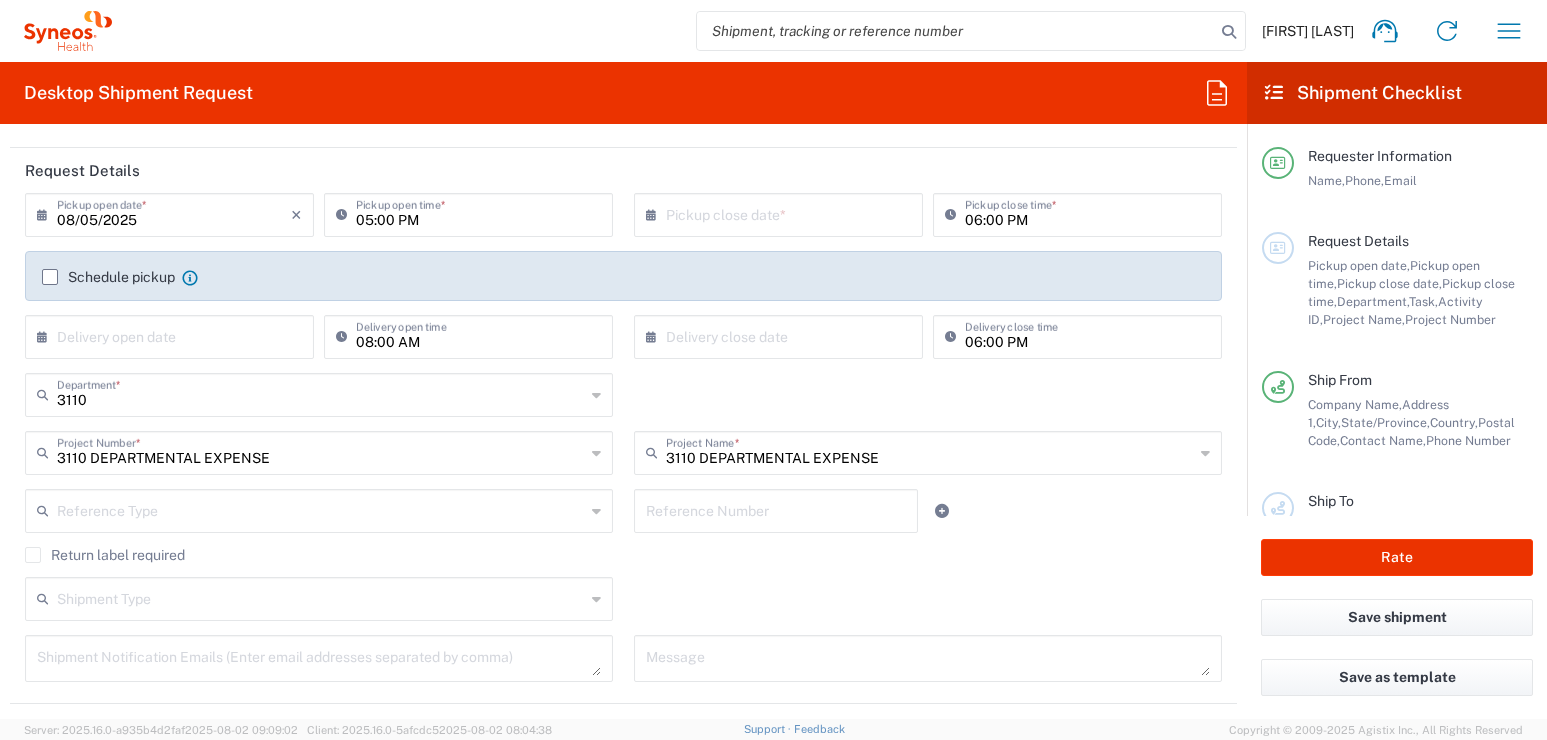 scroll, scrollTop: 100, scrollLeft: 0, axis: vertical 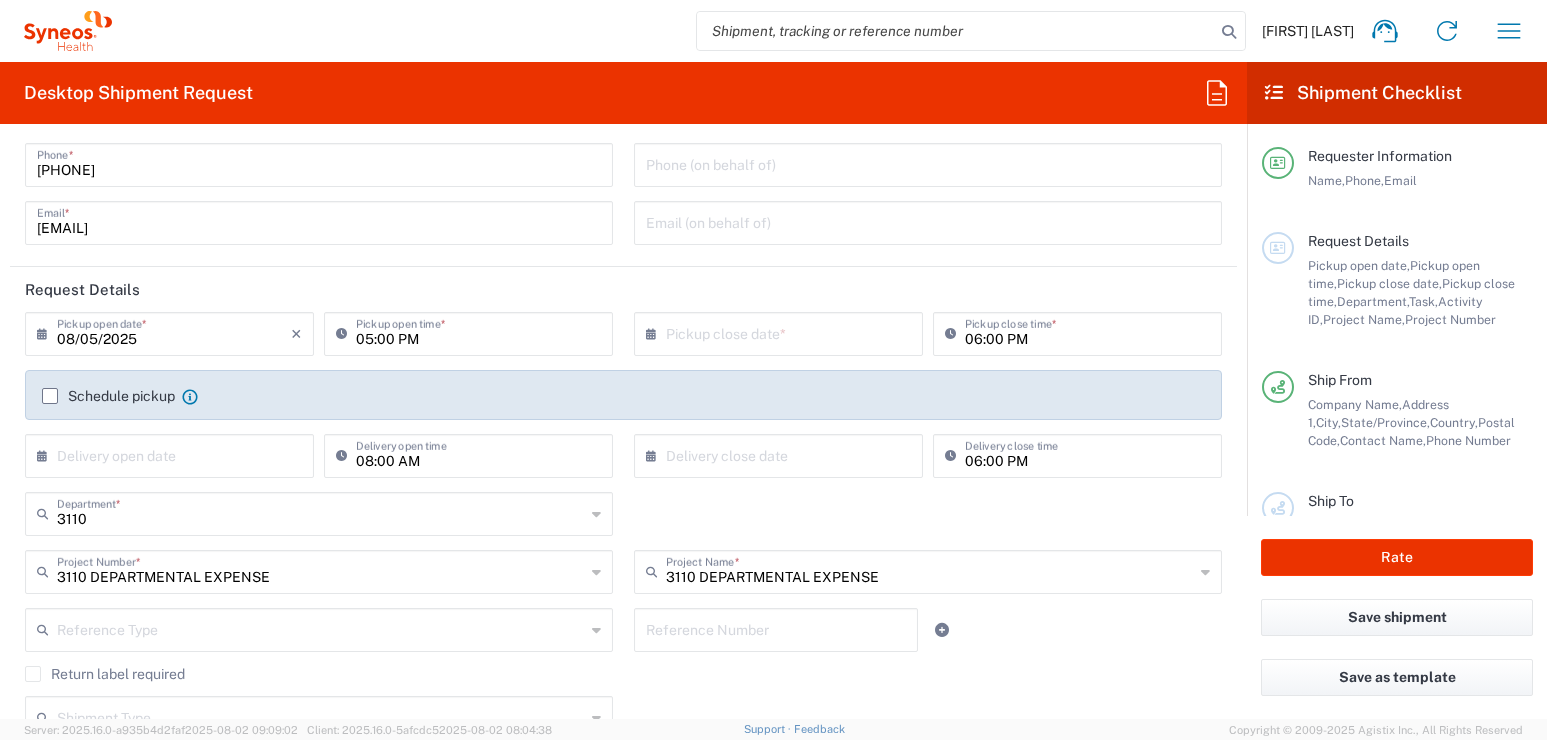 click at bounding box center (174, 454) 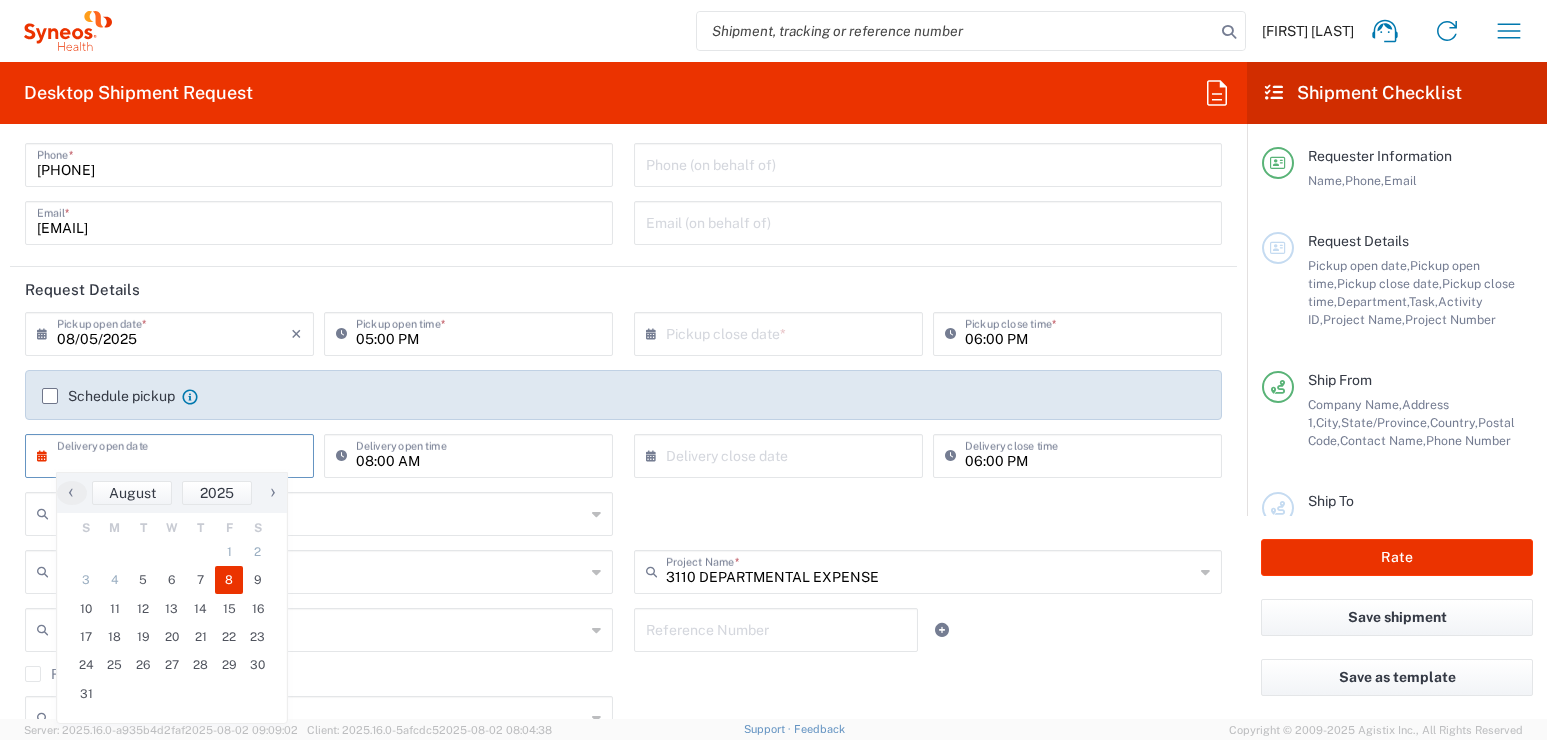 click on "8" 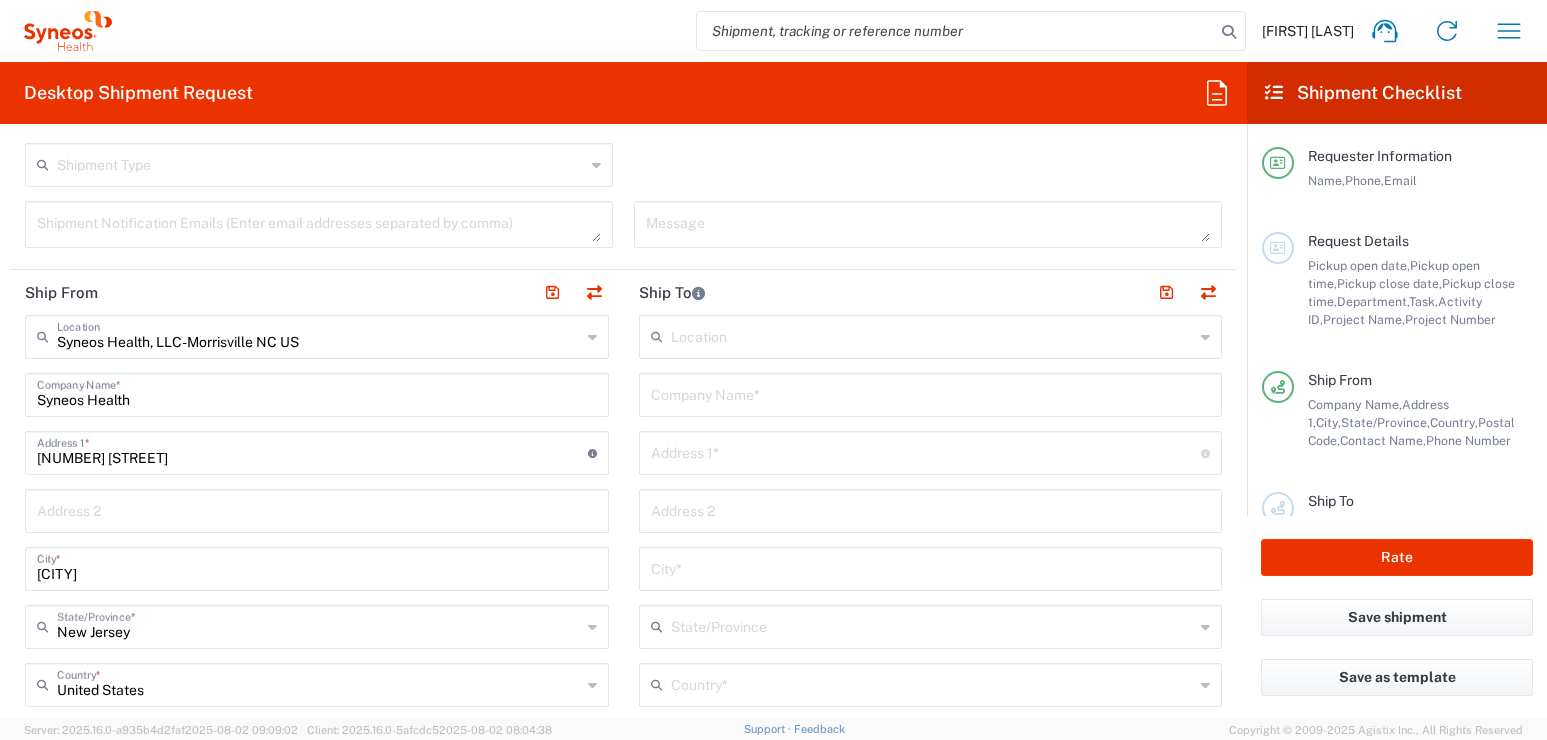 scroll, scrollTop: 700, scrollLeft: 0, axis: vertical 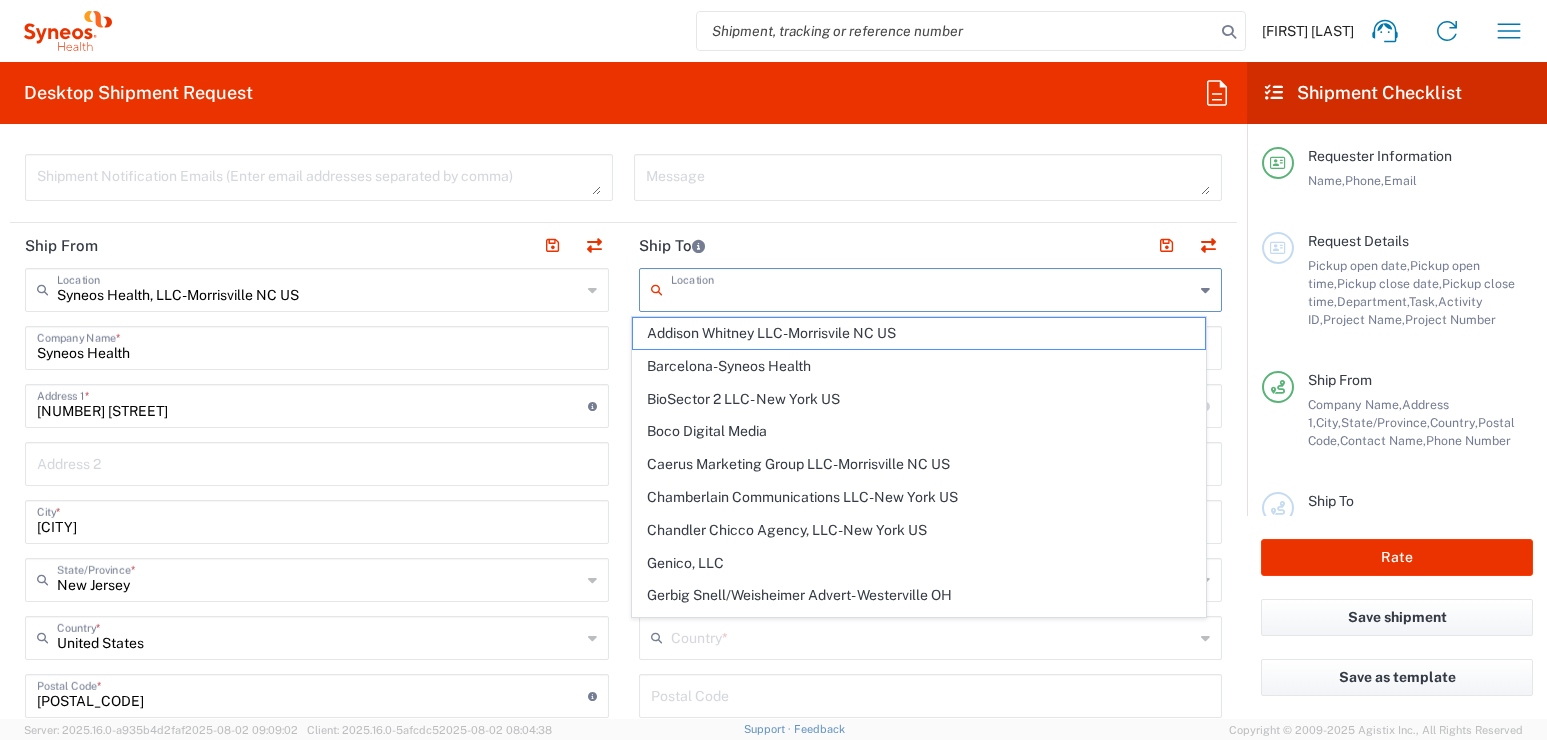 click at bounding box center [933, 288] 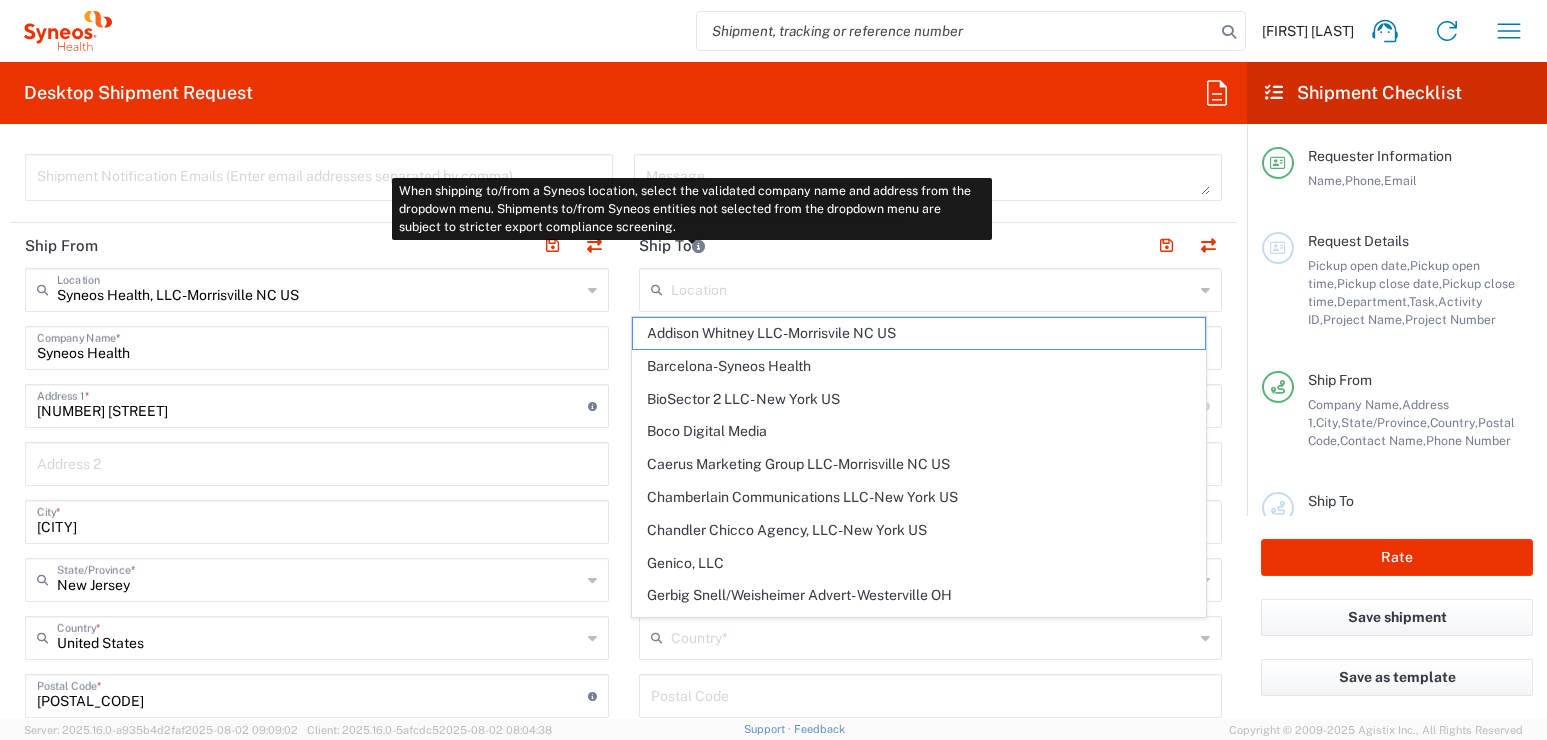drag, startPoint x: 694, startPoint y: 243, endPoint x: 24, endPoint y: 401, distance: 688.3778 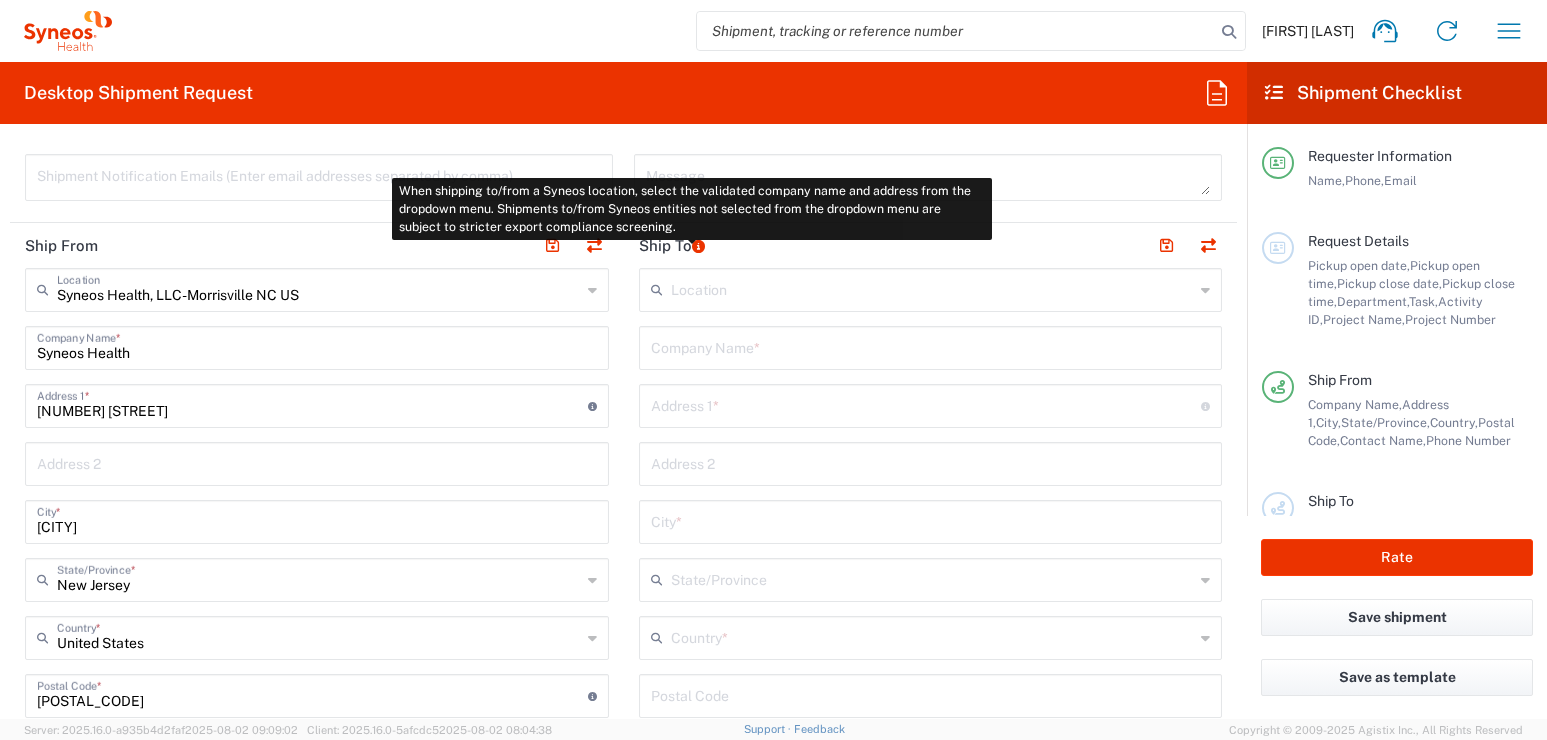 click 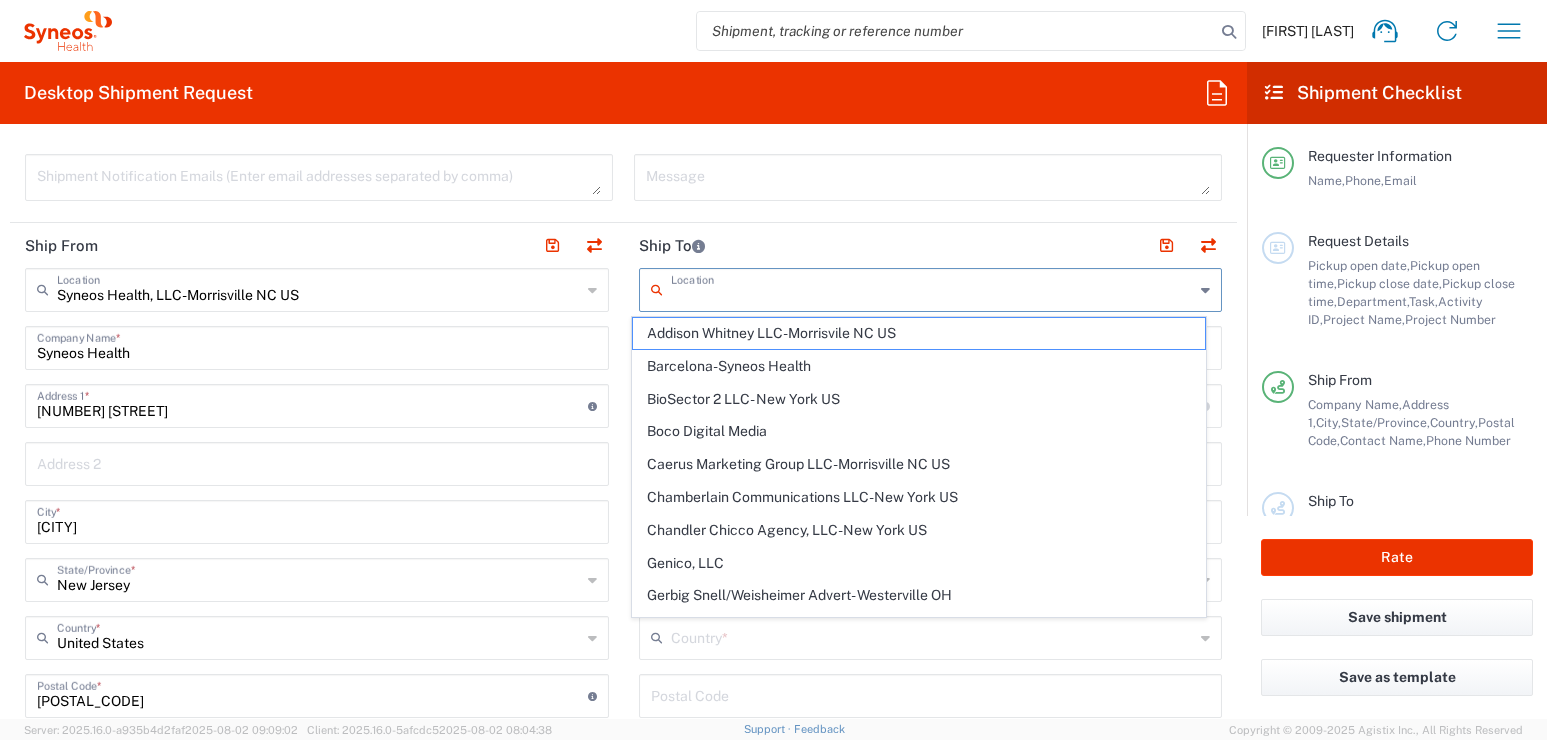 click at bounding box center (933, 288) 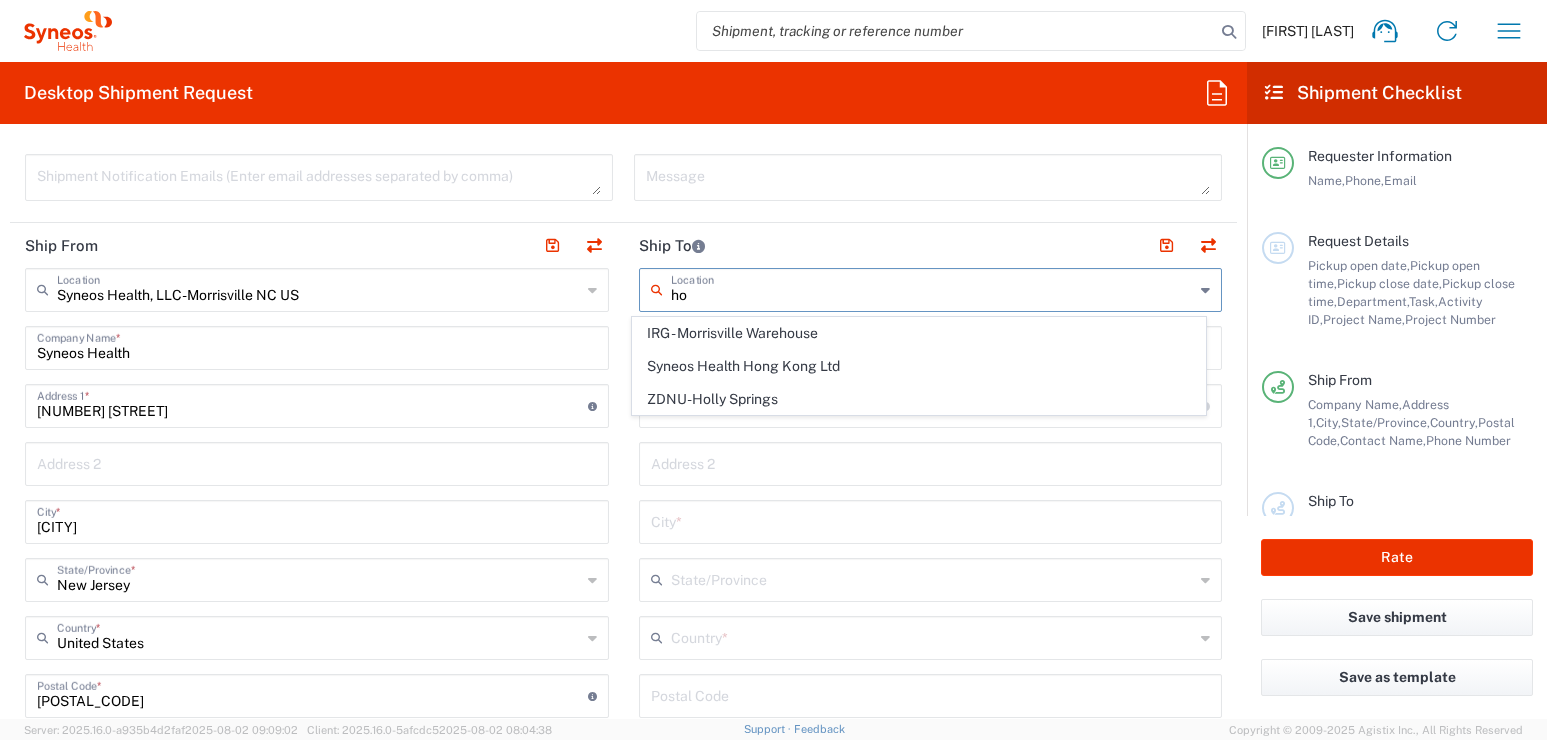 type on "h" 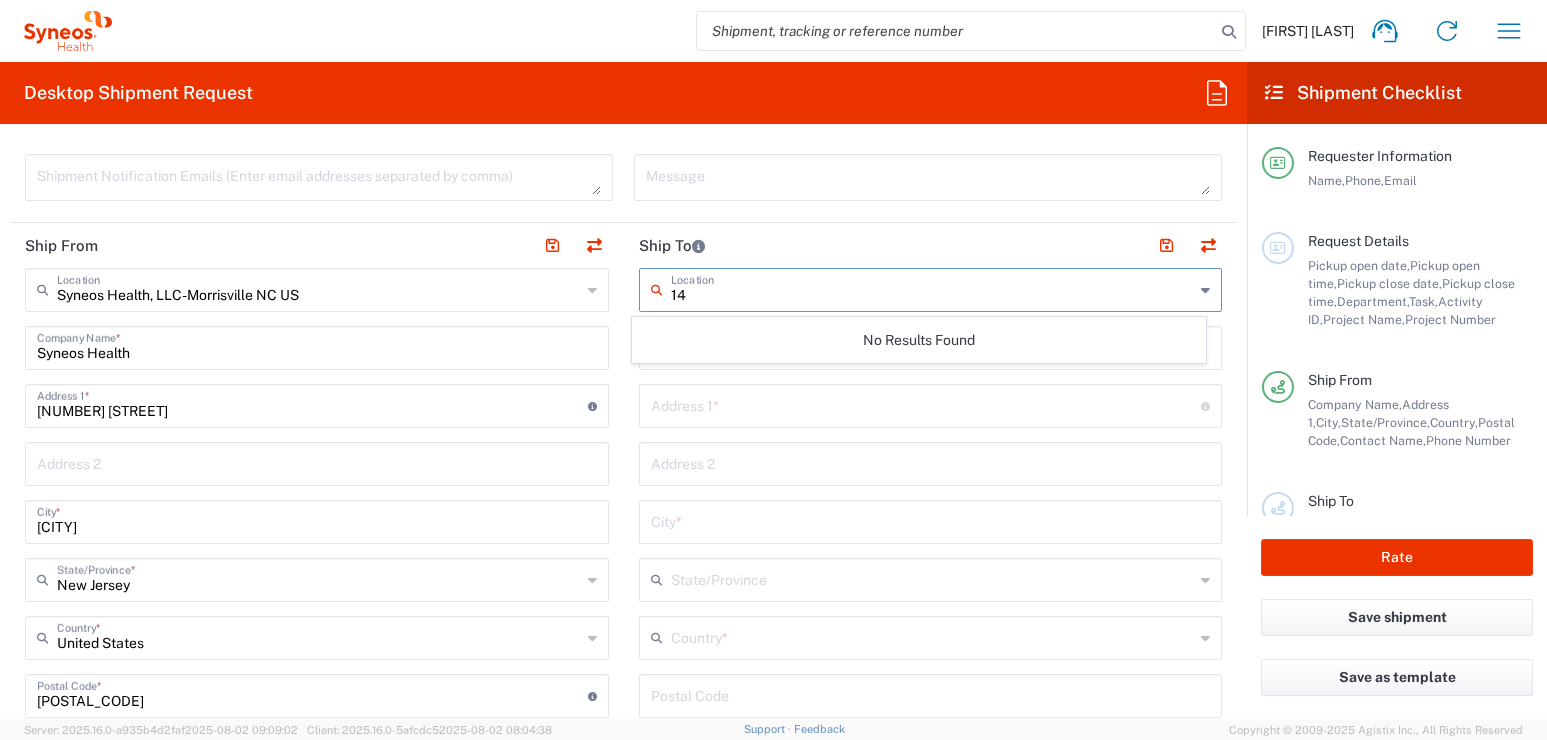 type on "1" 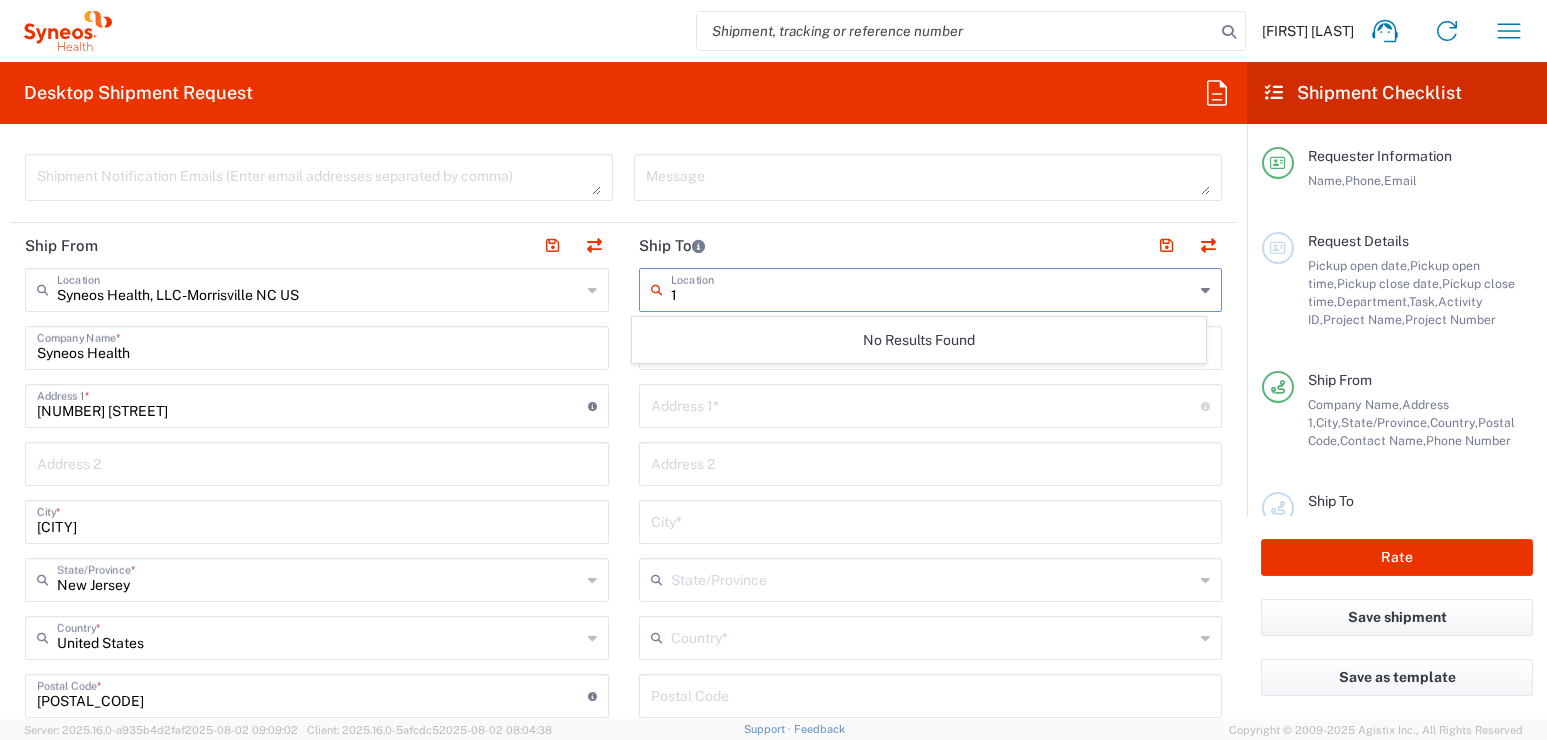 type 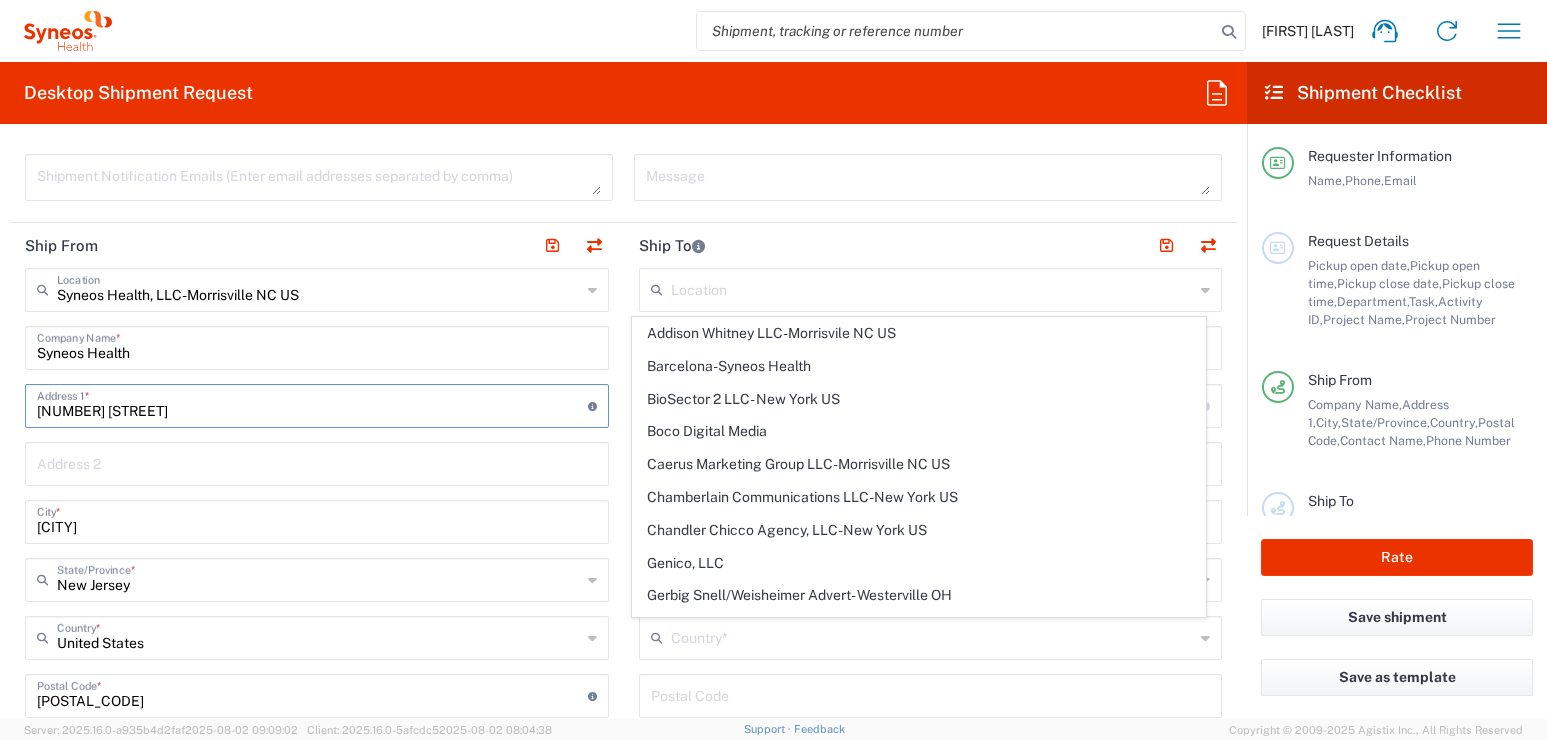 click on "141 [STREET]" at bounding box center [312, 404] 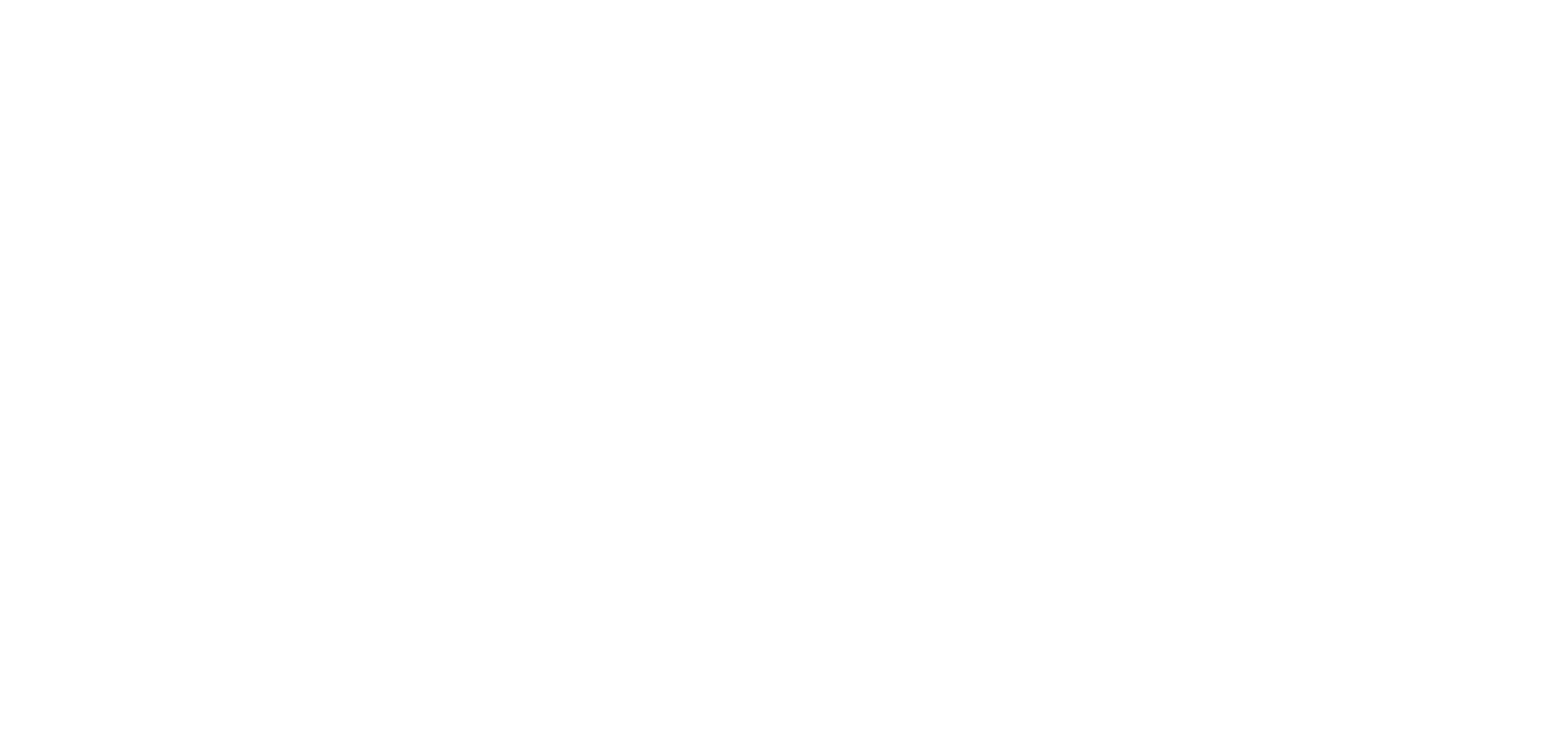 scroll, scrollTop: 0, scrollLeft: 0, axis: both 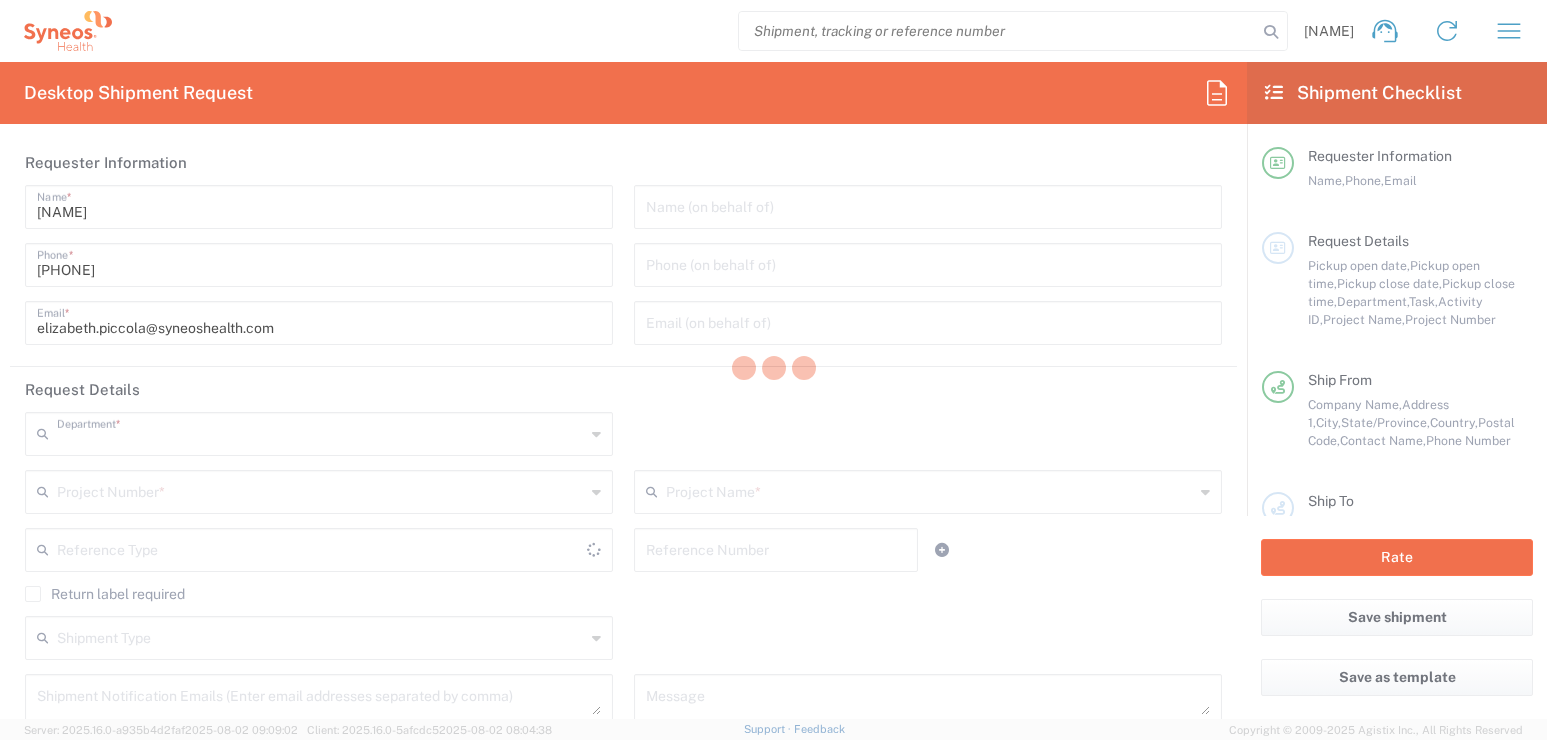 type on "3110" 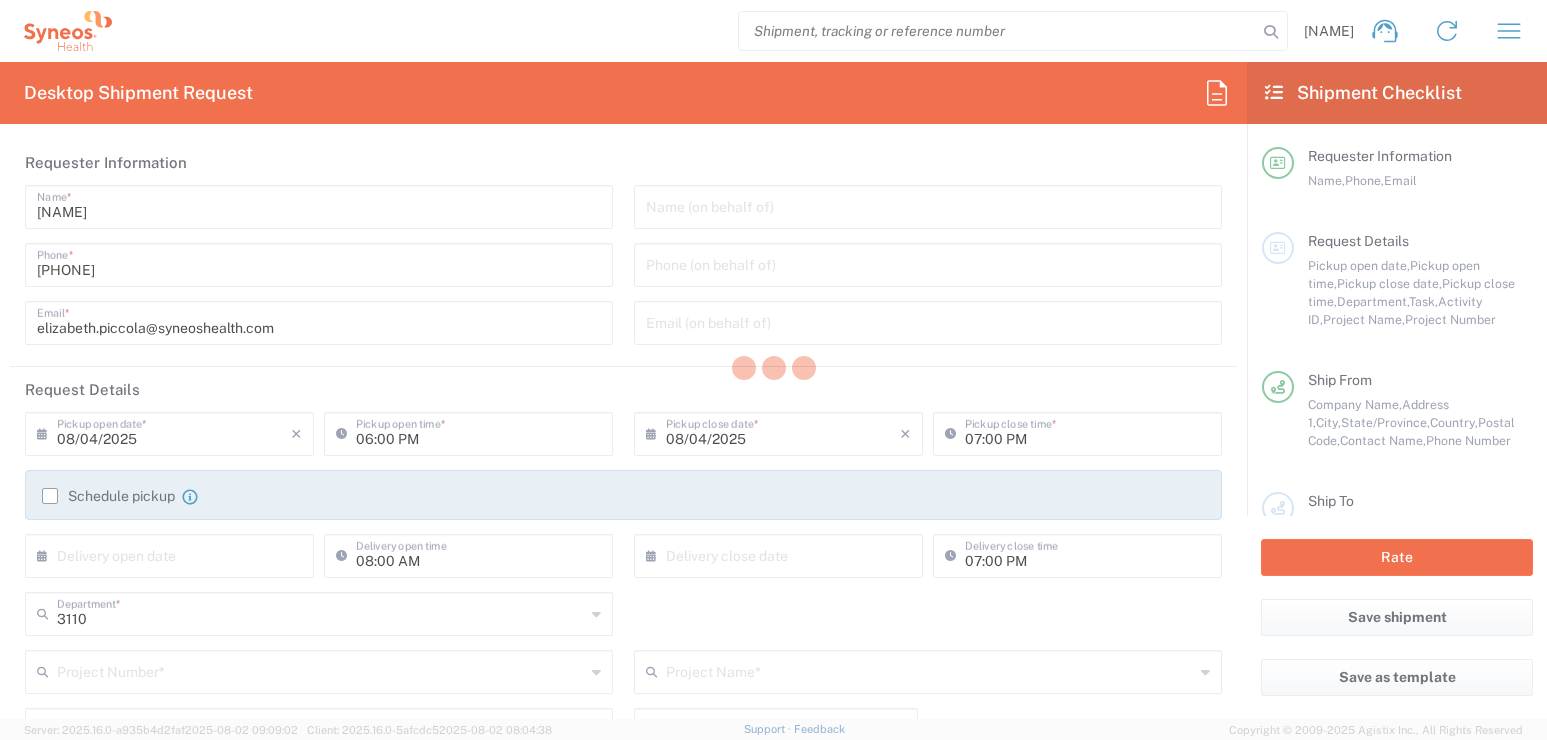 type on "New Jersey" 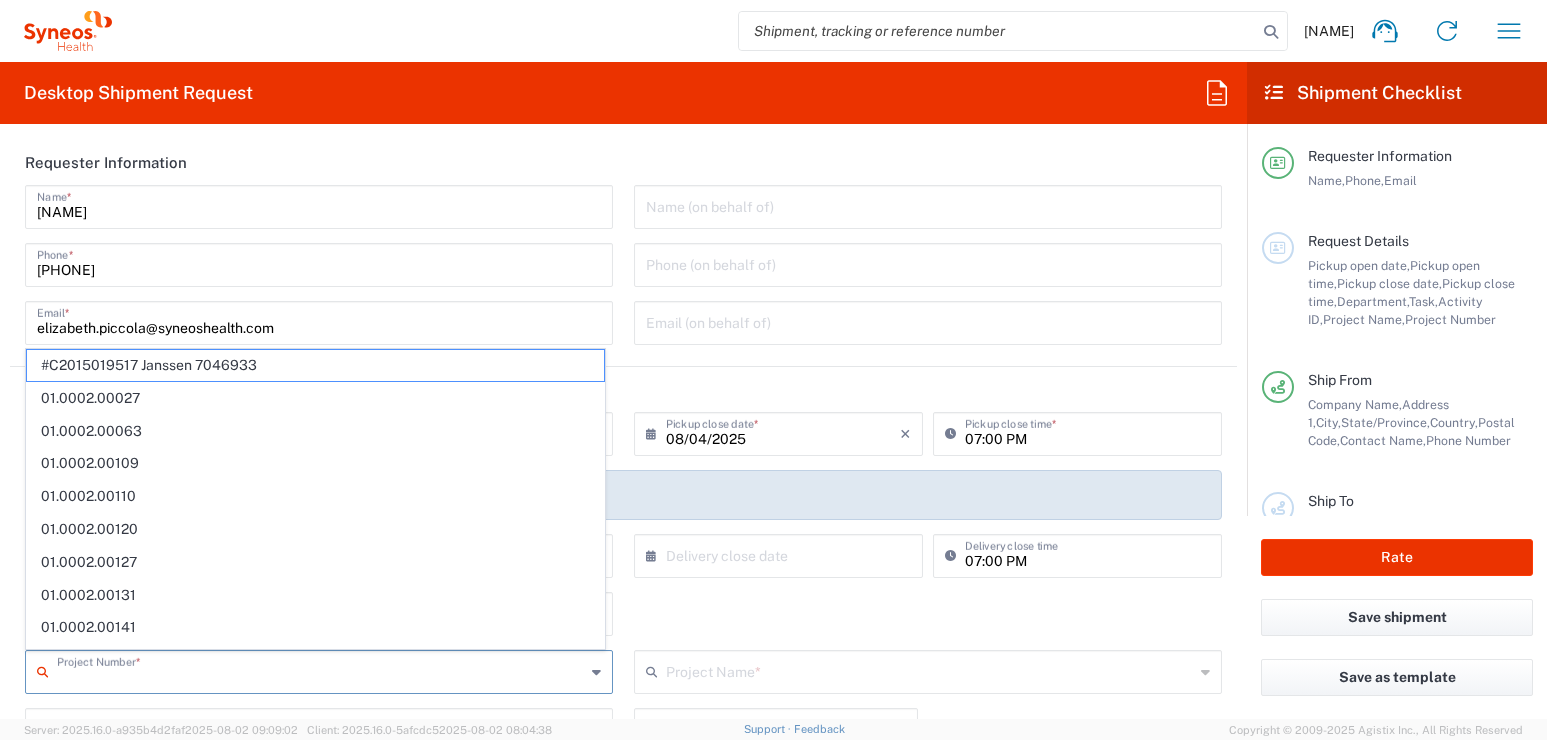 click at bounding box center (321, 670) 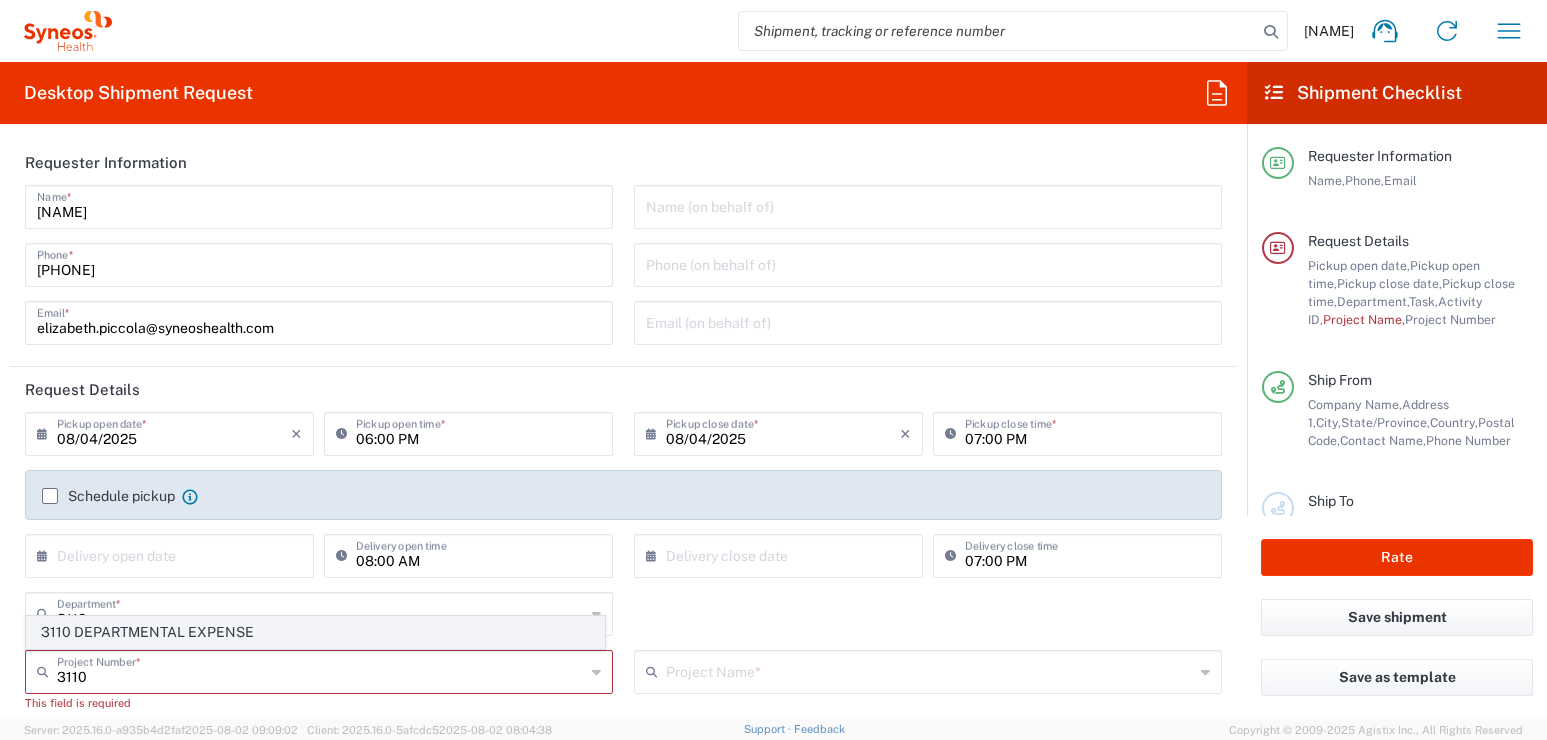 click on "3110 DEPARTMENTAL EXPENSE" 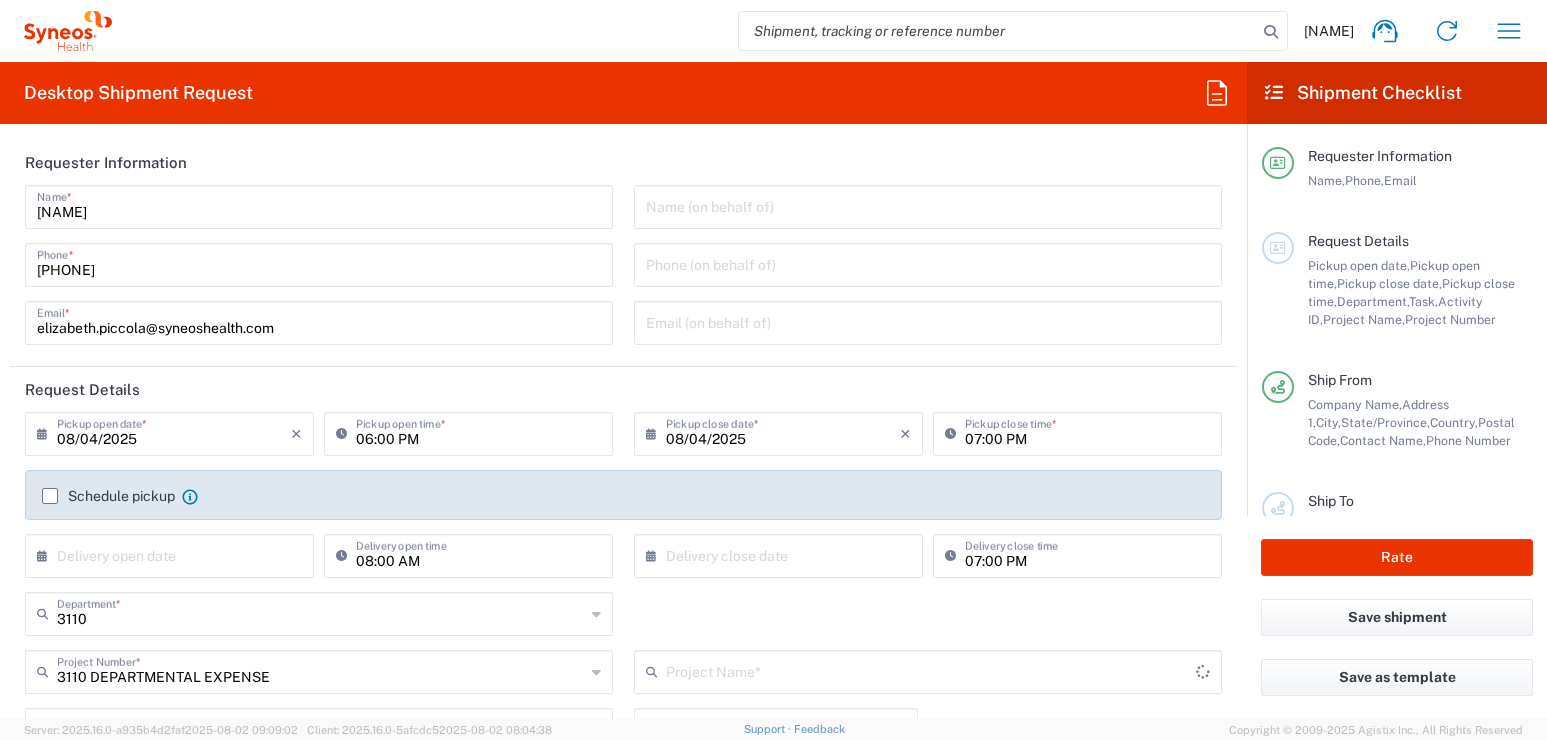 type on "3110 DEPARTMENTAL EXPENSE" 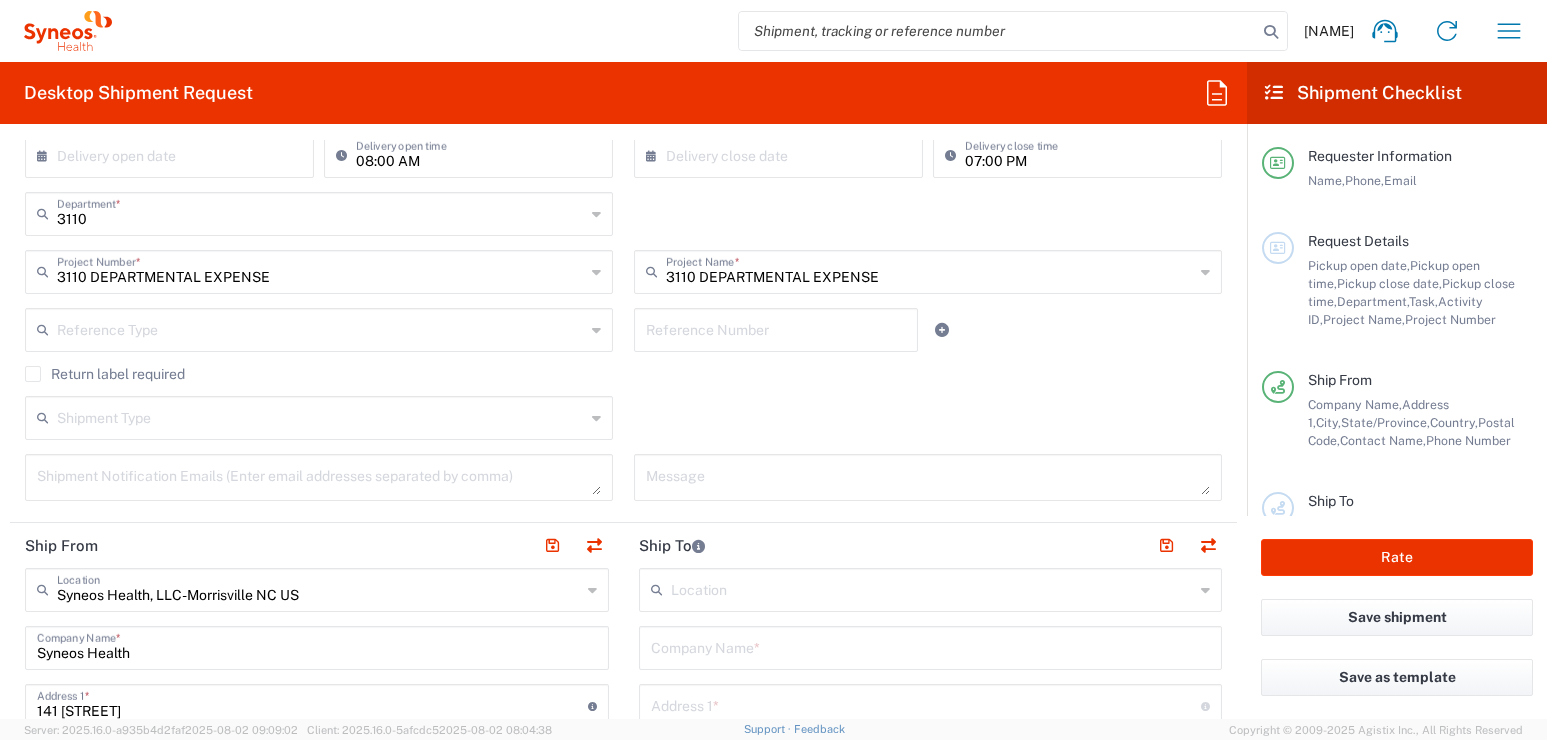 scroll, scrollTop: 500, scrollLeft: 0, axis: vertical 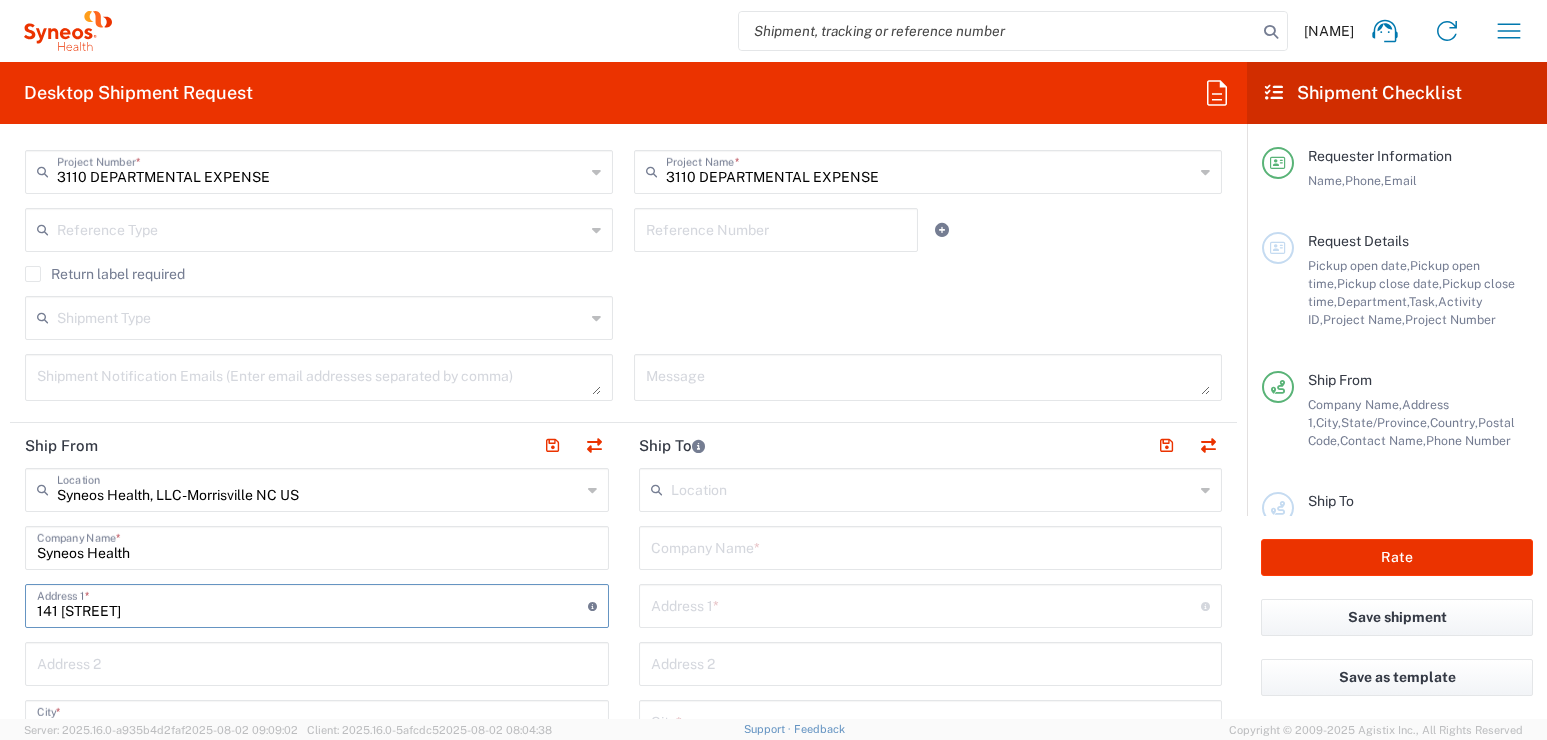 drag, startPoint x: 164, startPoint y: 606, endPoint x: 15, endPoint y: 601, distance: 149.08386 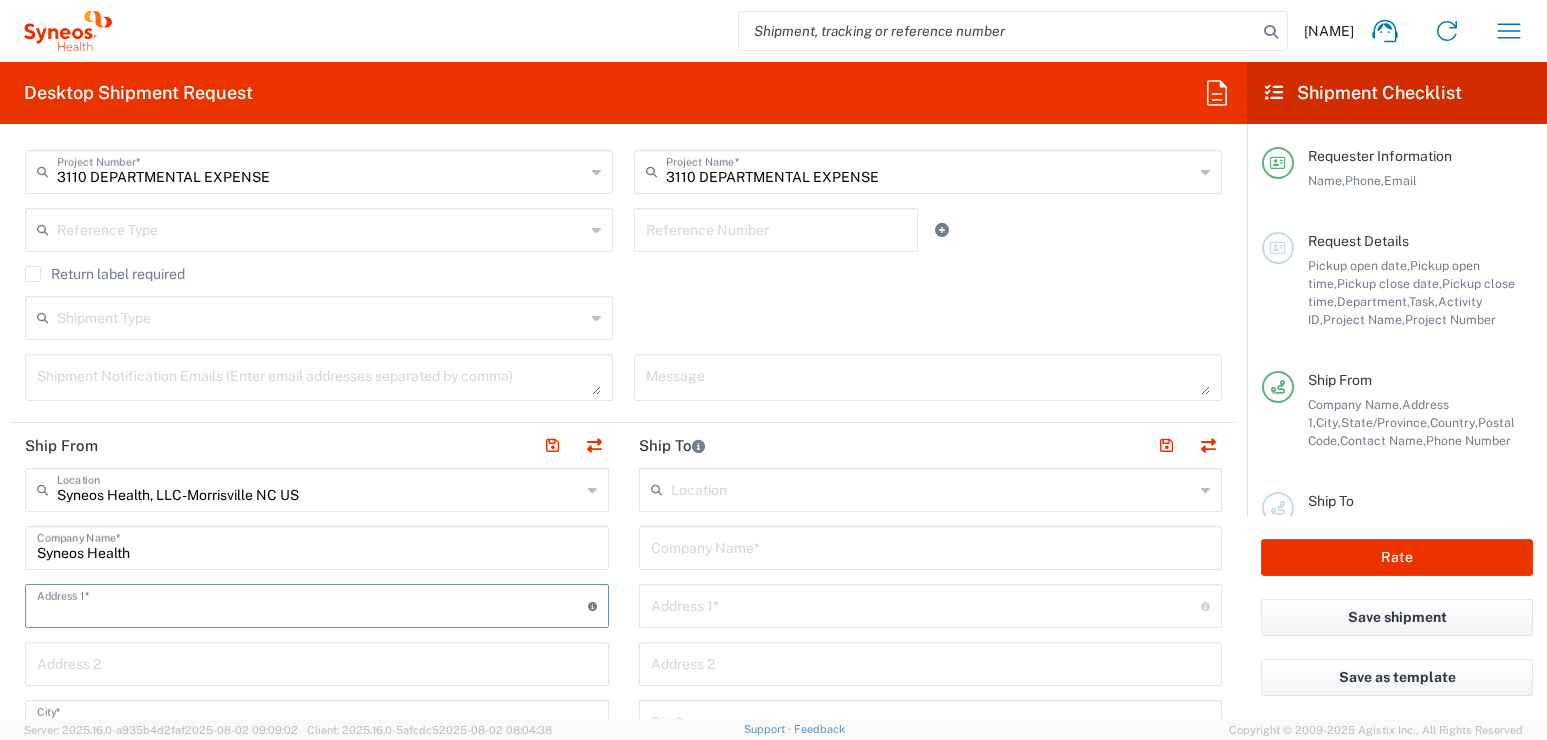 type 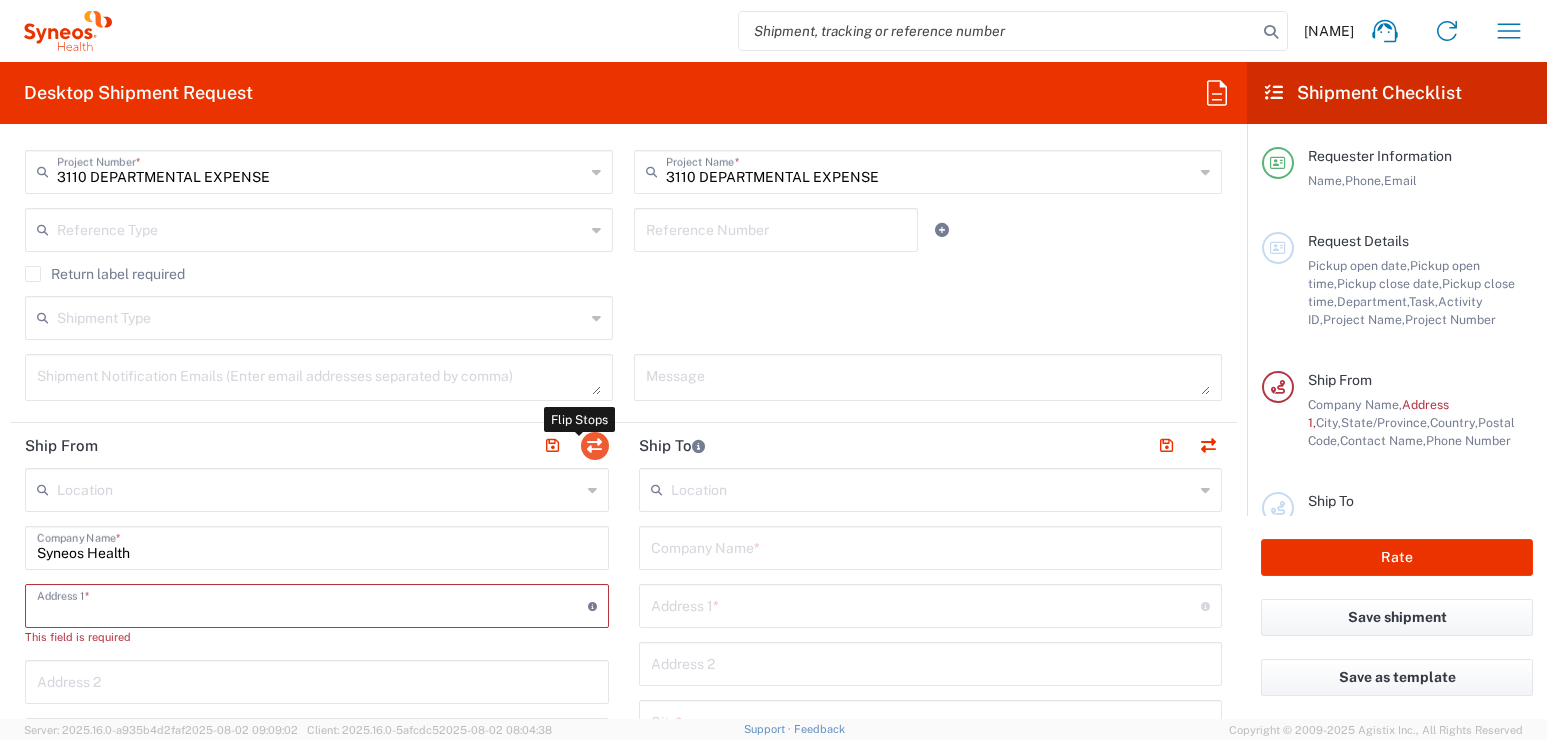 type 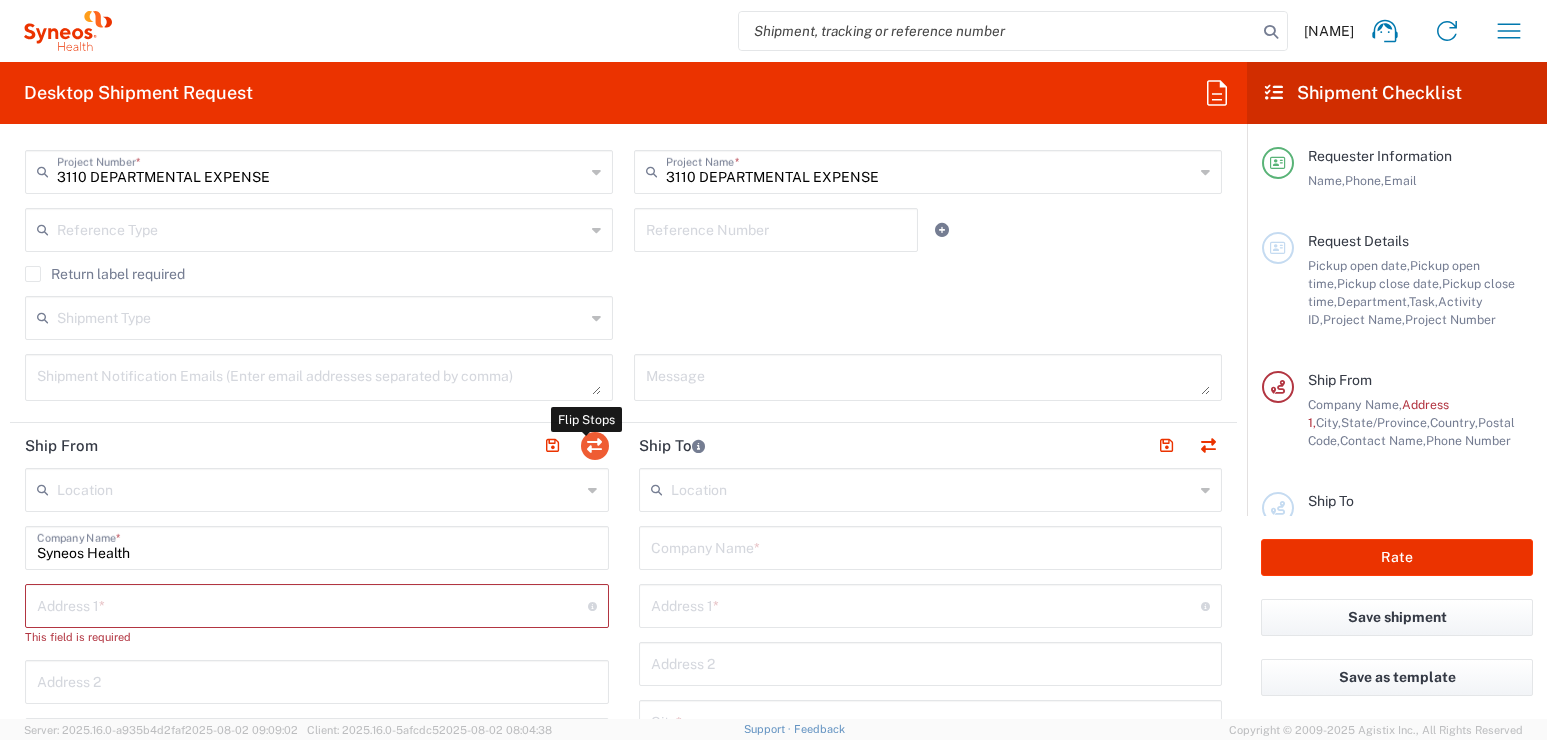 click 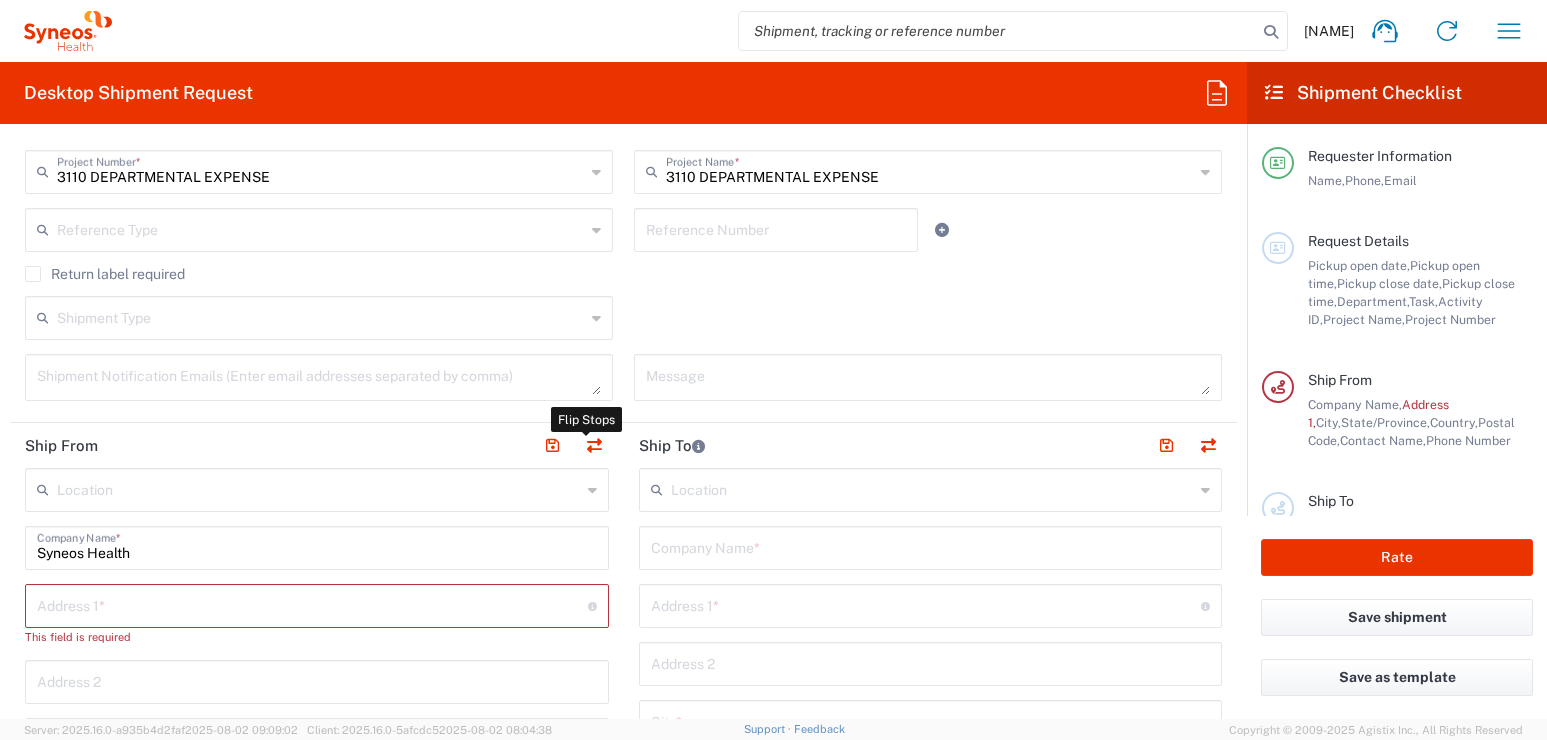 click 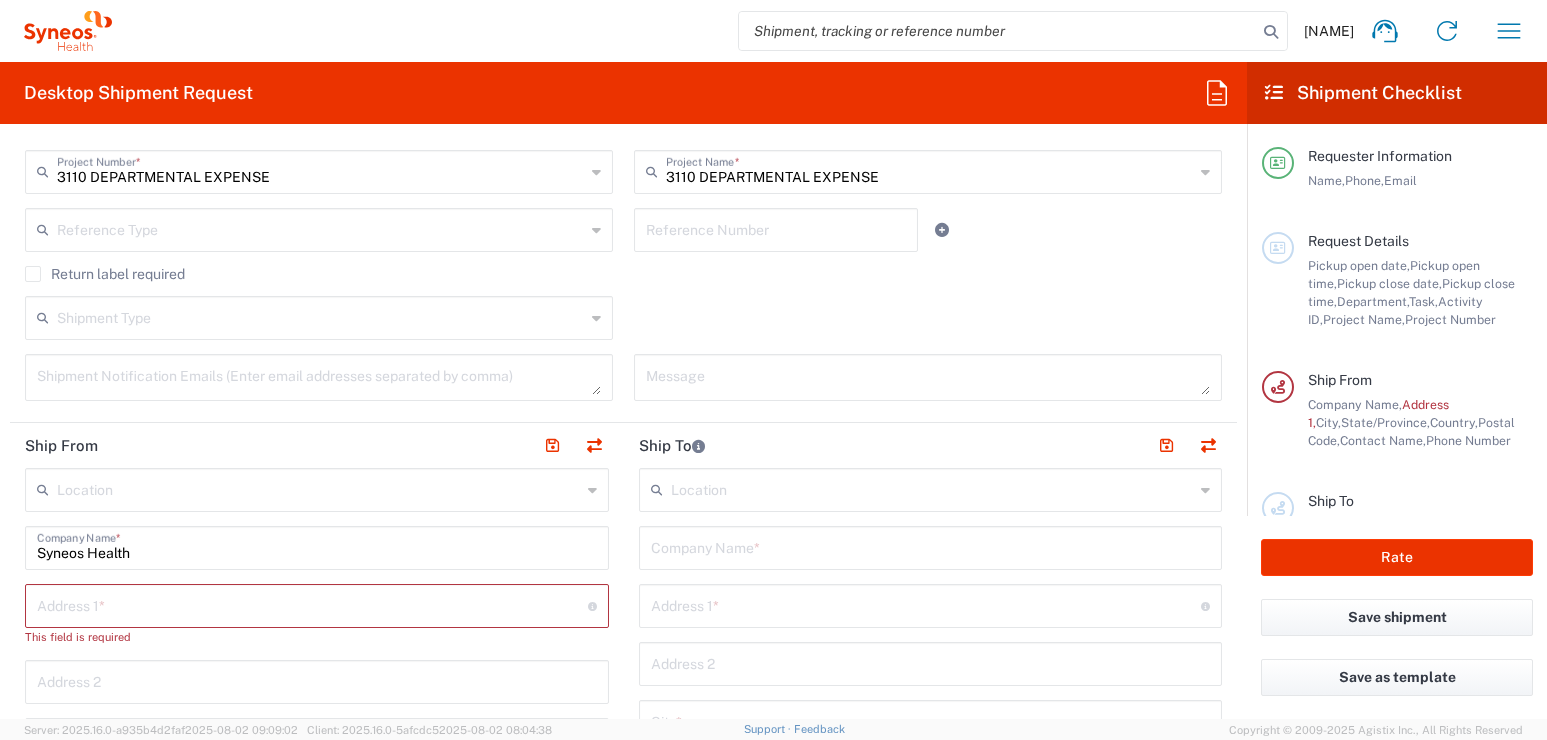 type on "New Jersey" 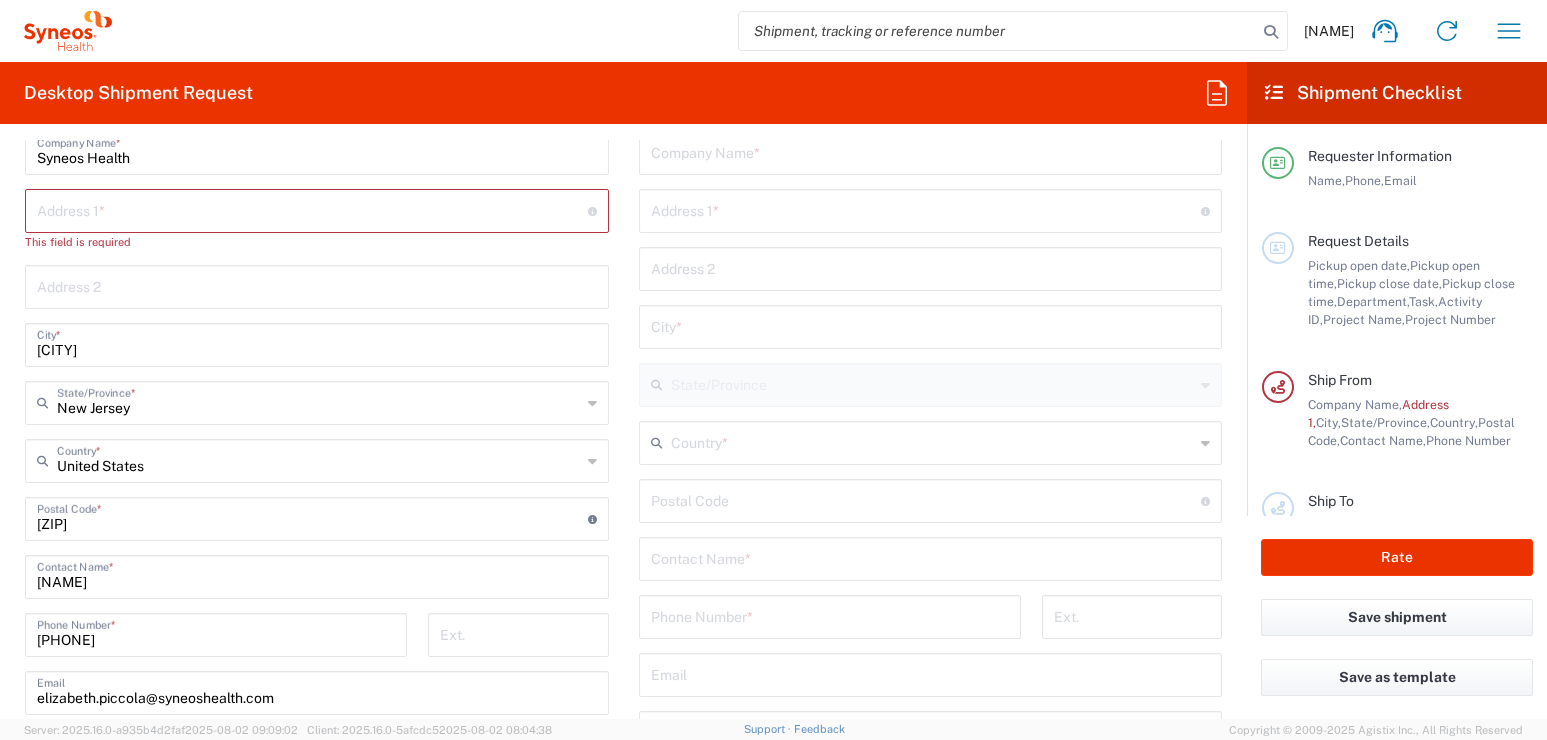 scroll, scrollTop: 900, scrollLeft: 0, axis: vertical 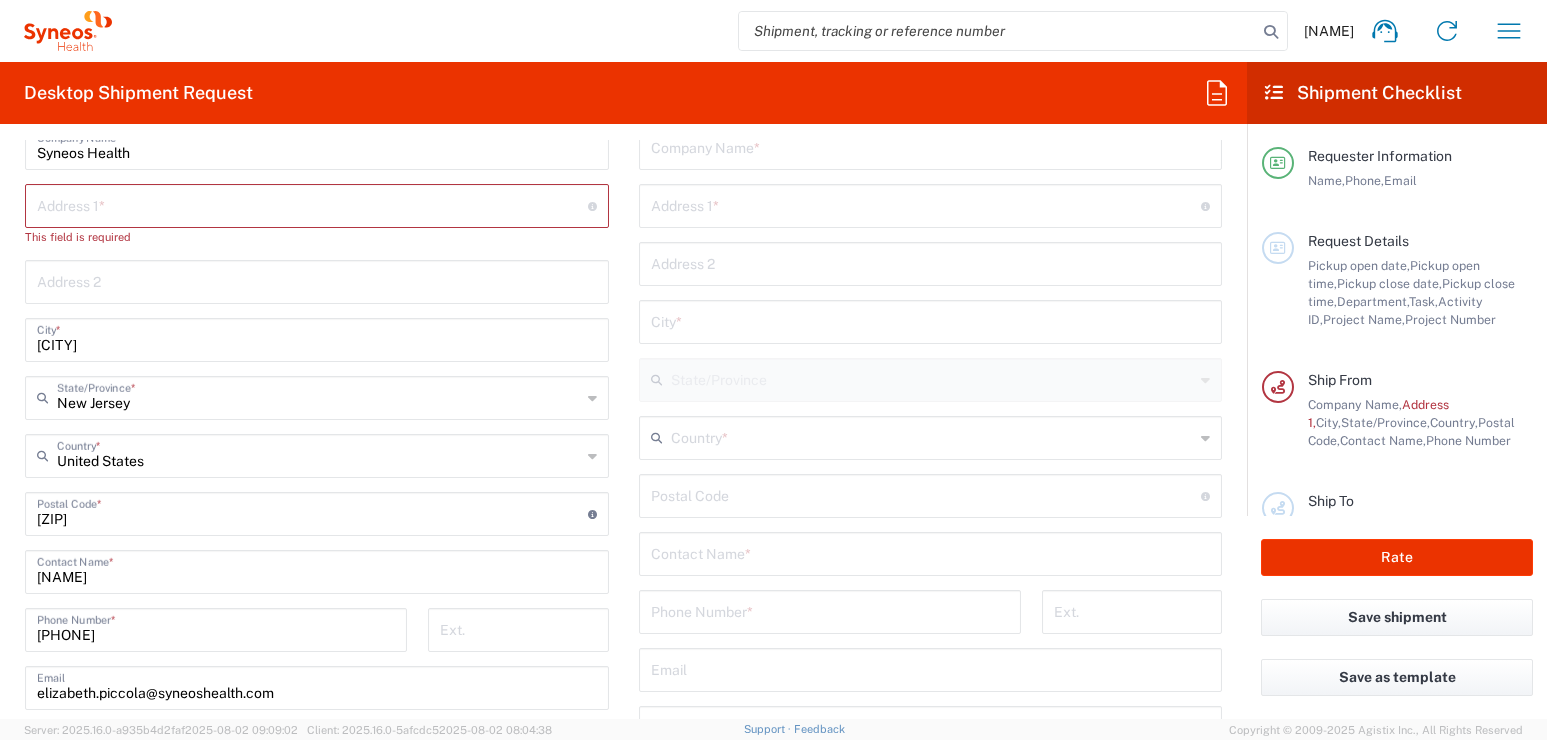 click at bounding box center (312, 204) 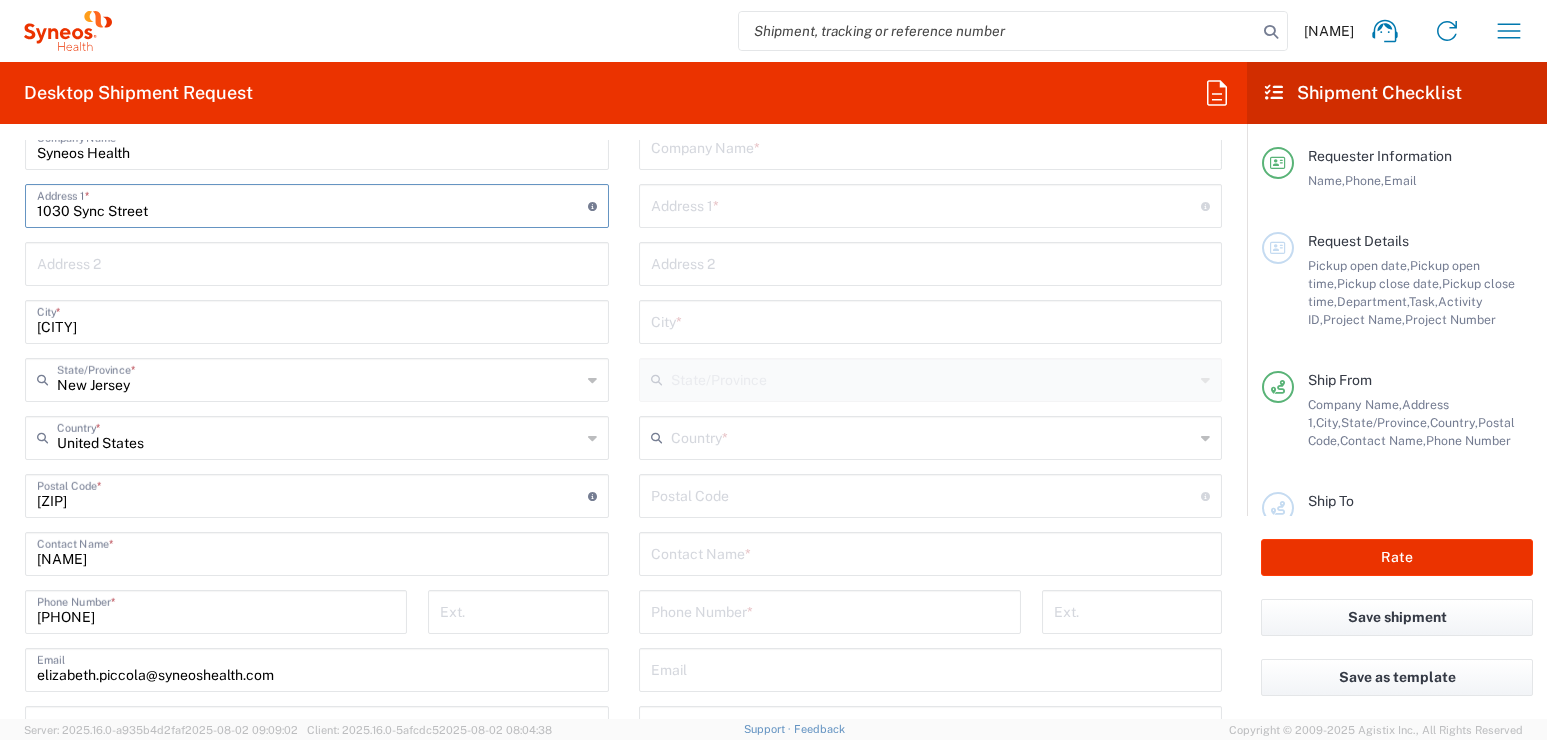 type on "1030 Sync Street" 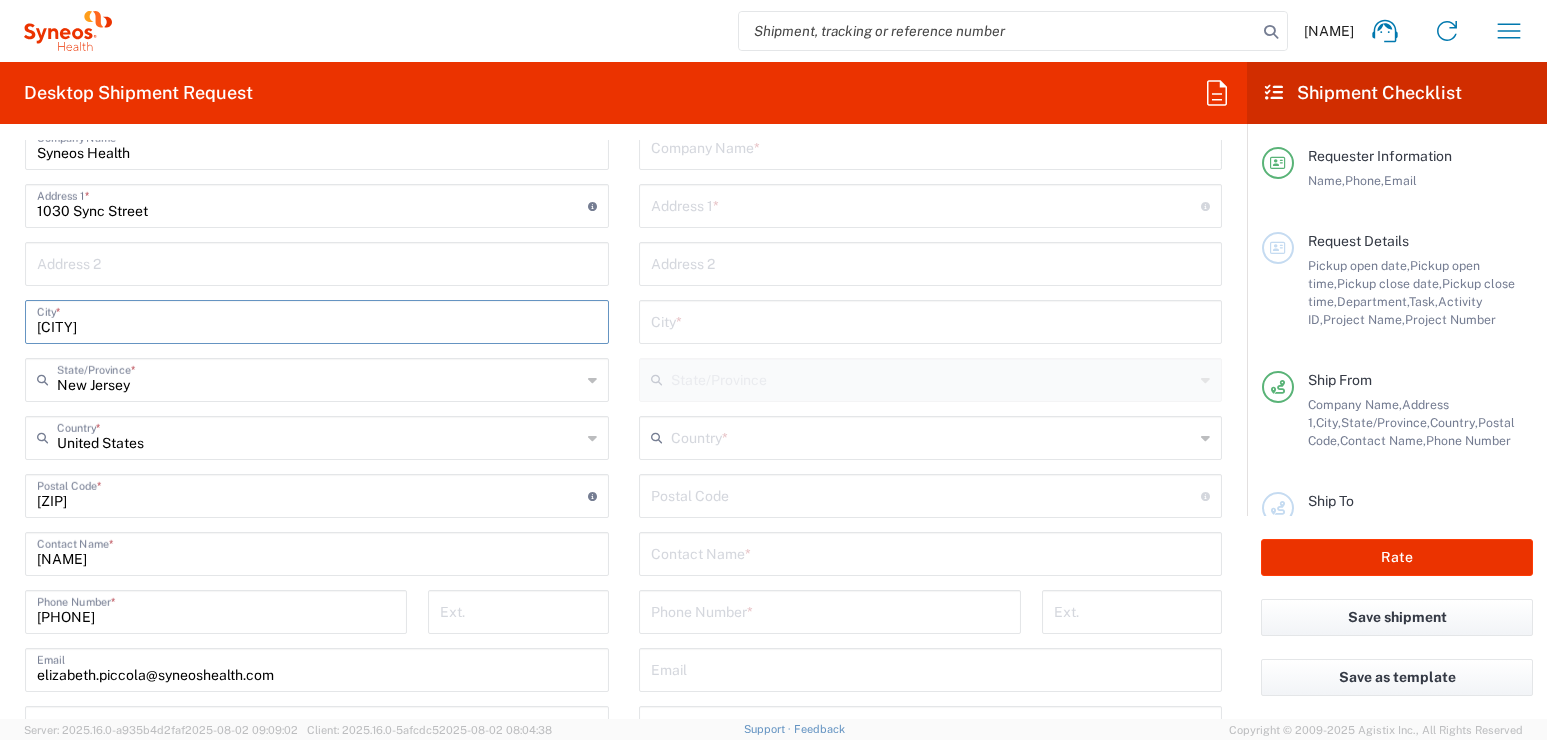click on "[CITY]" at bounding box center (317, 320) 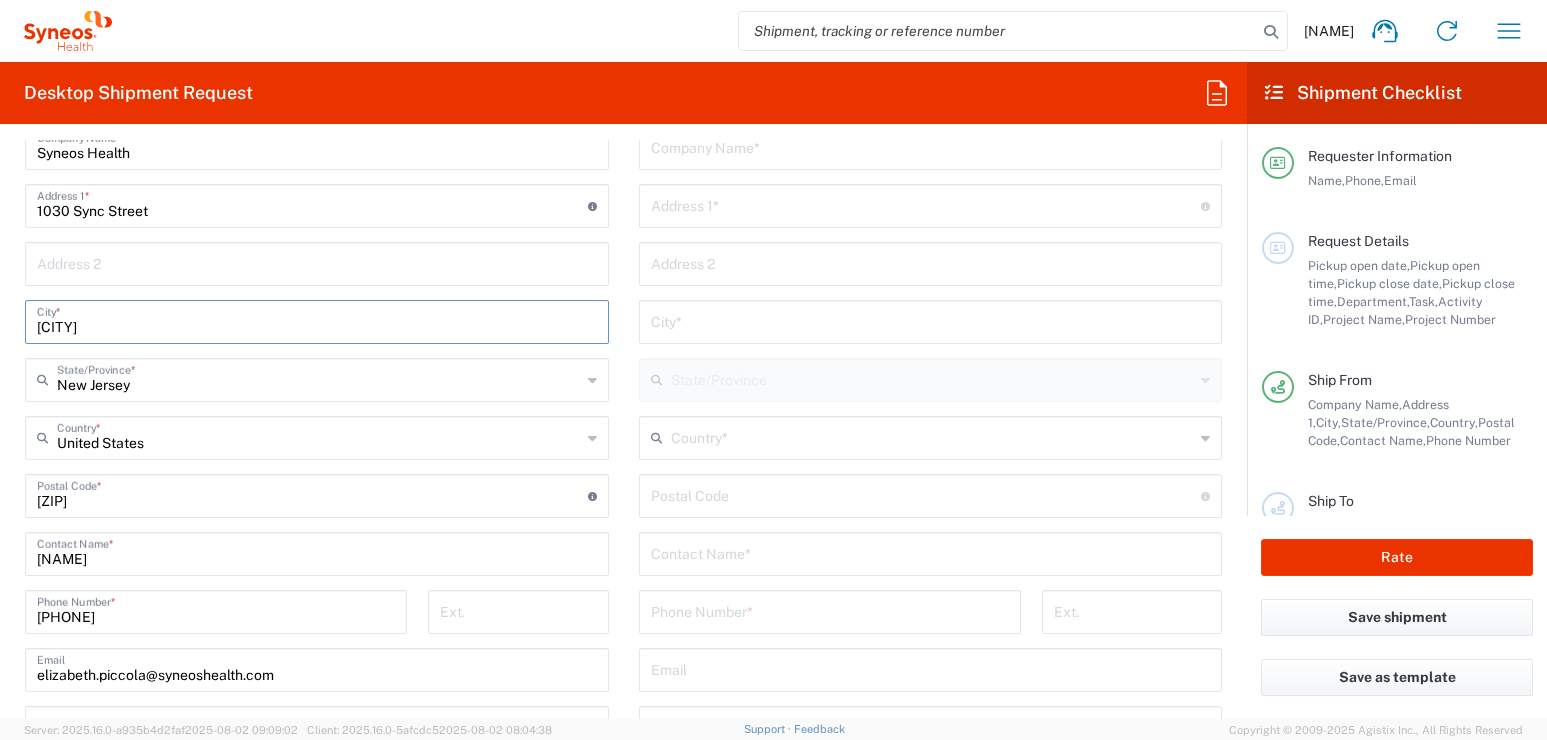 click on "Location  Addison Whitney LLC-Morrisvile NC US Barcelona-Syneos Health BioSector 2 LLC- New York US Boco Digital Media Caerus Marketing Group LLC-Morrisville NC US Chamberlain Communications LLC-New York US Chandler Chicco Agency, LLC-New York US Genico, LLC Gerbig Snell/Weisheimer Advert- Westerville OH Haas & Health Partner Public Relations GmbH Illingworth Research Group Ltd-Macclesfield UK Illingworth Rsrch Grp (France) Illingworth Rsrch Grp (Italy) Illingworth Rsrch Grp (Spain) Illingworth Rsrch Grp (USA) In Illingworth Rsrch Grp(Australi INC Research Clin Svcs Mexico inVentiv Health Philippines, Inc. IRG - Morrisville Warehouse IVH IPS Pvt Ltd- India IVH Mexico SA de CV NAVICOR GROUP, LLC- New York US PALIO + IGNITE, LLC- Westerville OH US Pharmaceutical Institute LLC- Morrisville NC US PT Syneos Health Indonesia Rx dataScience Inc-Morrisville NC US RxDataScience India Private Lt Syneos Health (Beijing) Inc.Lt Syneos Health (Shanghai) Inc. Ltd. Syneos Health (Thailand) Limit Syneos Health Argentina SA" 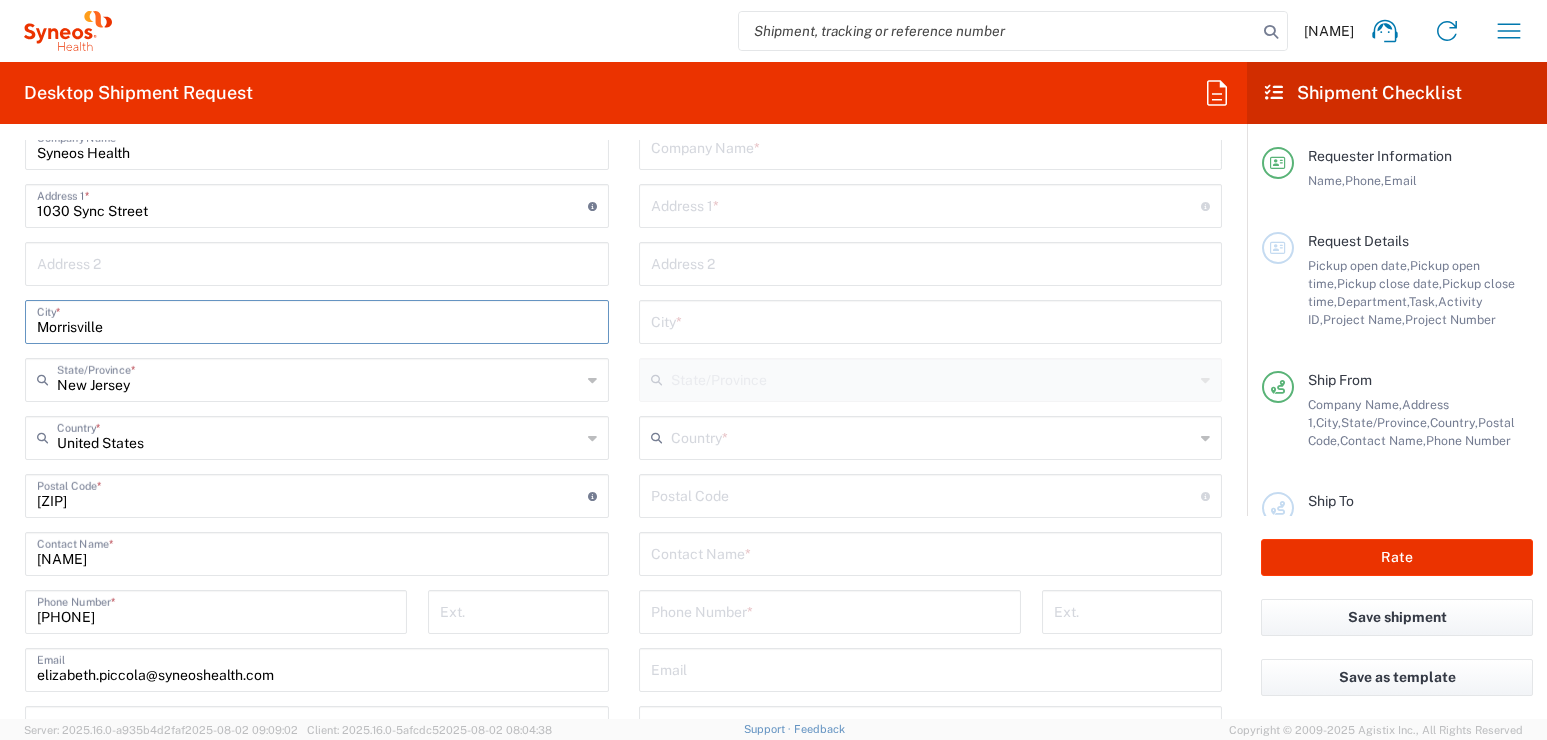 type on "Morrisville" 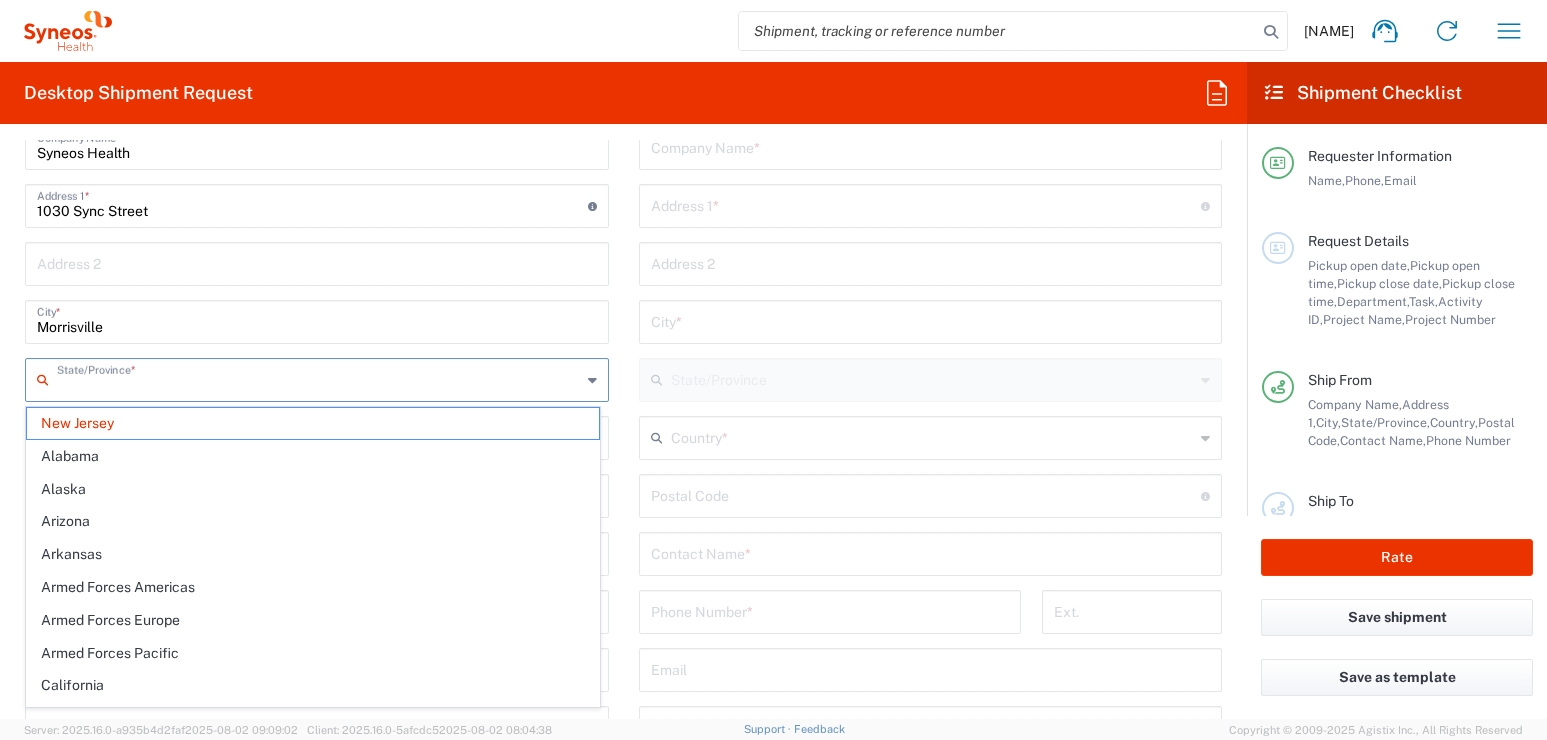 click at bounding box center [319, 378] 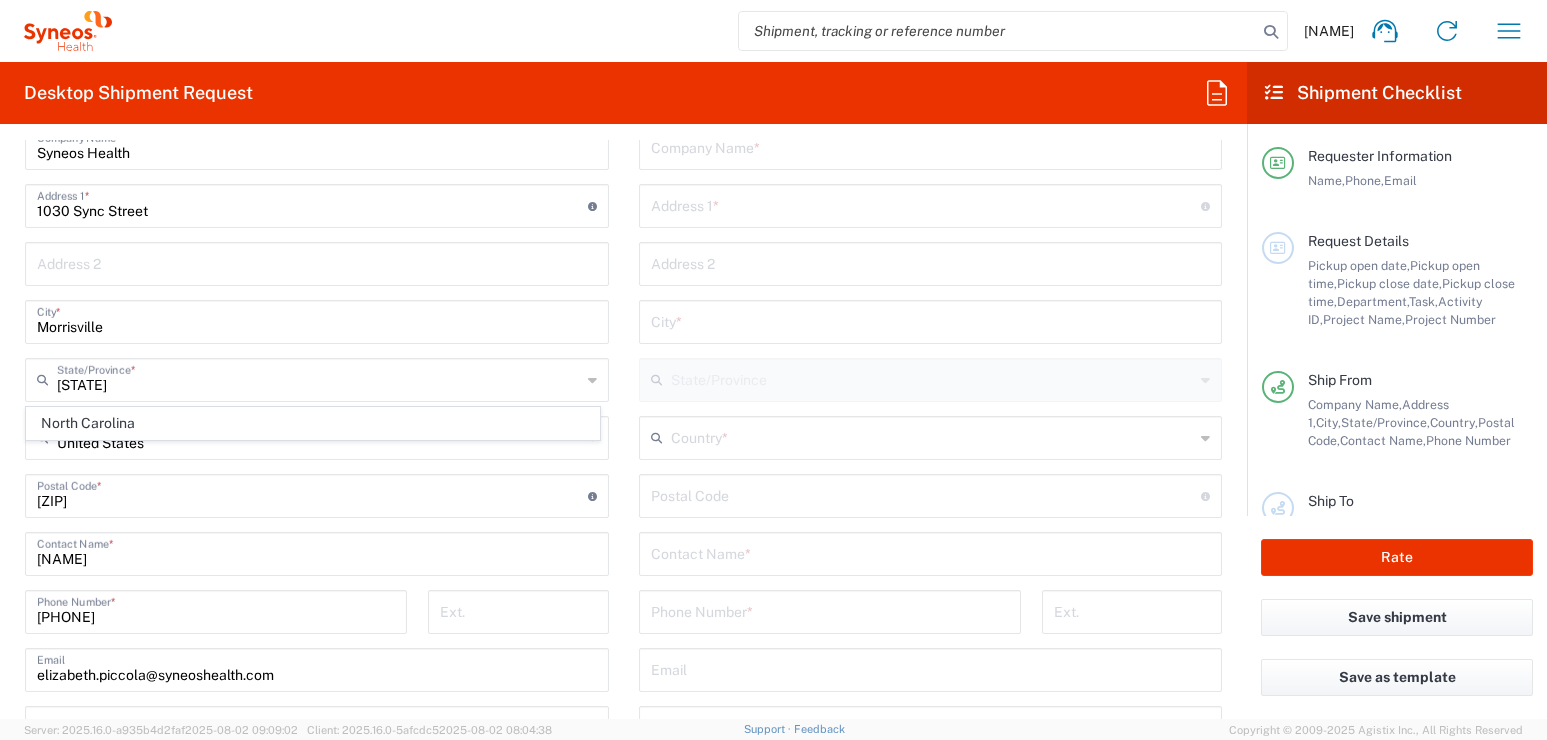 click on "North Carolina" 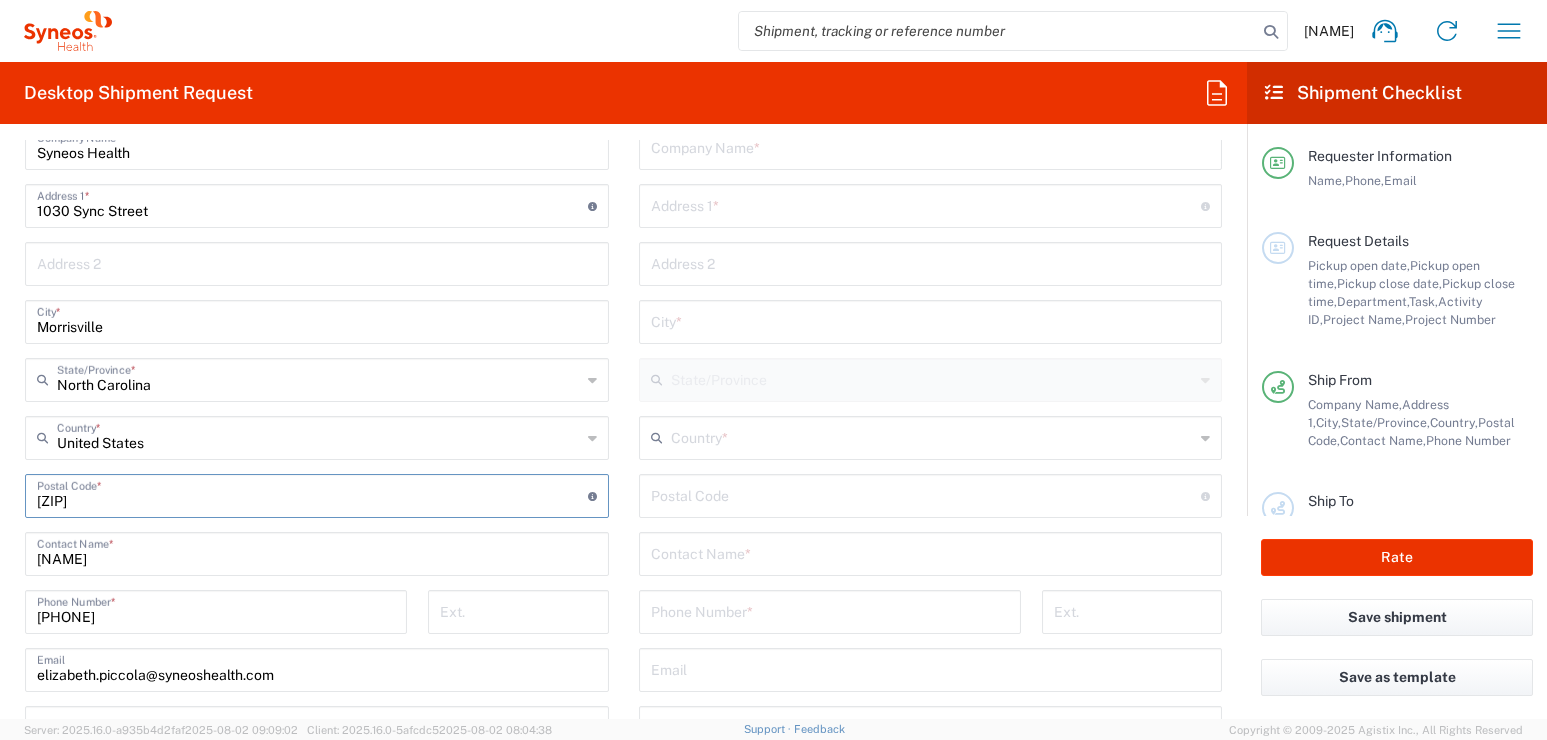 drag, startPoint x: 85, startPoint y: 493, endPoint x: 8, endPoint y: 506, distance: 78.08969 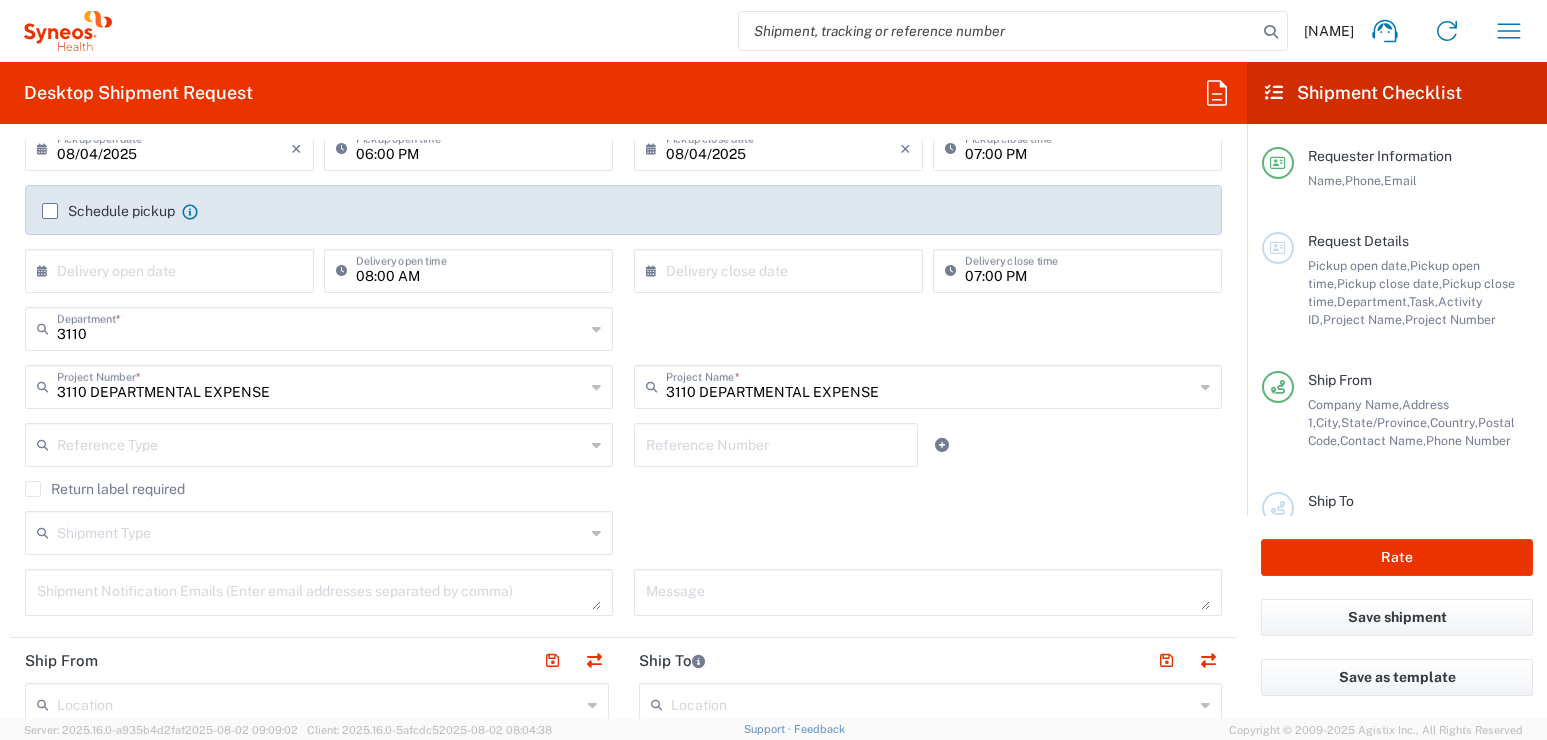 scroll, scrollTop: 300, scrollLeft: 0, axis: vertical 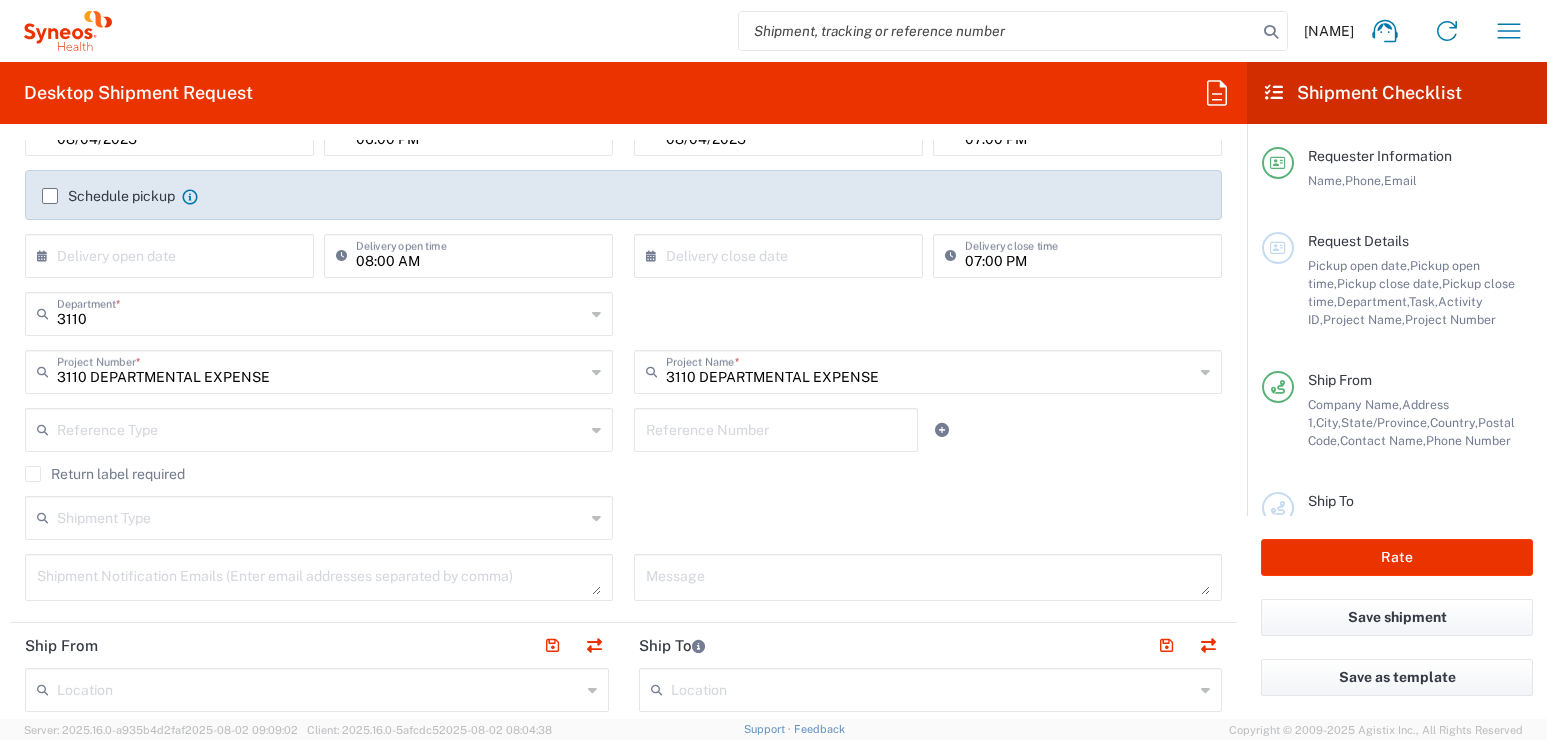 type on "27560" 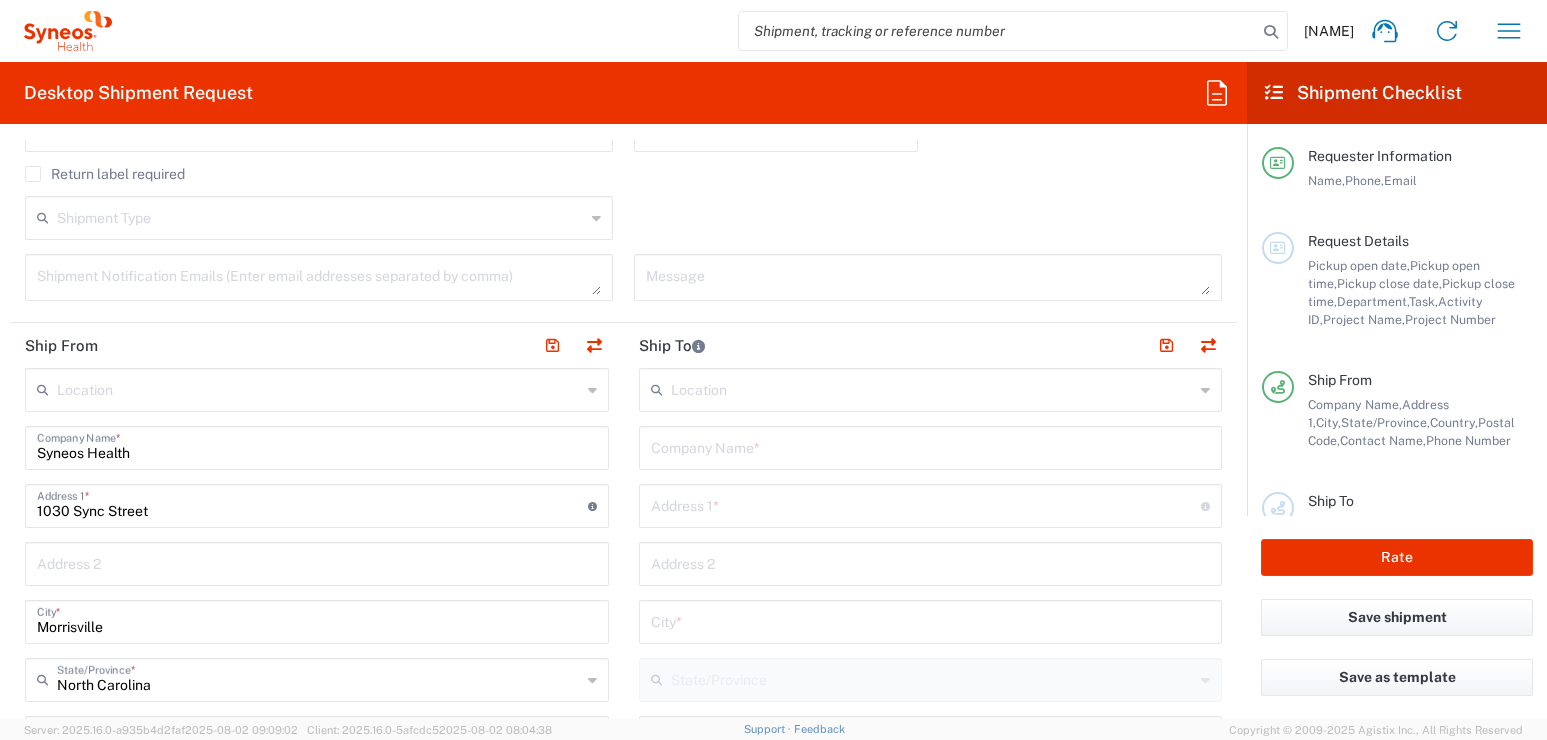 click at bounding box center (933, 388) 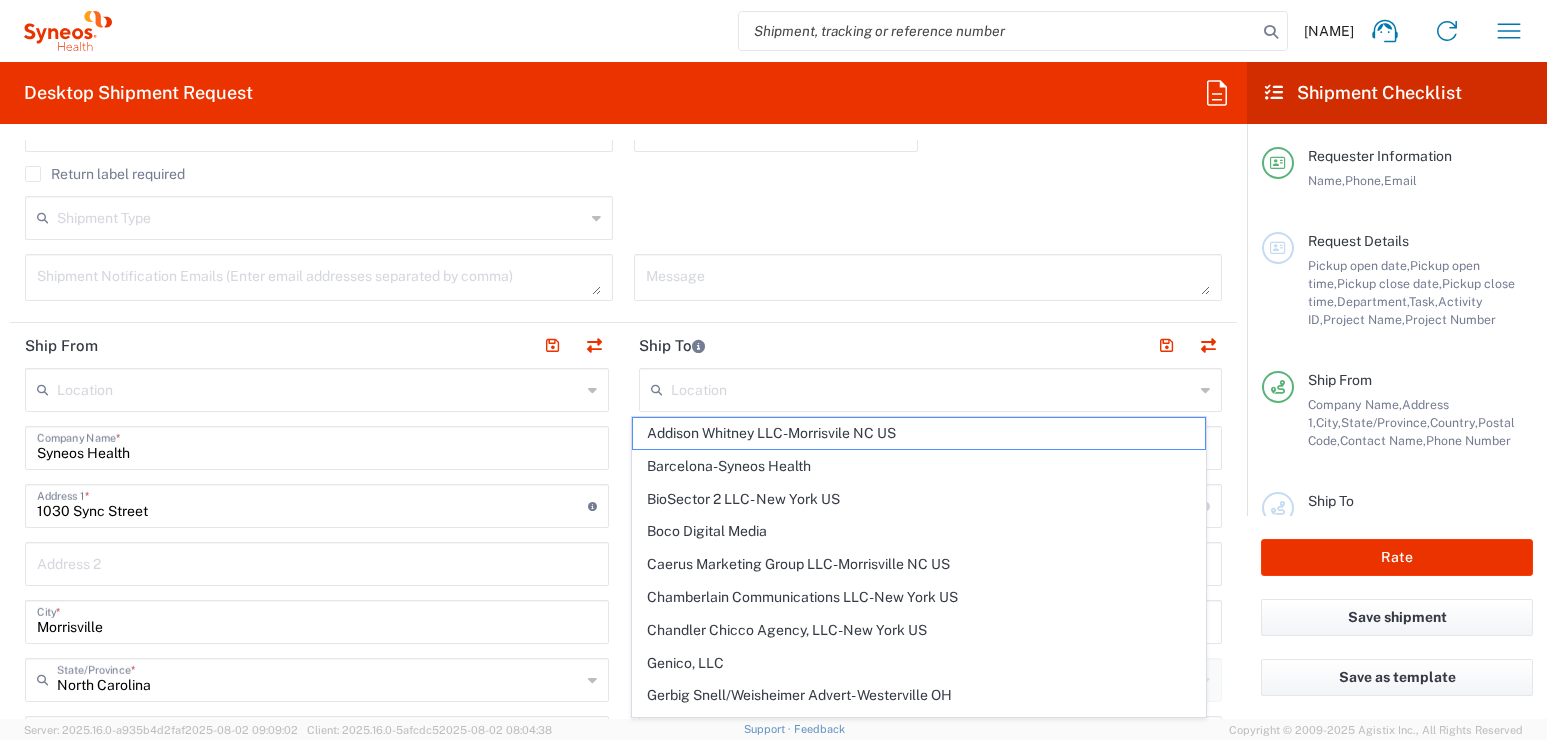 click on "Location  Addison Whitney LLC-Morrisvile NC US Barcelona-Syneos Health BioSector 2 LLC- New York US Boco Digital Media Caerus Marketing Group LLC-Morrisville NC US Chamberlain Communications LLC-New York US Chandler Chicco Agency, LLC-New York US Genico, LLC Gerbig Snell/Weisheimer Advert- Westerville OH Haas & Health Partner Public Relations GmbH Illingworth Research Group Ltd-Macclesfield UK Illingworth Rsrch Grp (France) Illingworth Rsrch Grp (Italy) Illingworth Rsrch Grp (Spain) Illingworth Rsrch Grp (USA) In Illingworth Rsrch Grp(Australi INC Research Clin Svcs Mexico inVentiv Health Philippines, Inc. IRG - Morrisville Warehouse IVH IPS Pvt Ltd- India IVH Mexico SA de CV NAVICOR GROUP, LLC- New York US PALIO + IGNITE, LLC- Westerville OH US Pharmaceutical Institute LLC- Morrisville NC US PT Syneos Health Indonesia Rx dataScience Inc-Morrisville NC US RxDataScience India Private Lt Syneos Health (Beijing) Inc.Lt Syneos Health (Shanghai) Inc. Ltd. Syneos Health (Thailand) Limit Syneos Health Argentina SA" 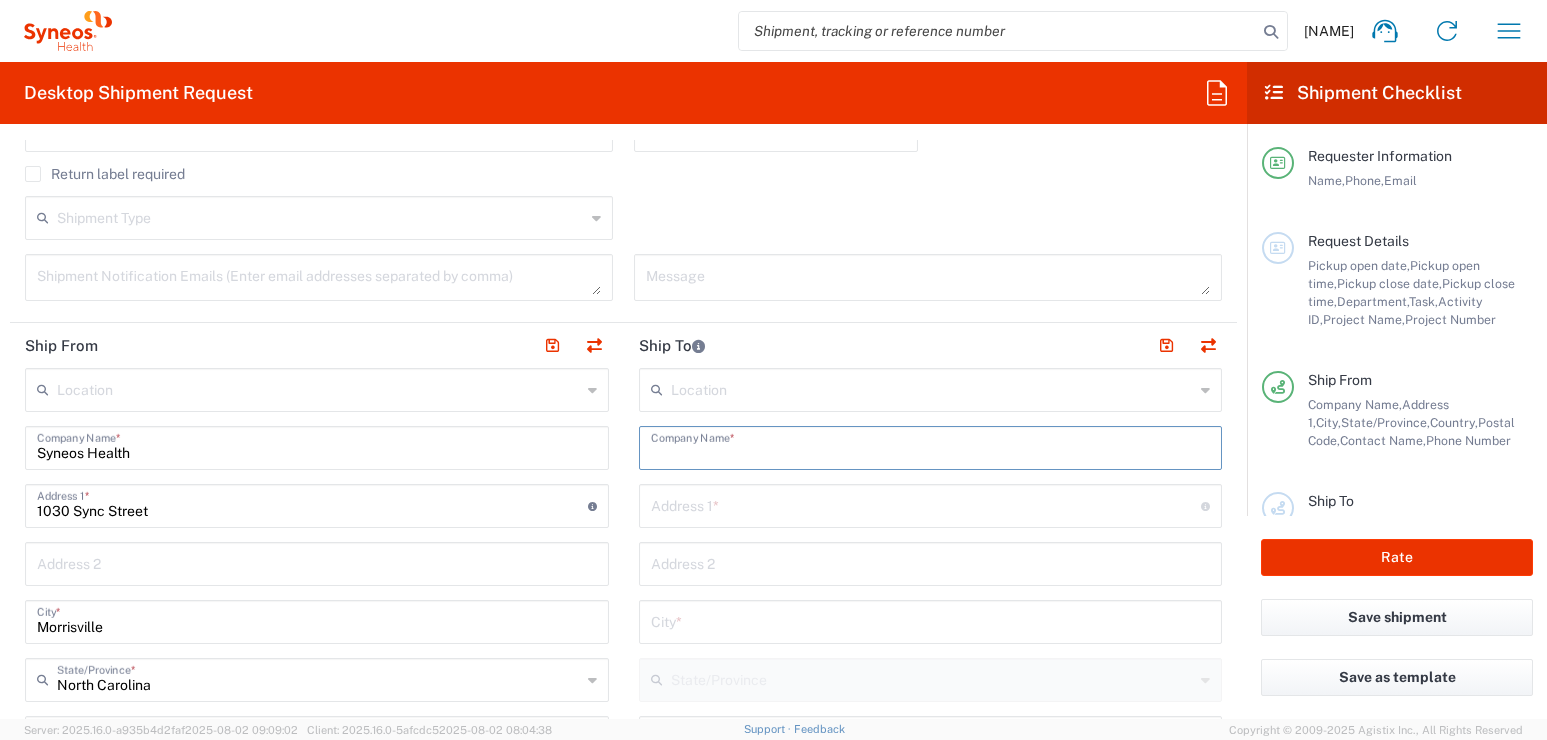 click at bounding box center [931, 446] 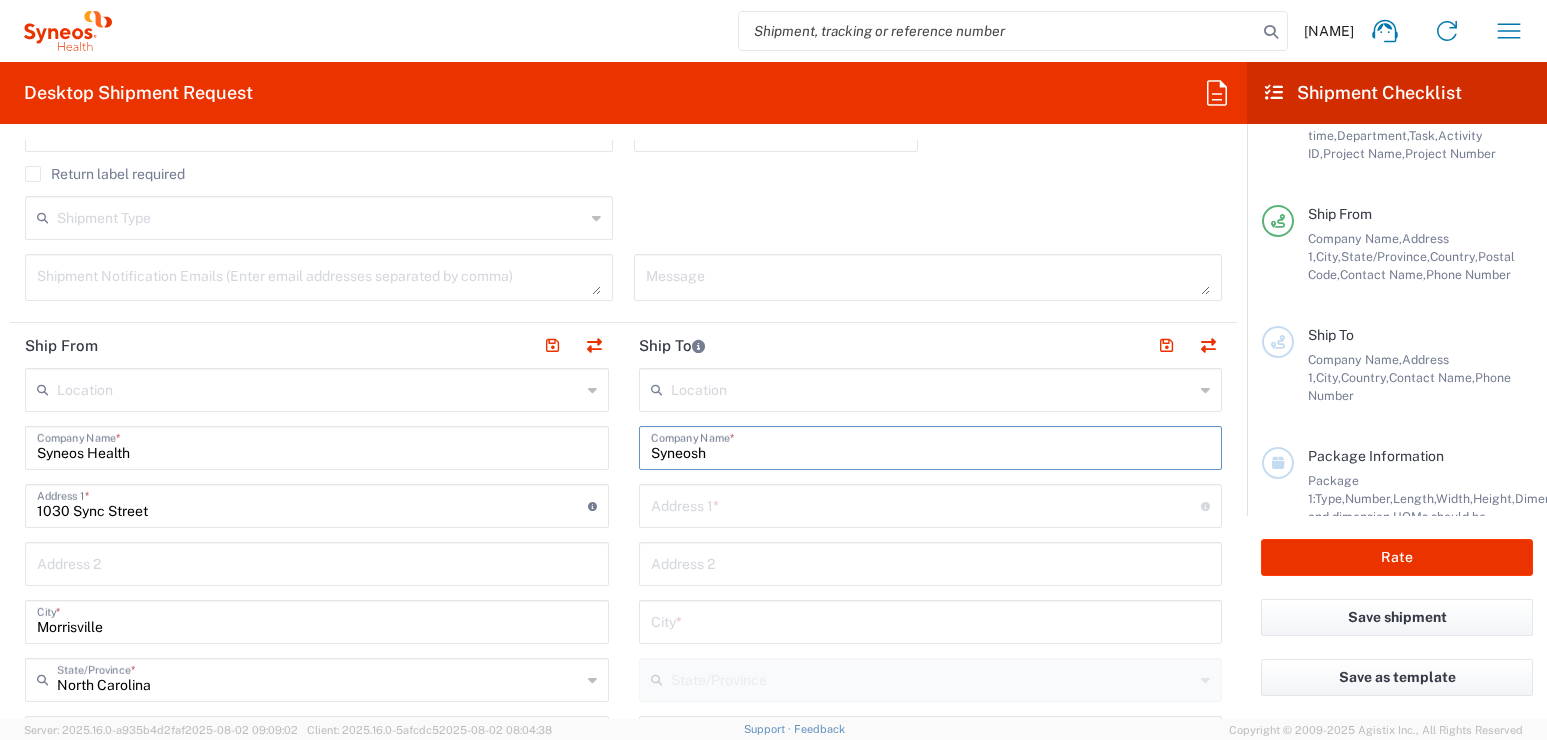 scroll, scrollTop: 170, scrollLeft: 0, axis: vertical 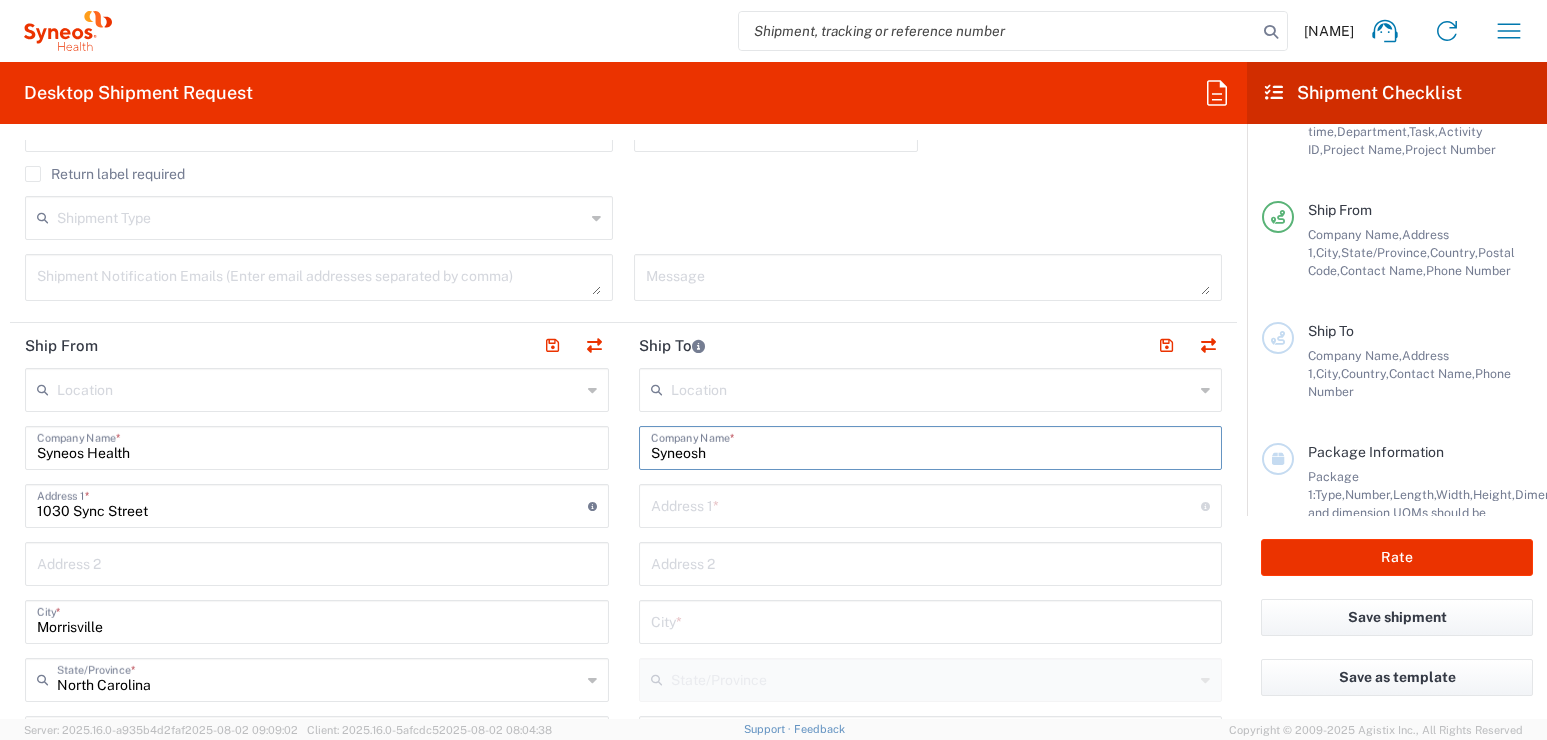 type on "Syneosh" 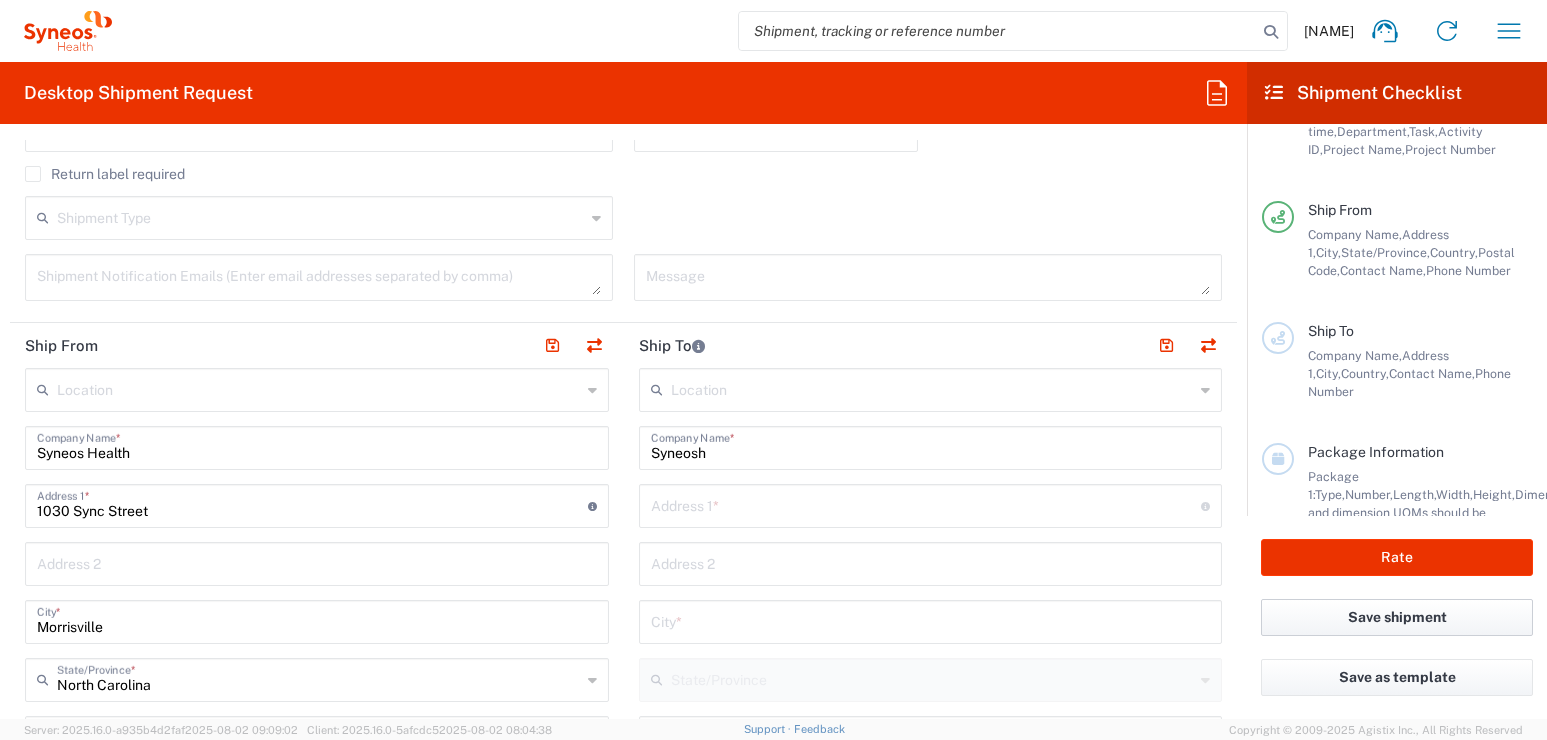 click on "Save shipment" 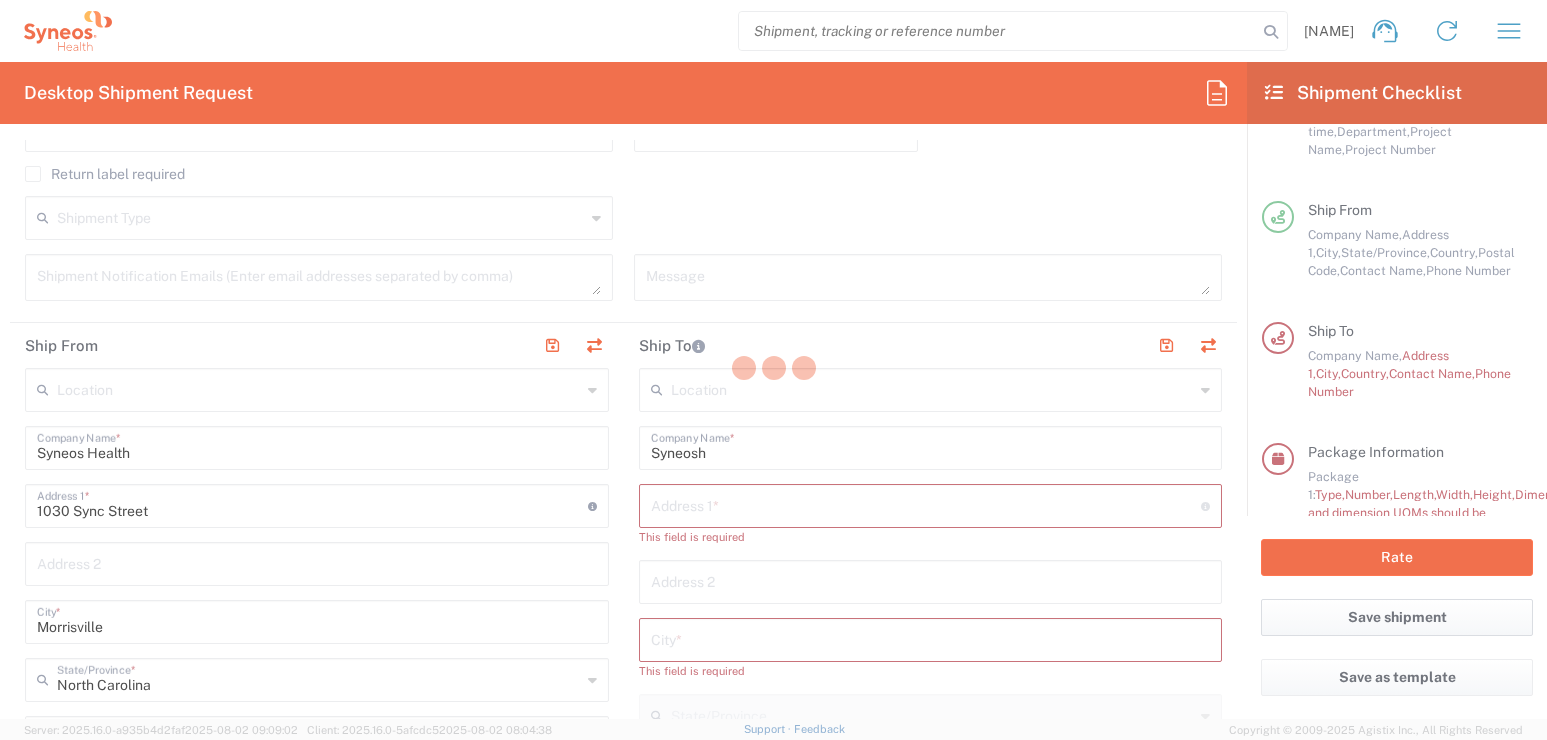 type on "3110 DEPARTMENTAL EXPENSE" 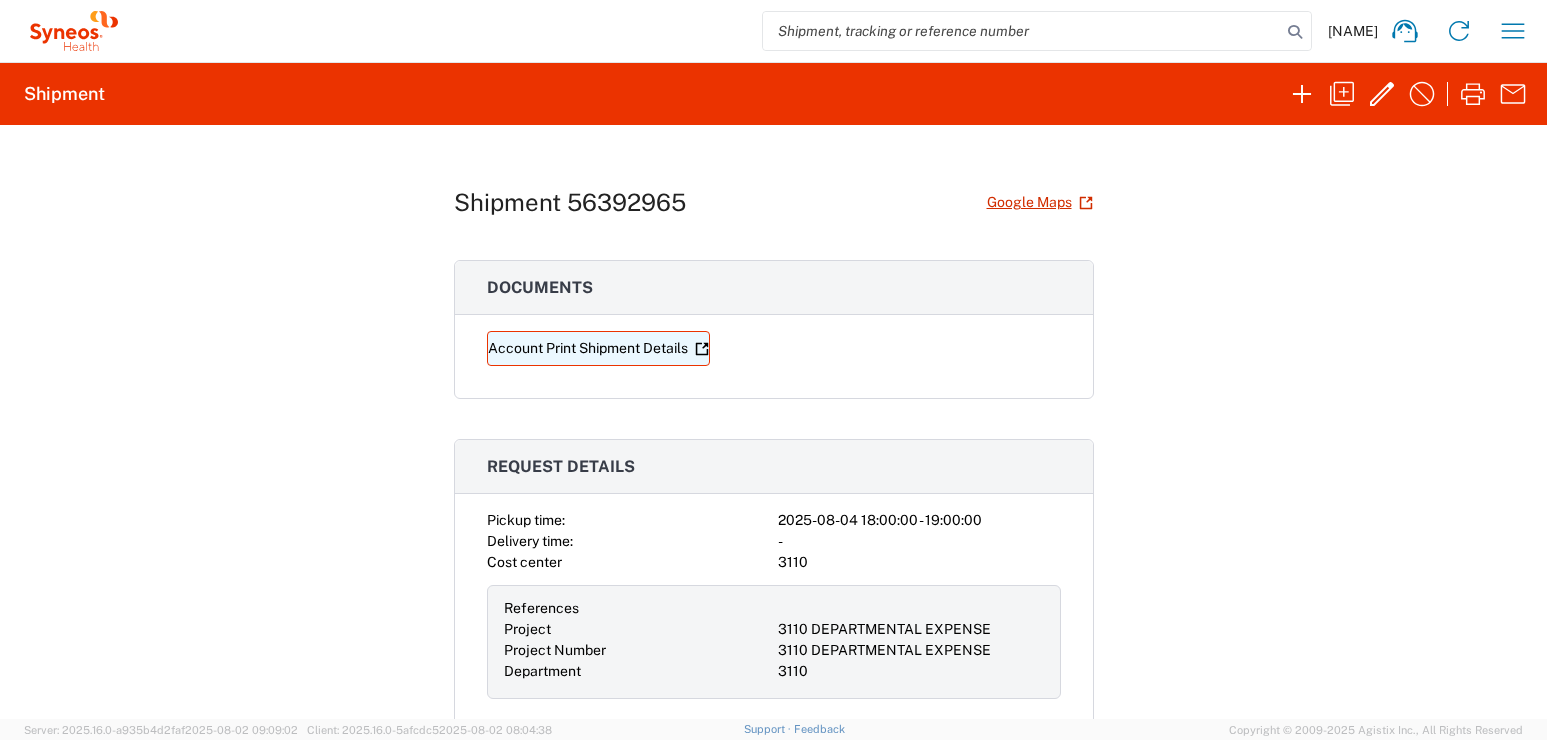 click on "Account Print Shipment Details" 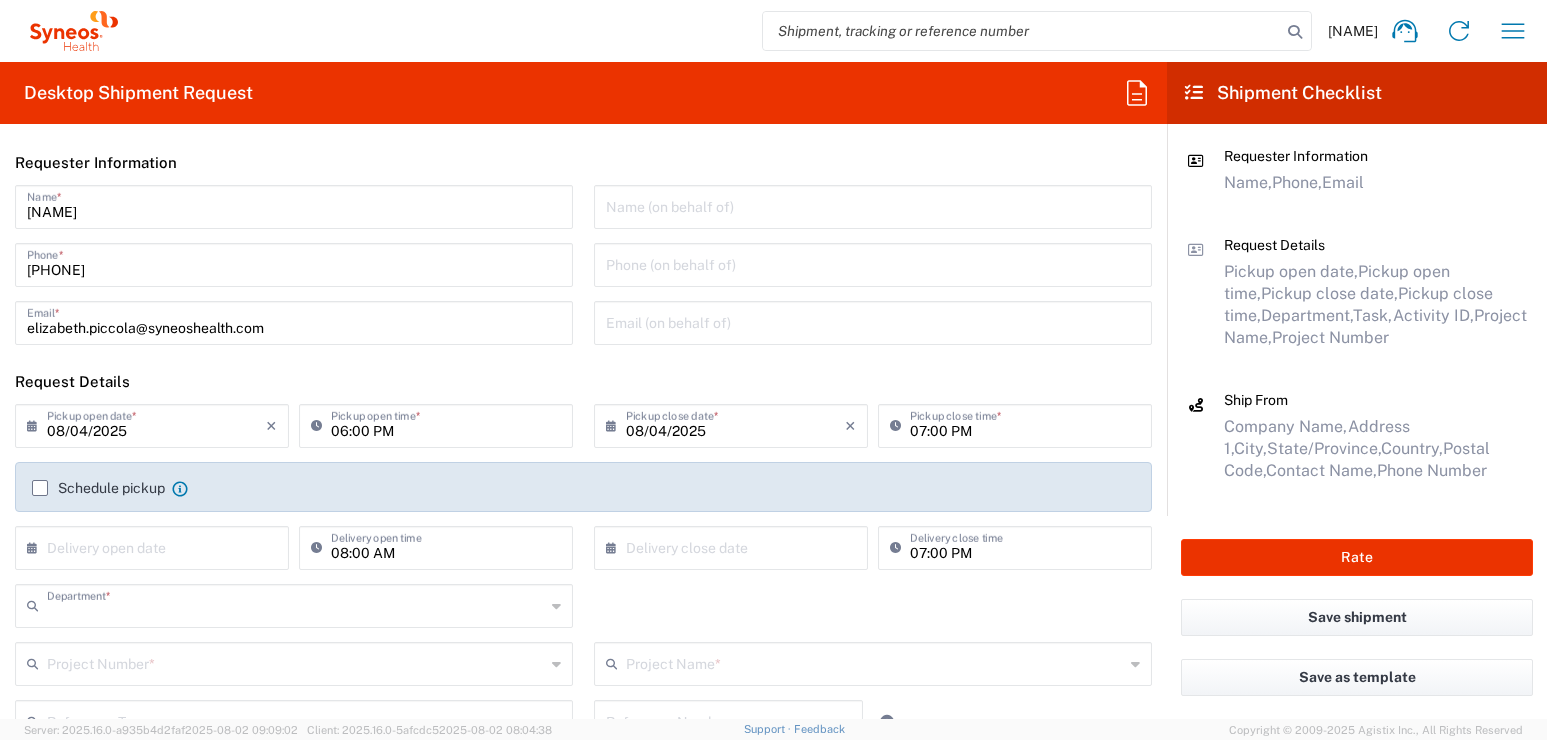 type on "3110" 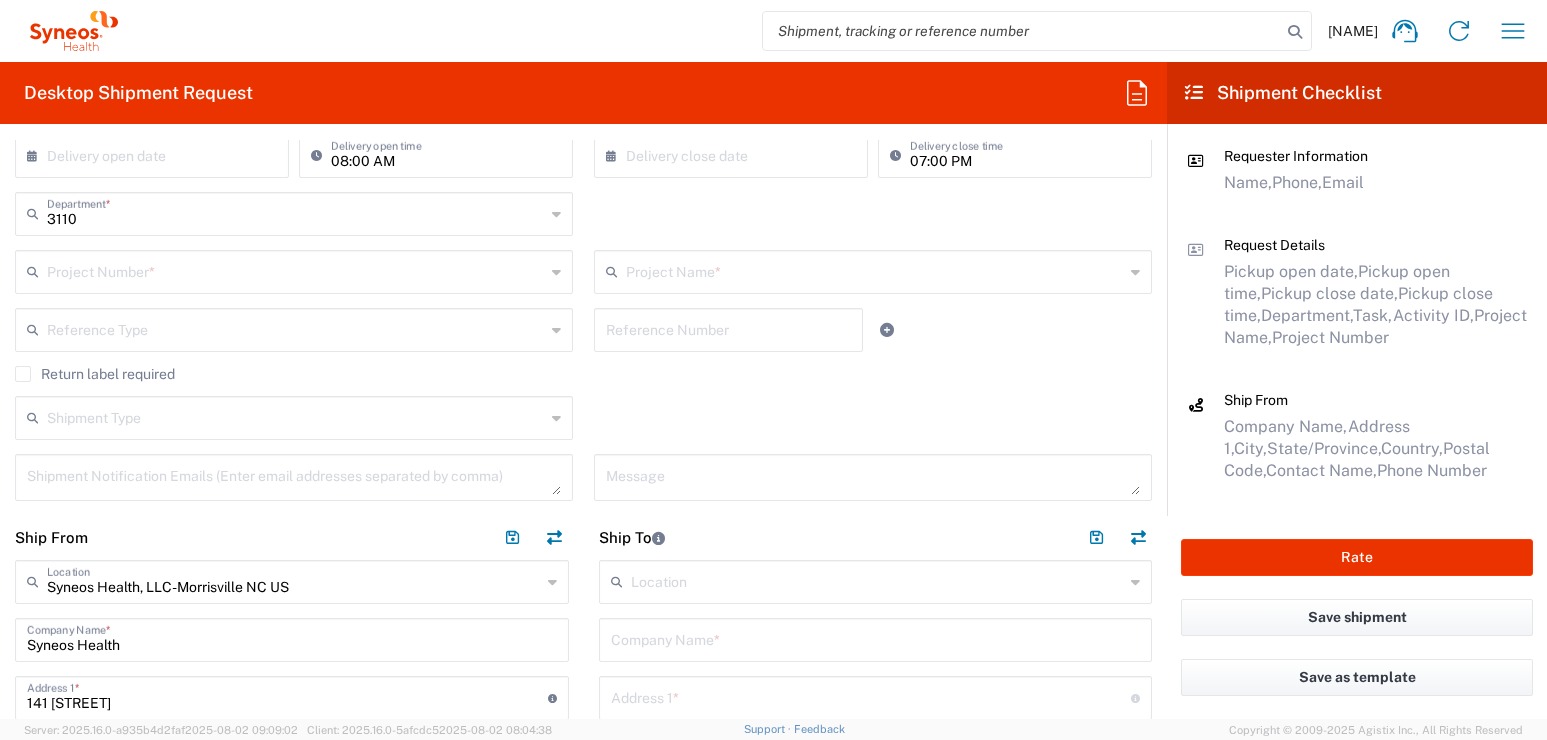 scroll, scrollTop: 400, scrollLeft: 0, axis: vertical 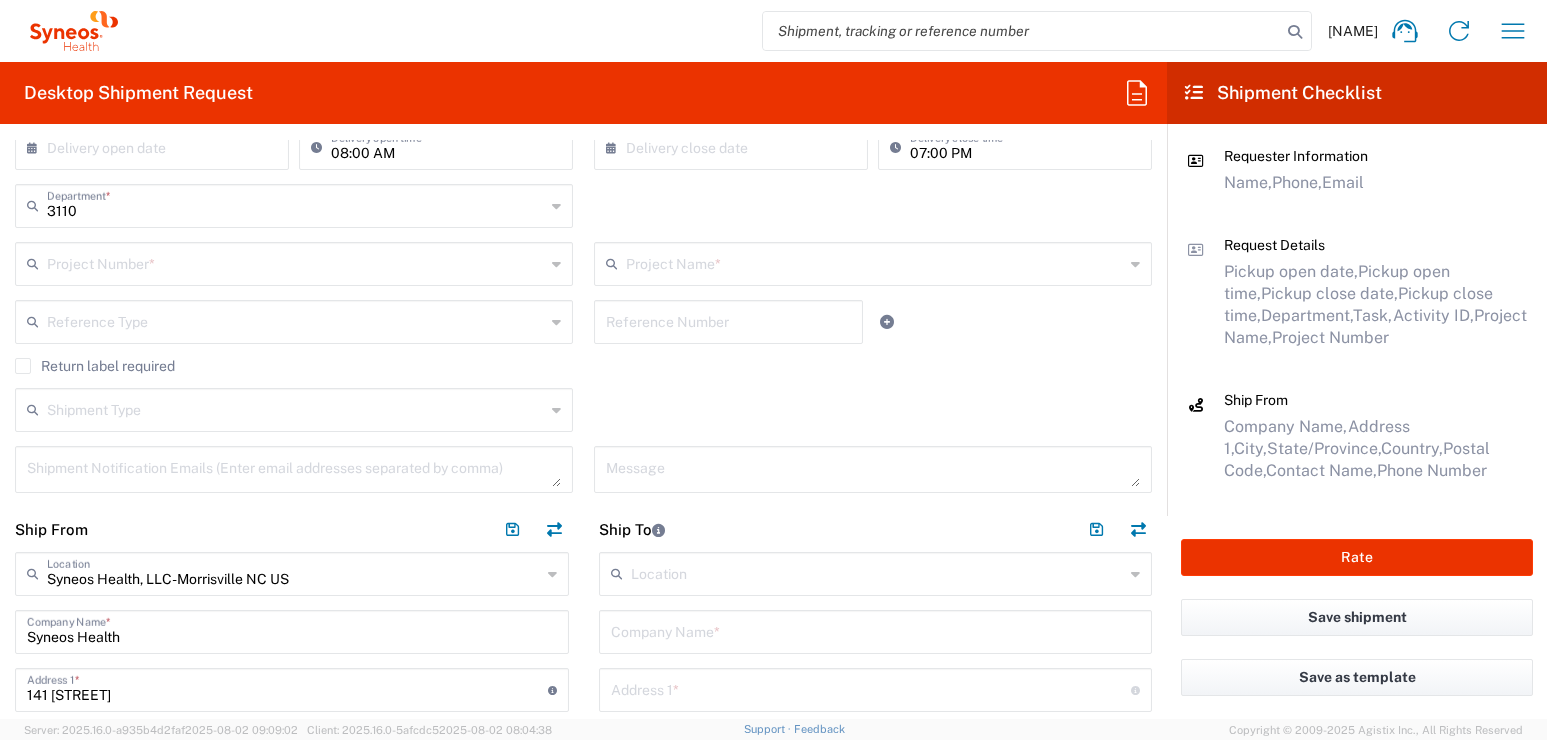 click at bounding box center (296, 262) 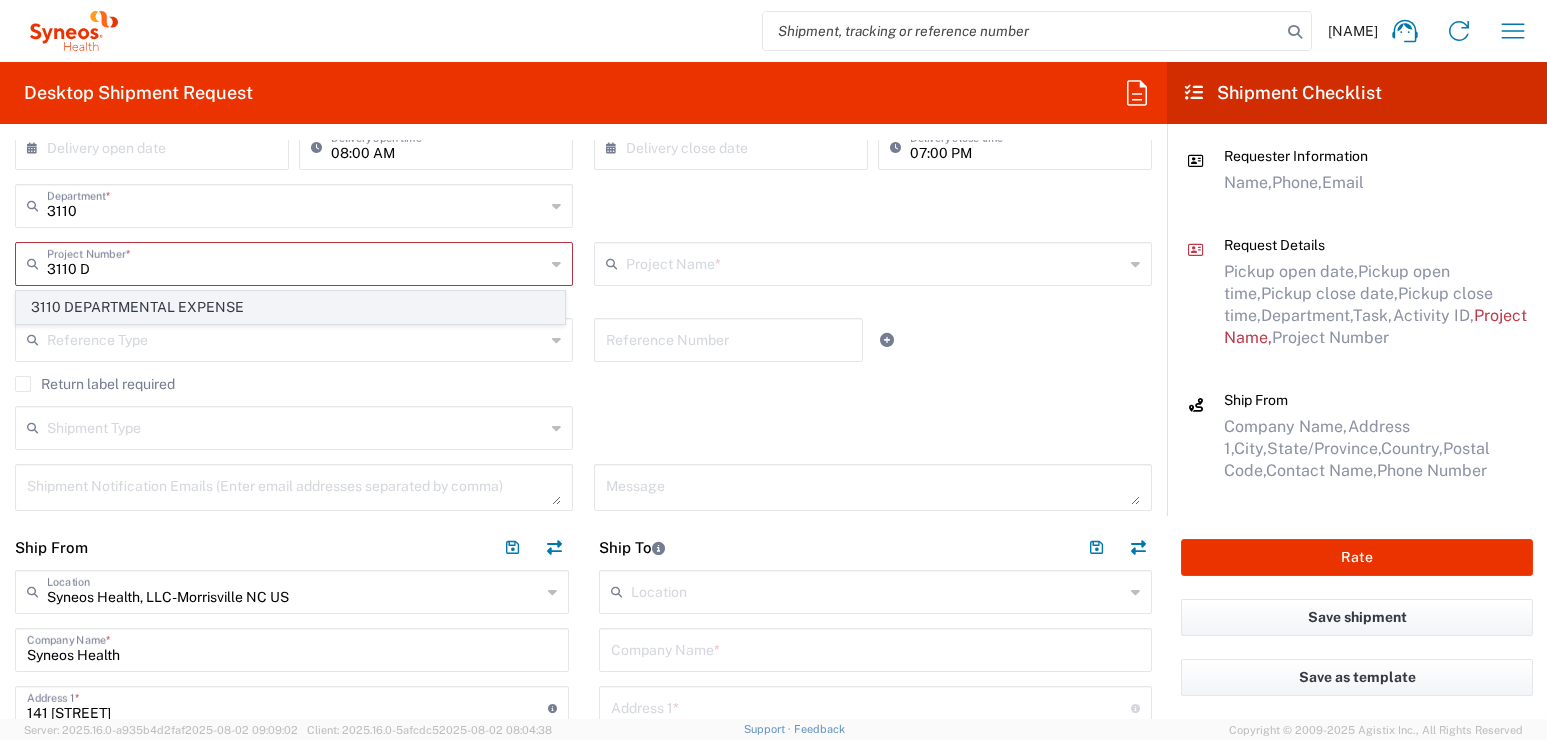 click on "3110 DEPARTMENTAL EXPENSE" 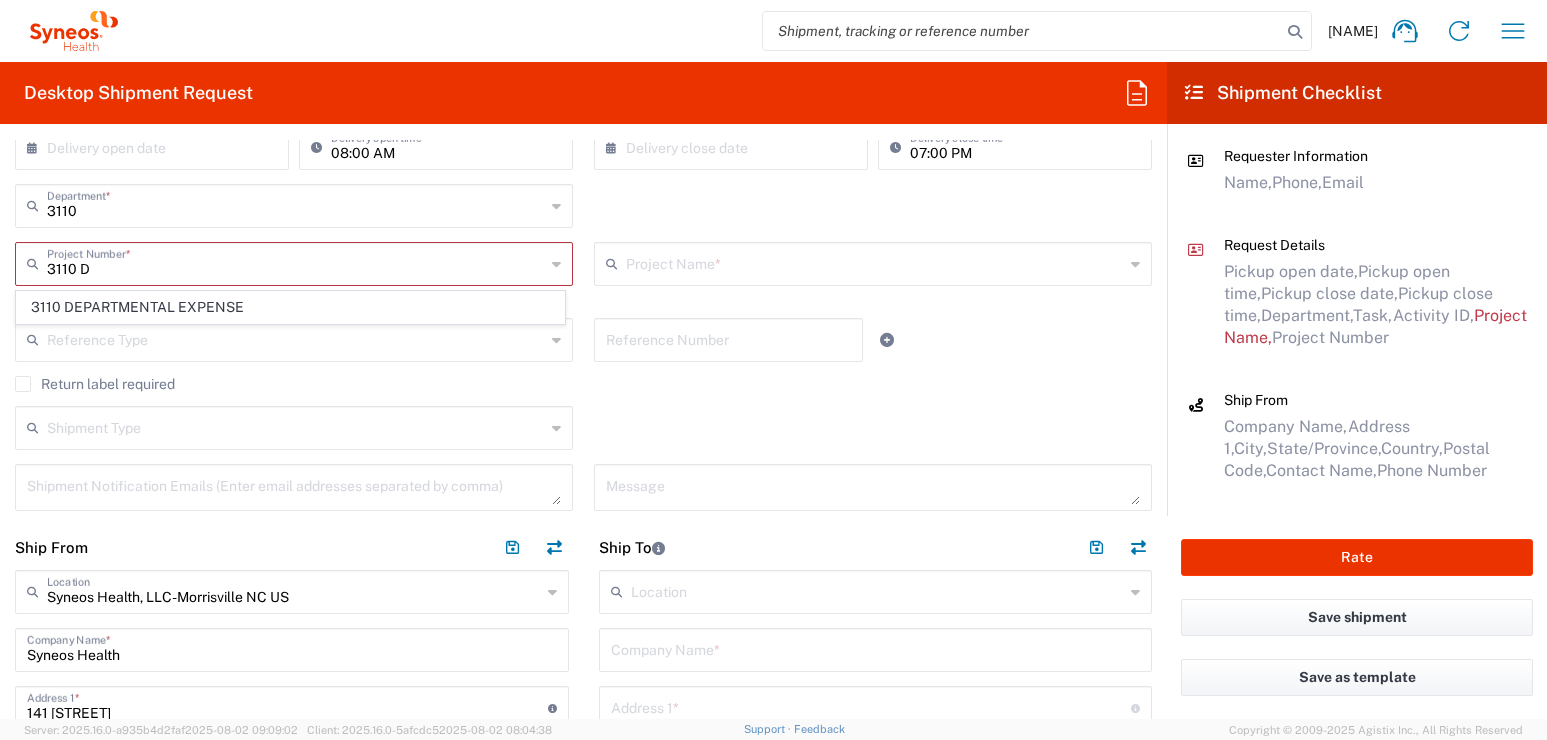 type on "3110 DEPARTMENTAL EXPENSE" 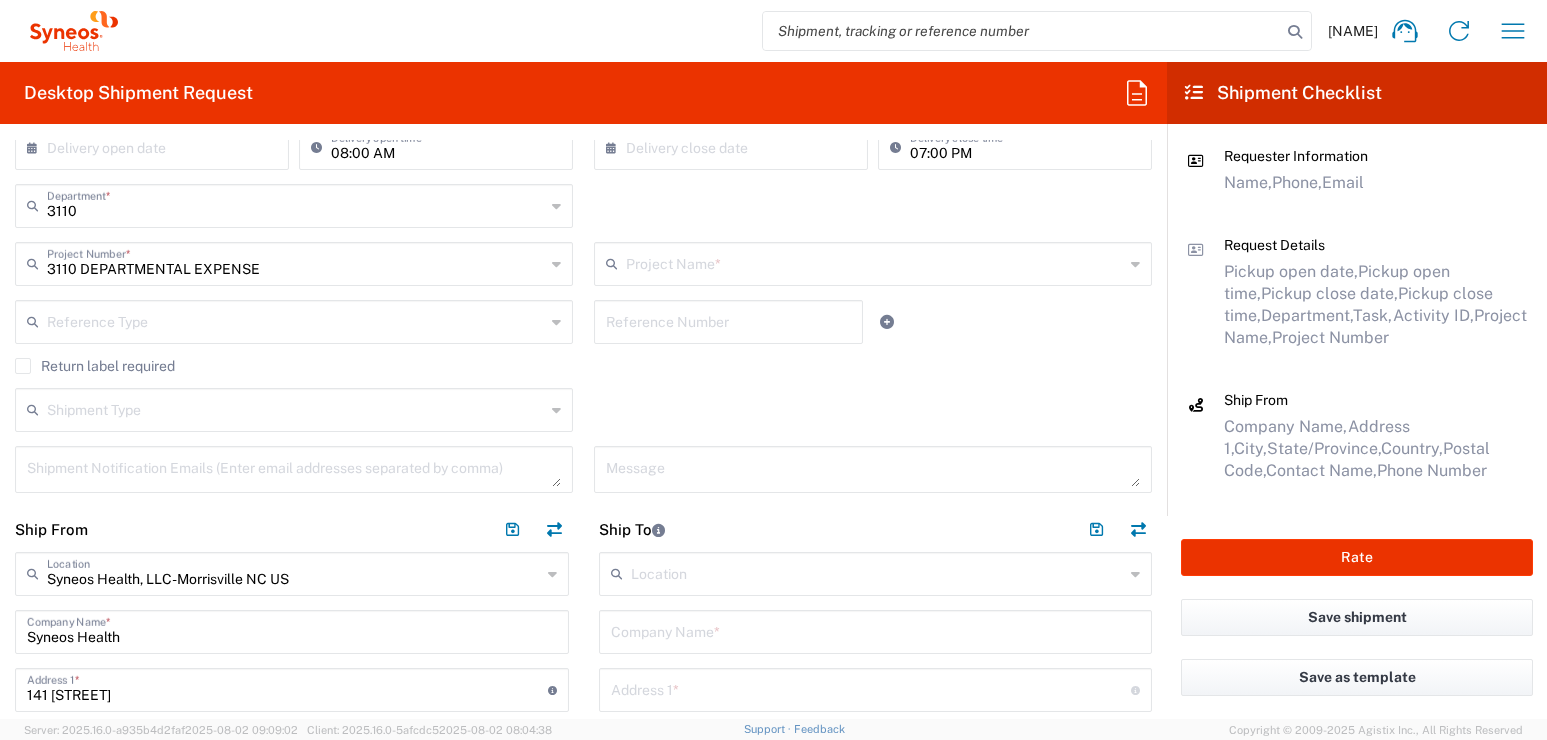 type on "3110 DEPARTMENTAL EXPENSE" 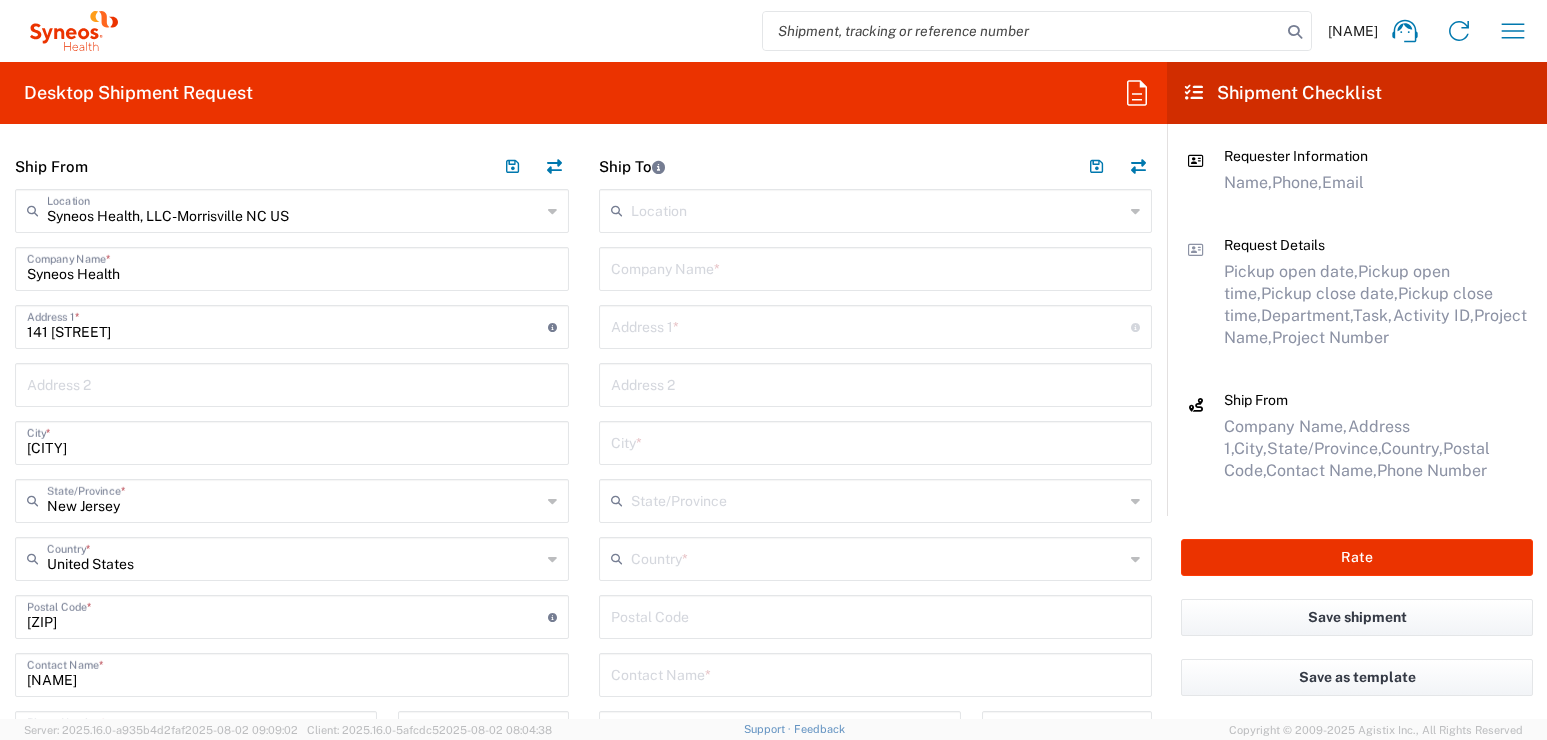 scroll, scrollTop: 800, scrollLeft: 0, axis: vertical 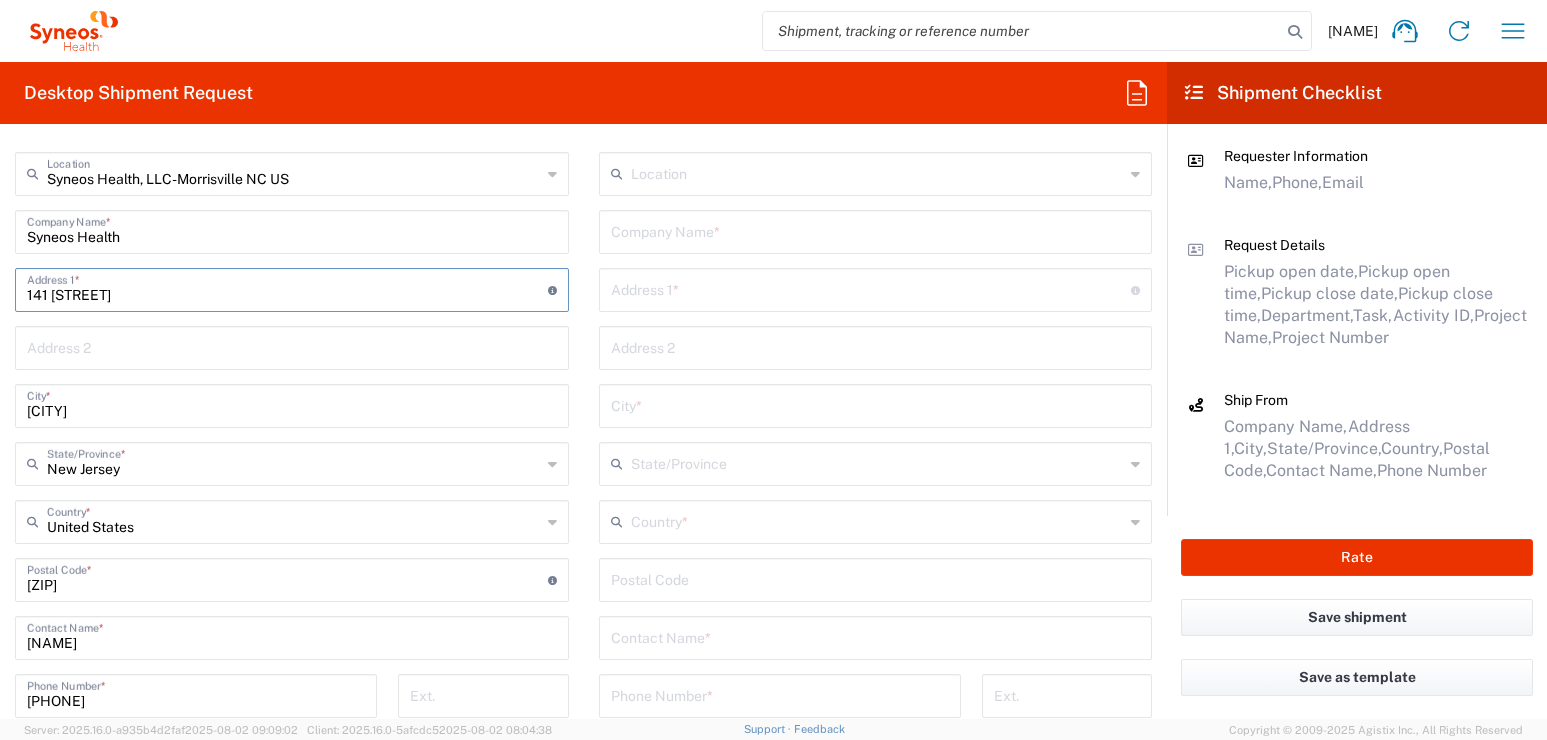 click on "141 [STREET]" at bounding box center [287, 288] 